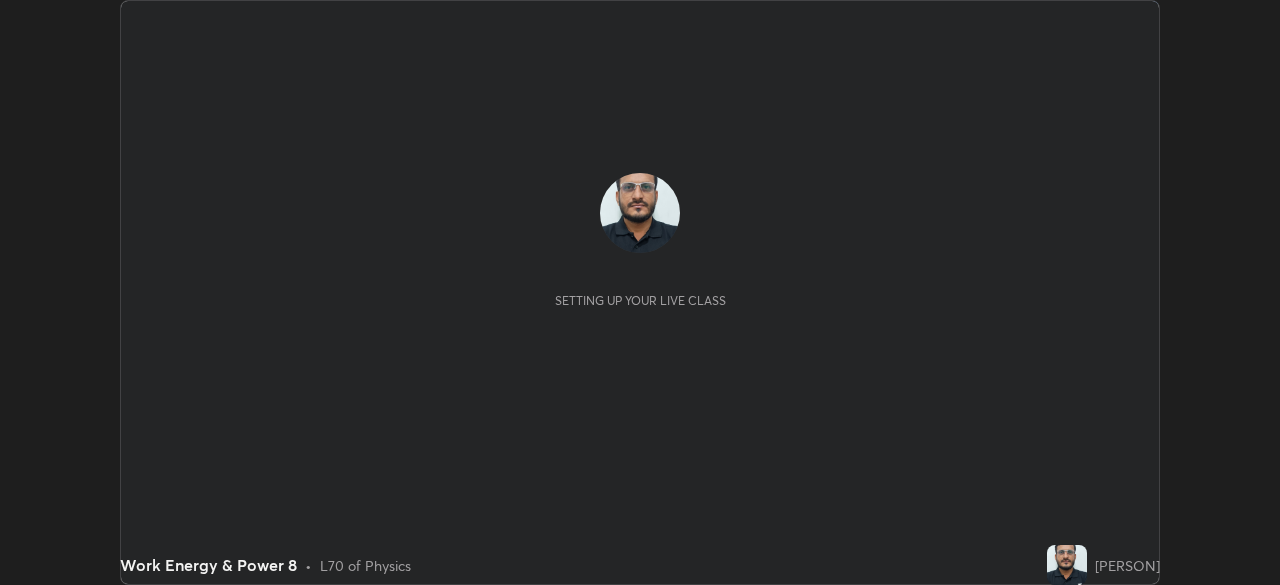 scroll, scrollTop: 0, scrollLeft: 0, axis: both 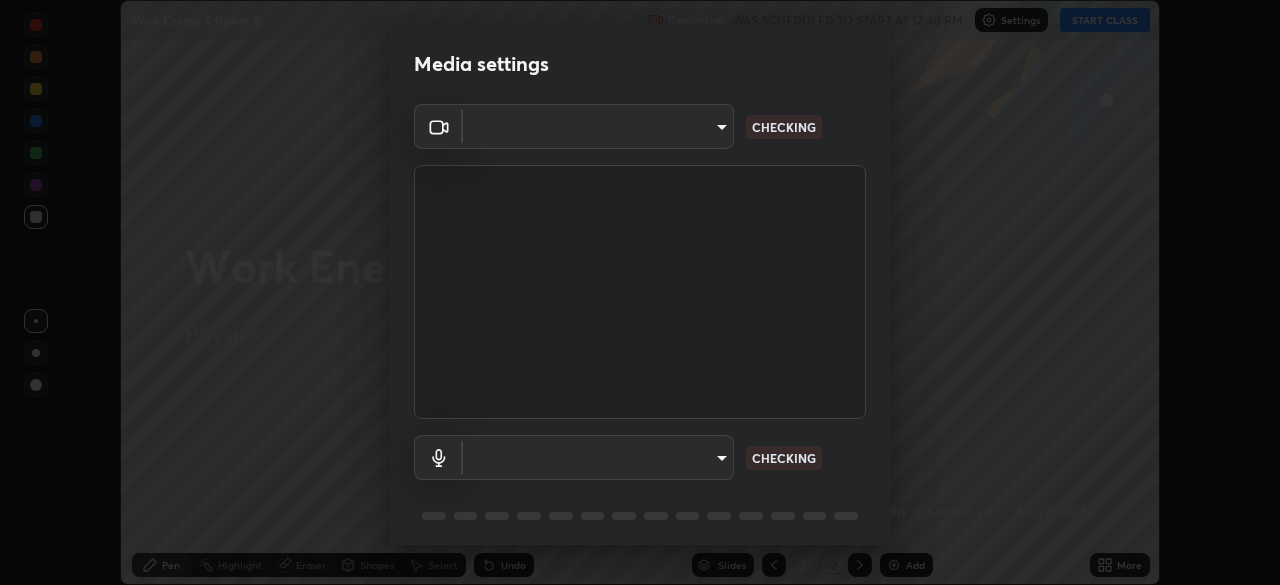 type on "3b389ede9ae18524dc0bcfbedd46670510f6fd5fbd4be97f07512a464c10e831" 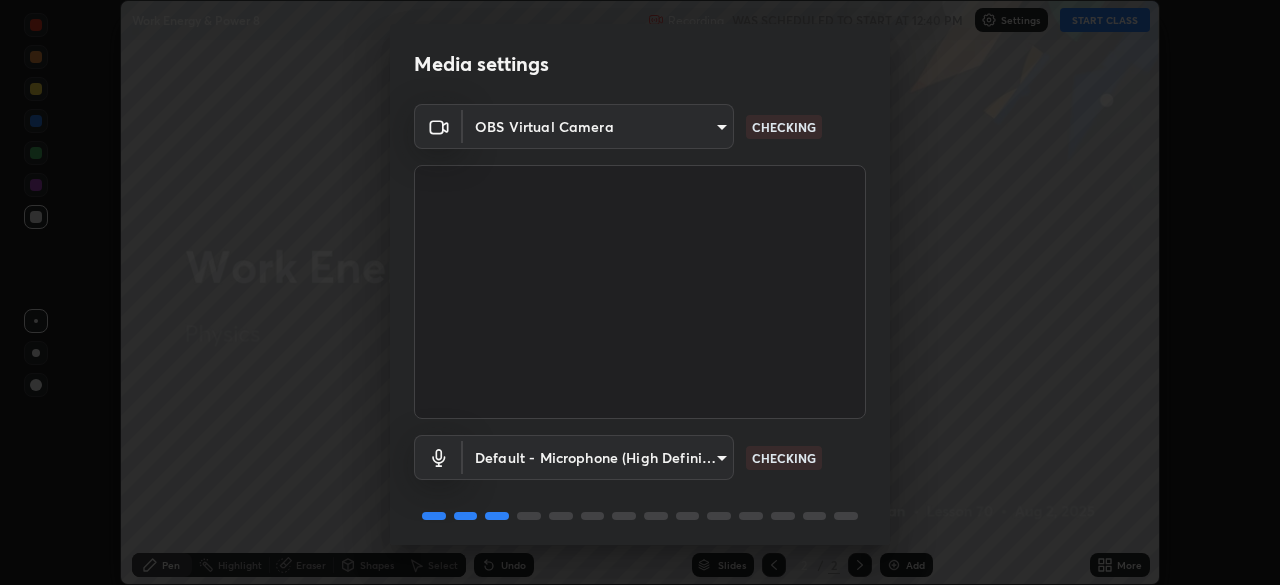 scroll, scrollTop: 71, scrollLeft: 0, axis: vertical 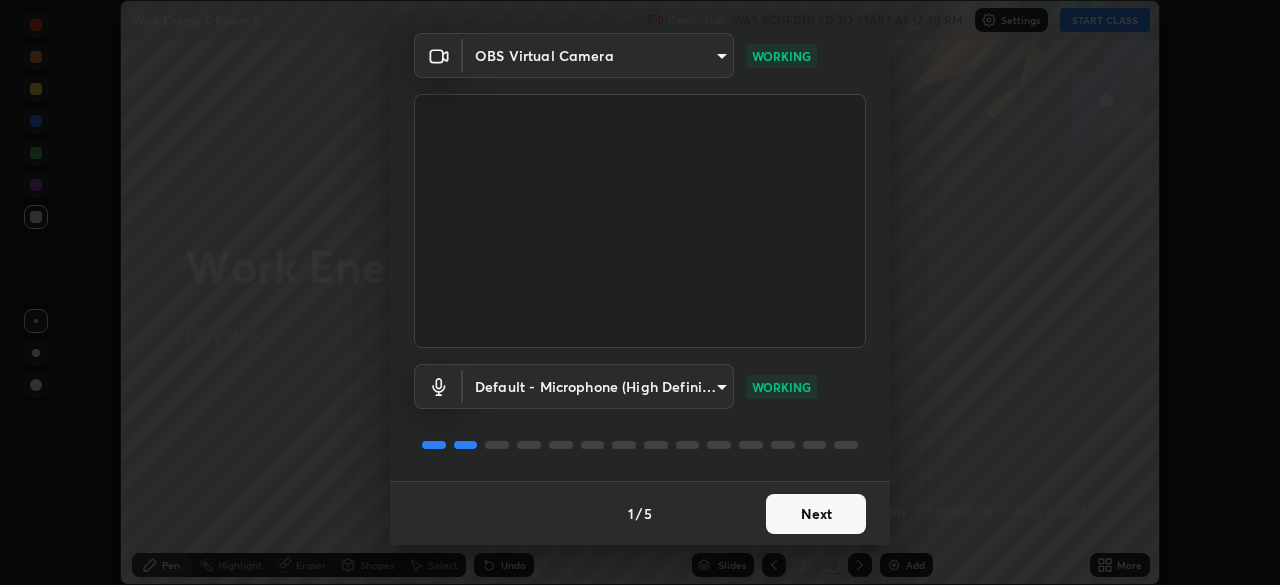 click on "Next" at bounding box center (816, 514) 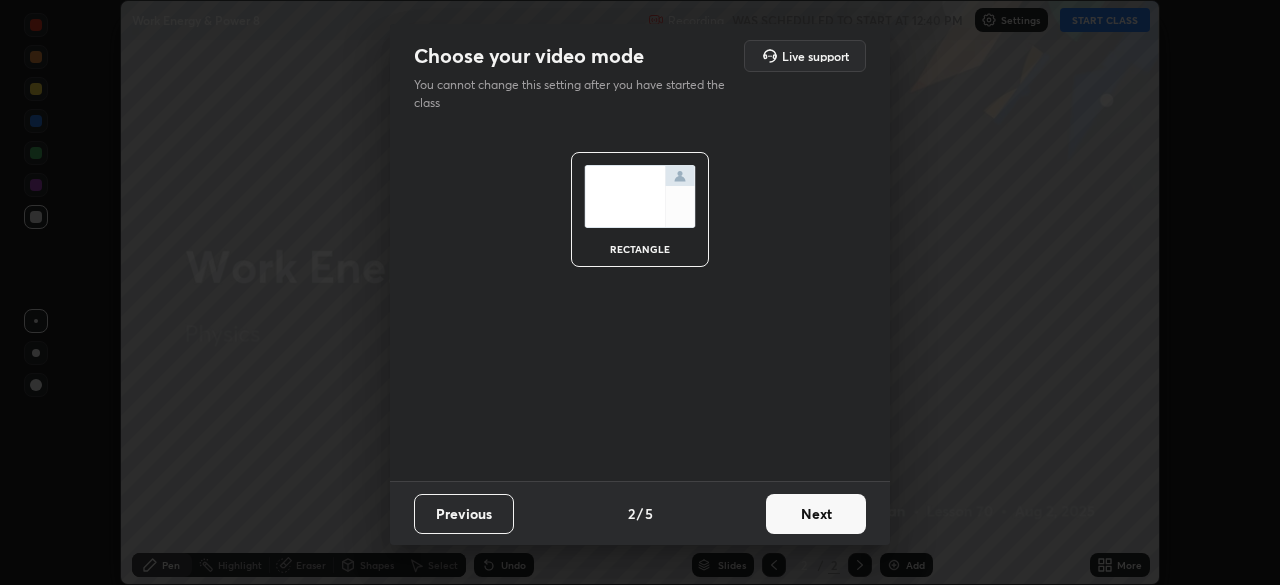 scroll, scrollTop: 0, scrollLeft: 0, axis: both 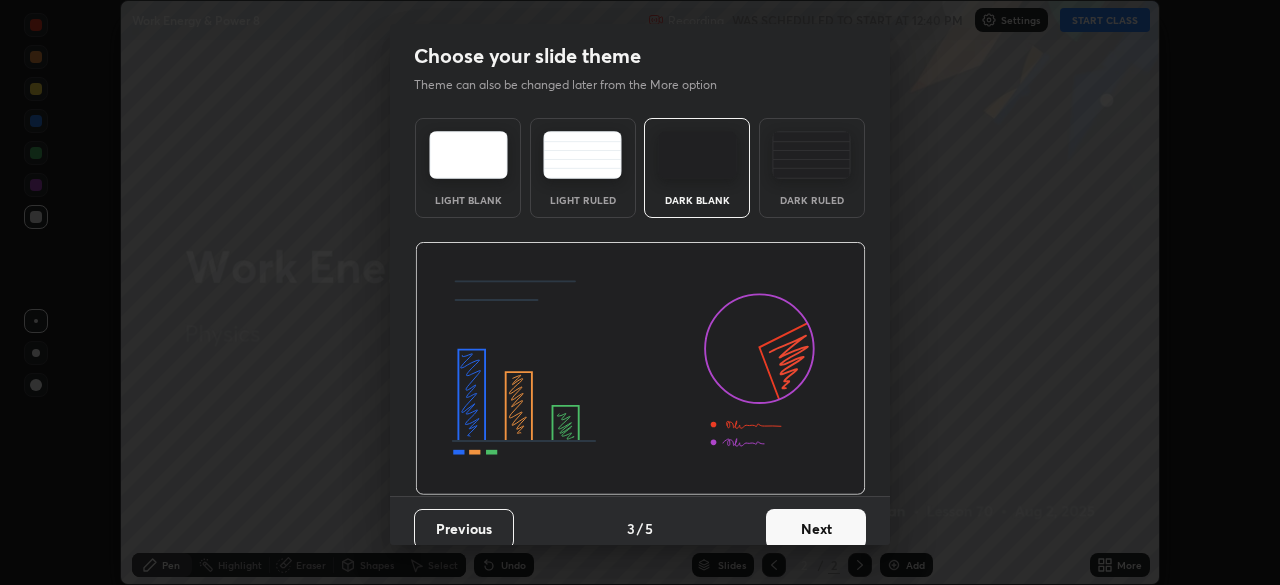 click on "Next" at bounding box center [816, 529] 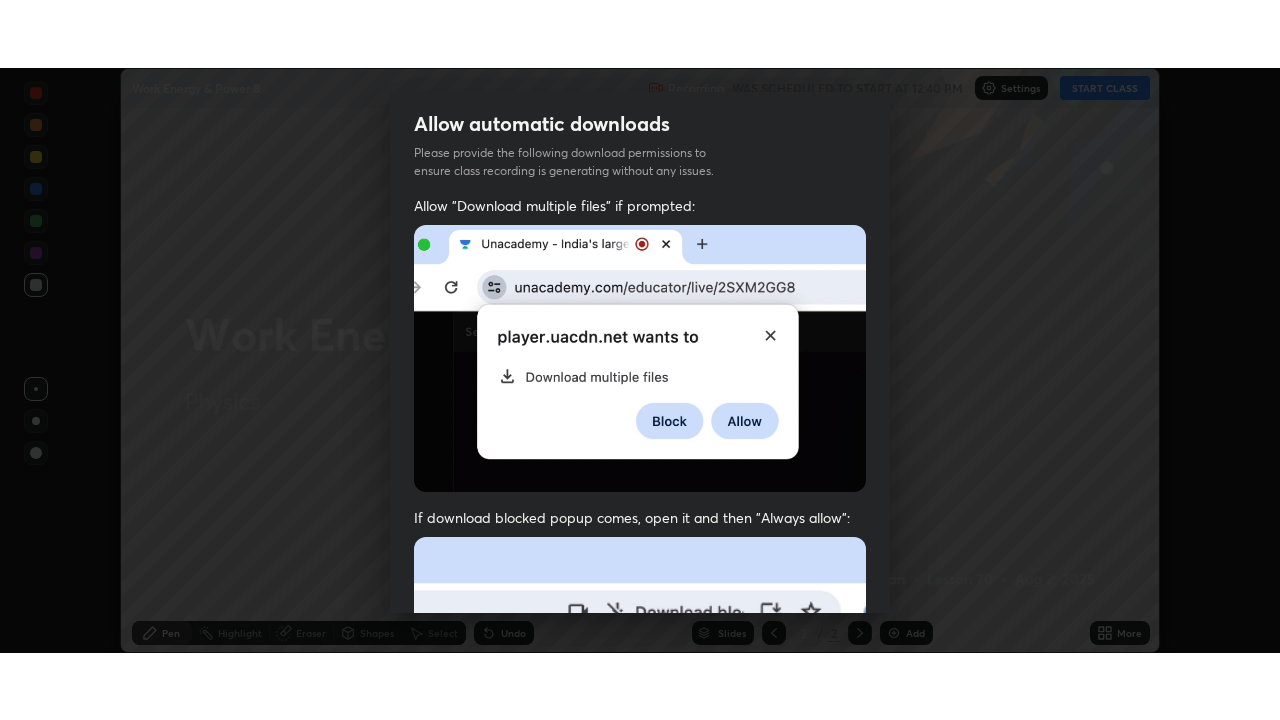 scroll, scrollTop: 479, scrollLeft: 0, axis: vertical 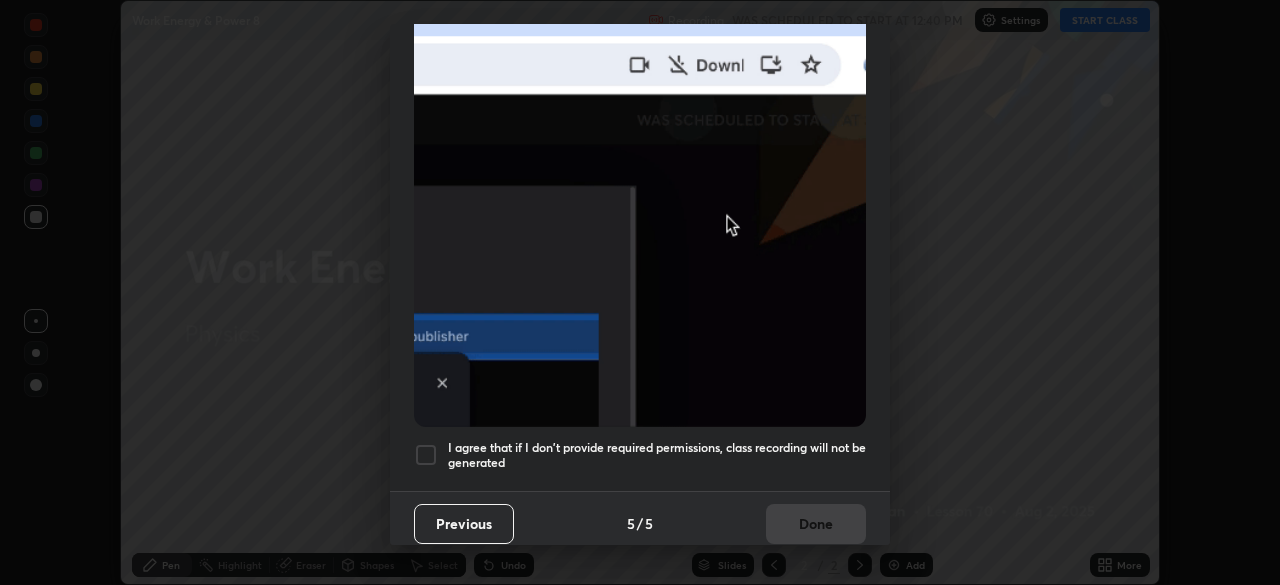 click at bounding box center [426, 455] 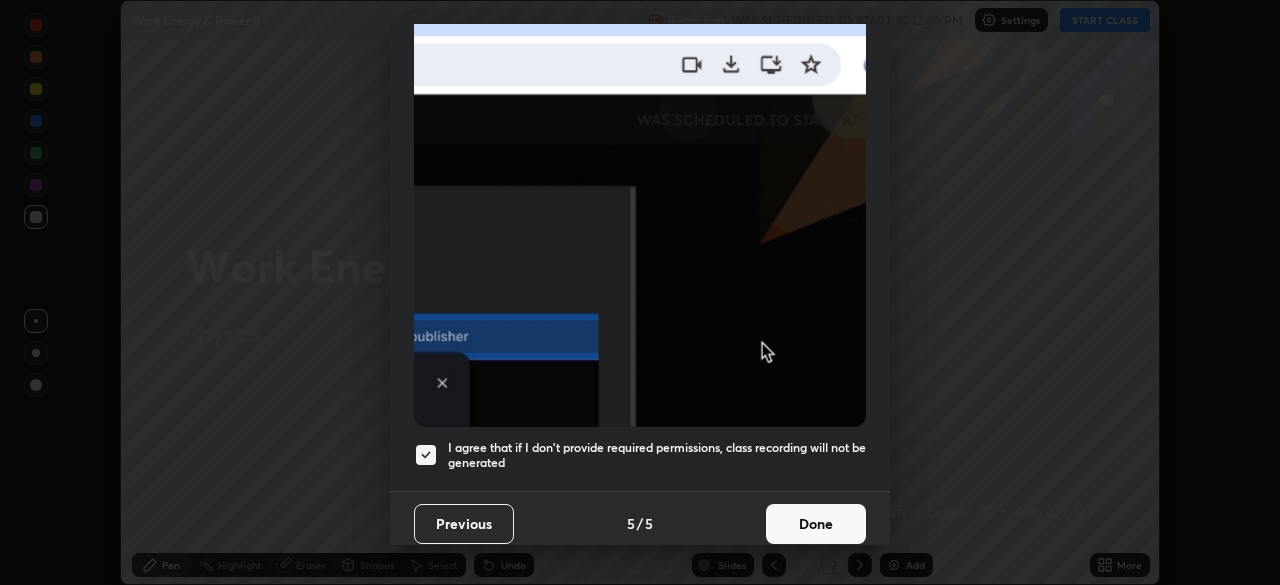click on "Done" at bounding box center (816, 524) 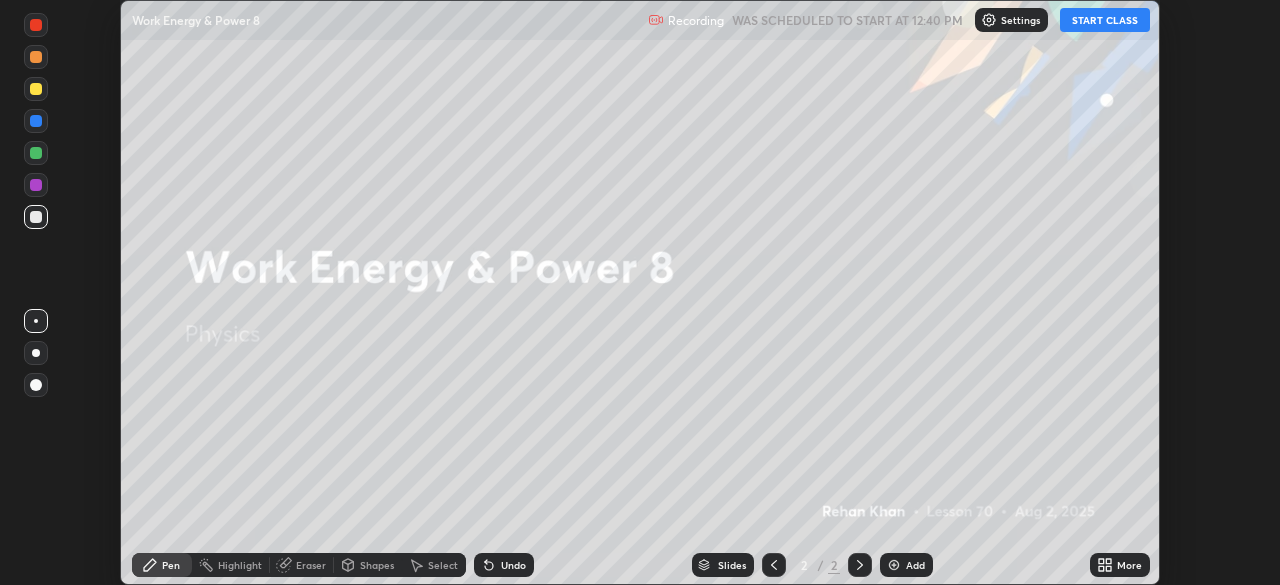 click on "START CLASS" at bounding box center (1105, 20) 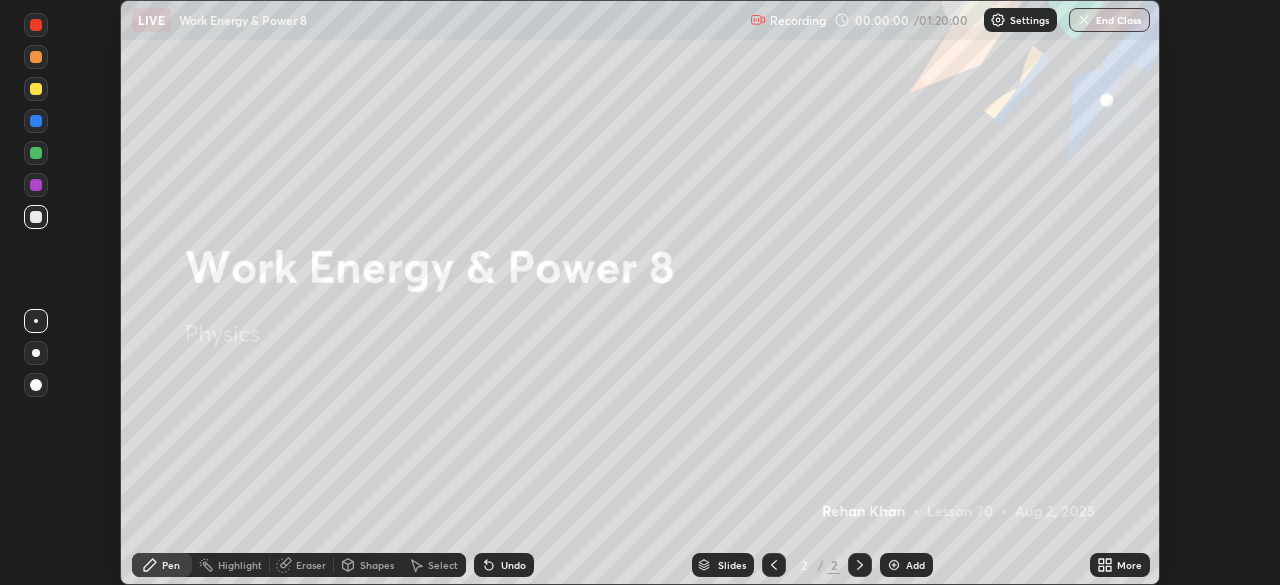 click on "More" at bounding box center (1129, 565) 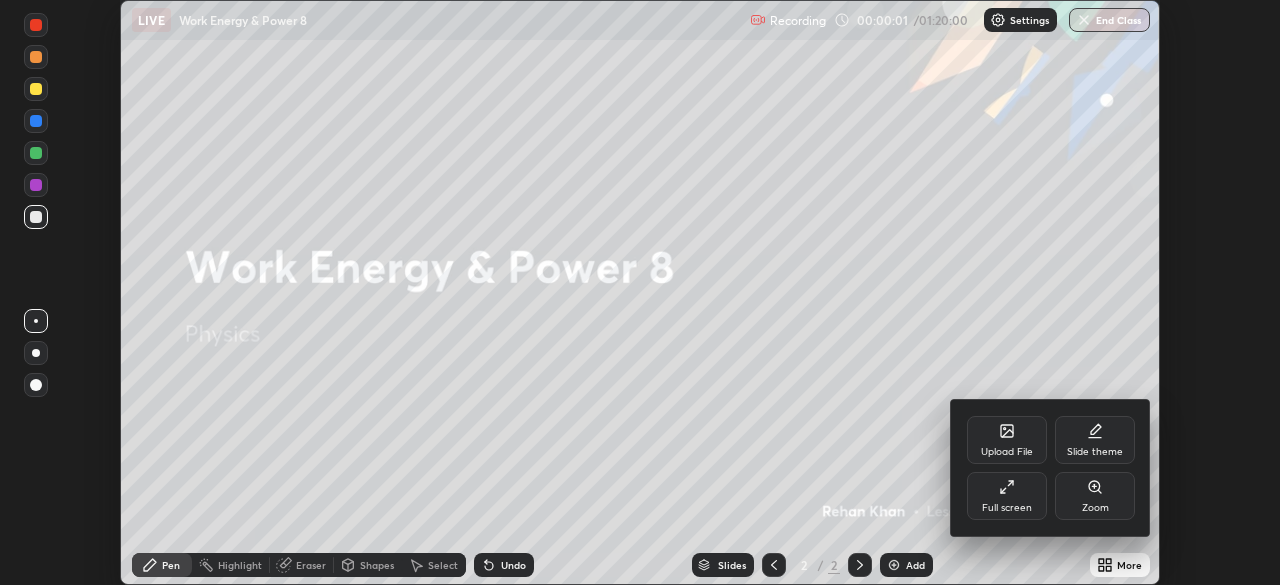 click on "Full screen" at bounding box center (1007, 496) 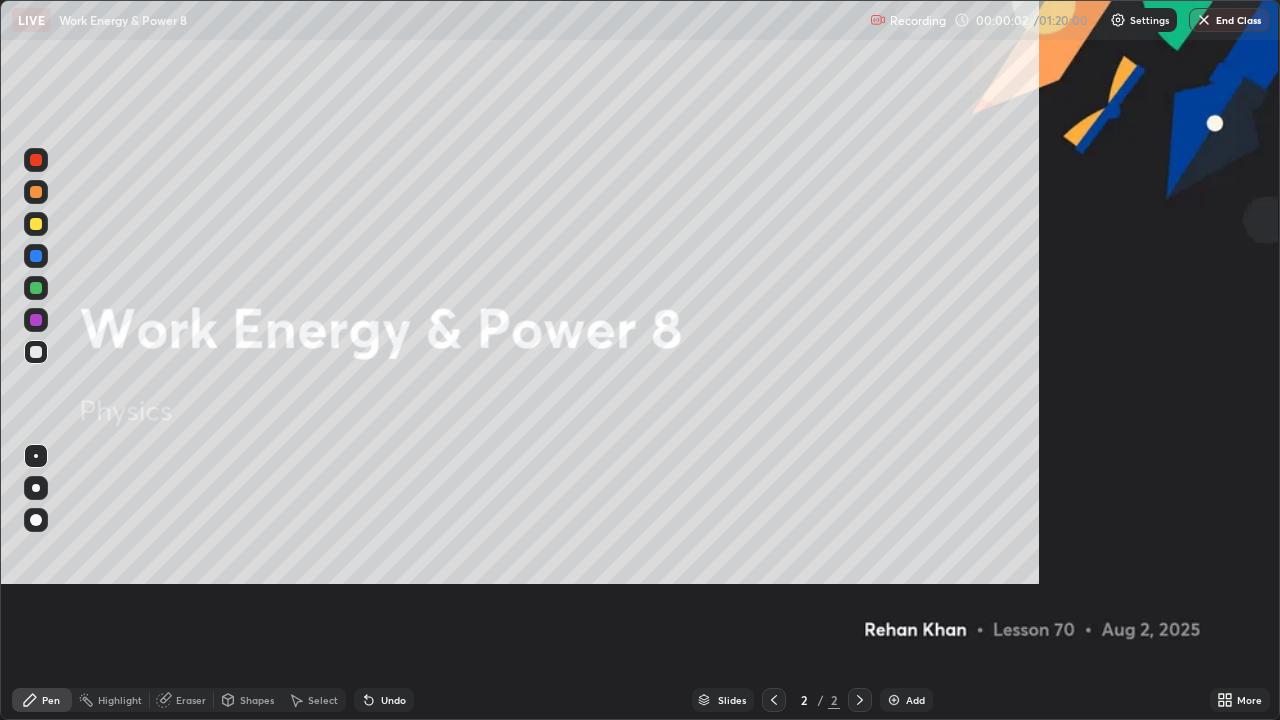 scroll, scrollTop: 99280, scrollLeft: 98720, axis: both 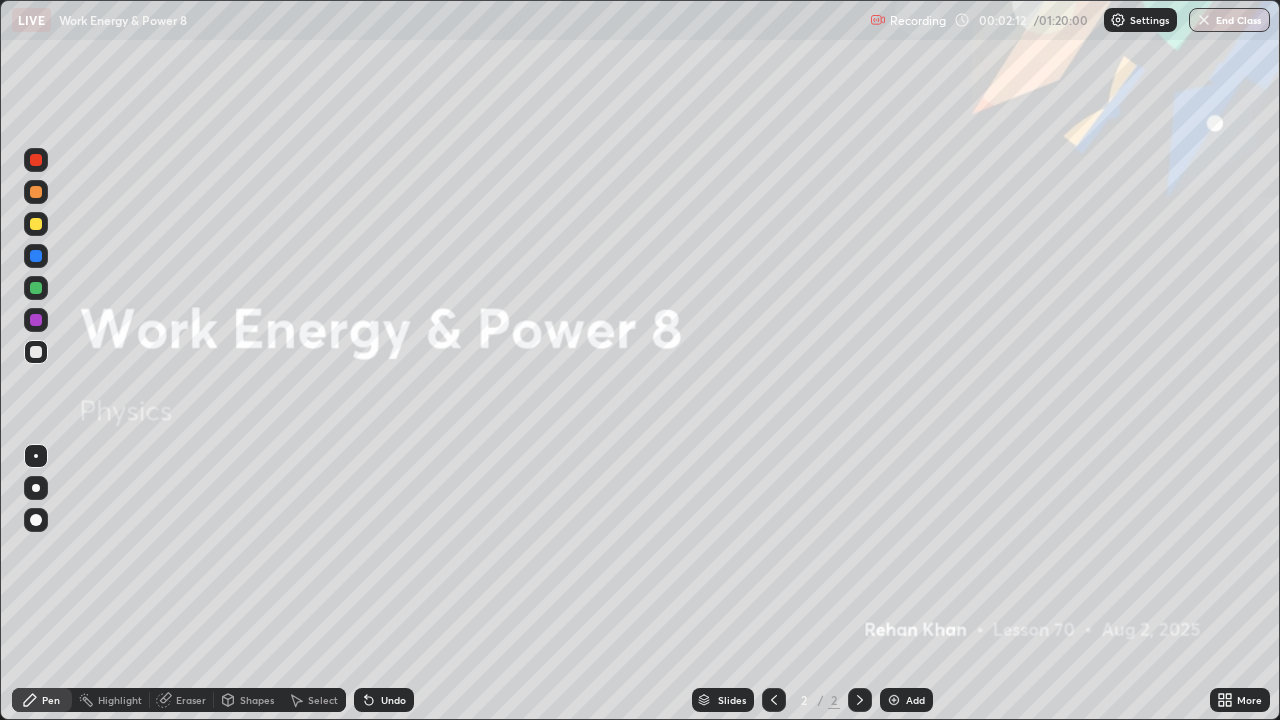 click on "Add" at bounding box center [915, 700] 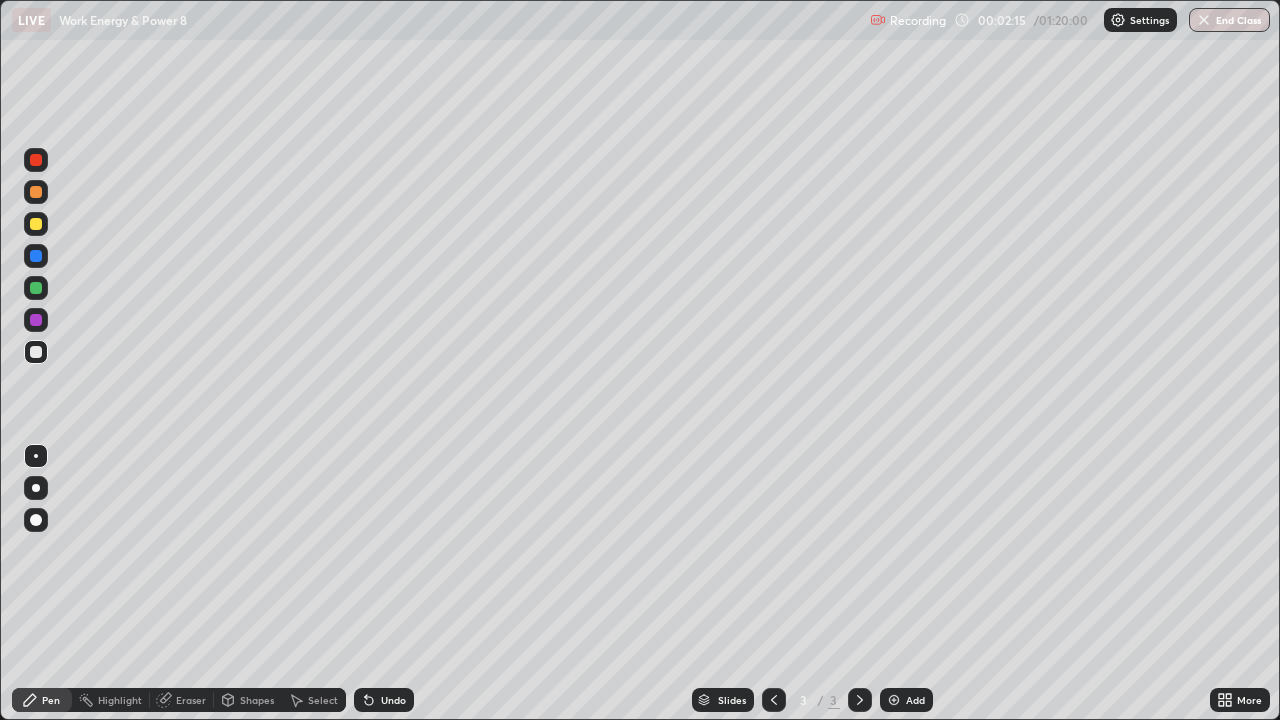 click at bounding box center (36, 488) 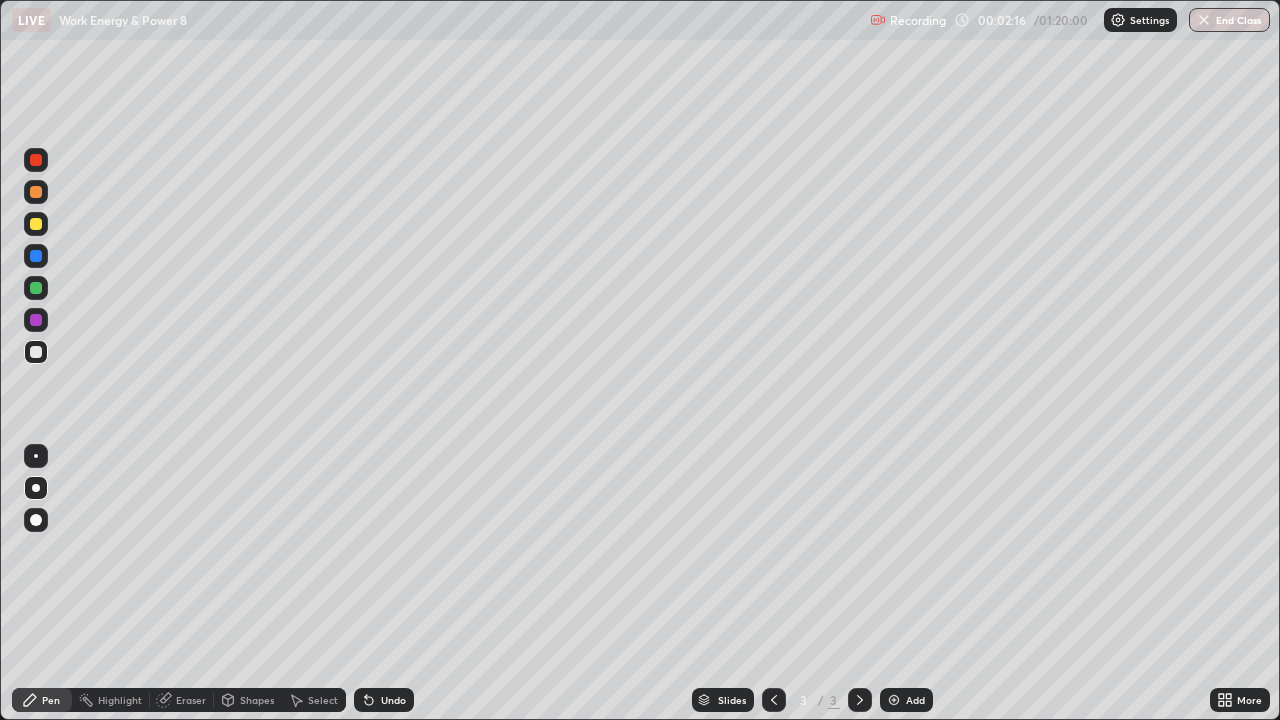 click at bounding box center [36, 352] 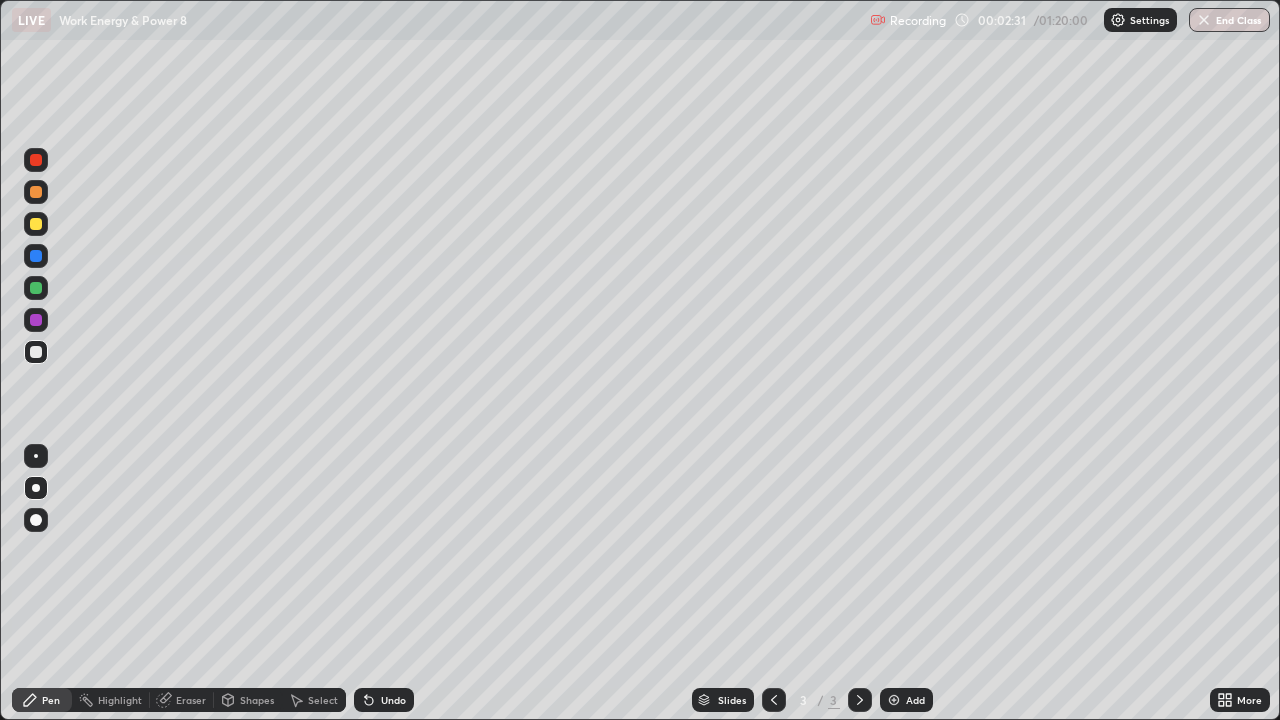 click at bounding box center (36, 224) 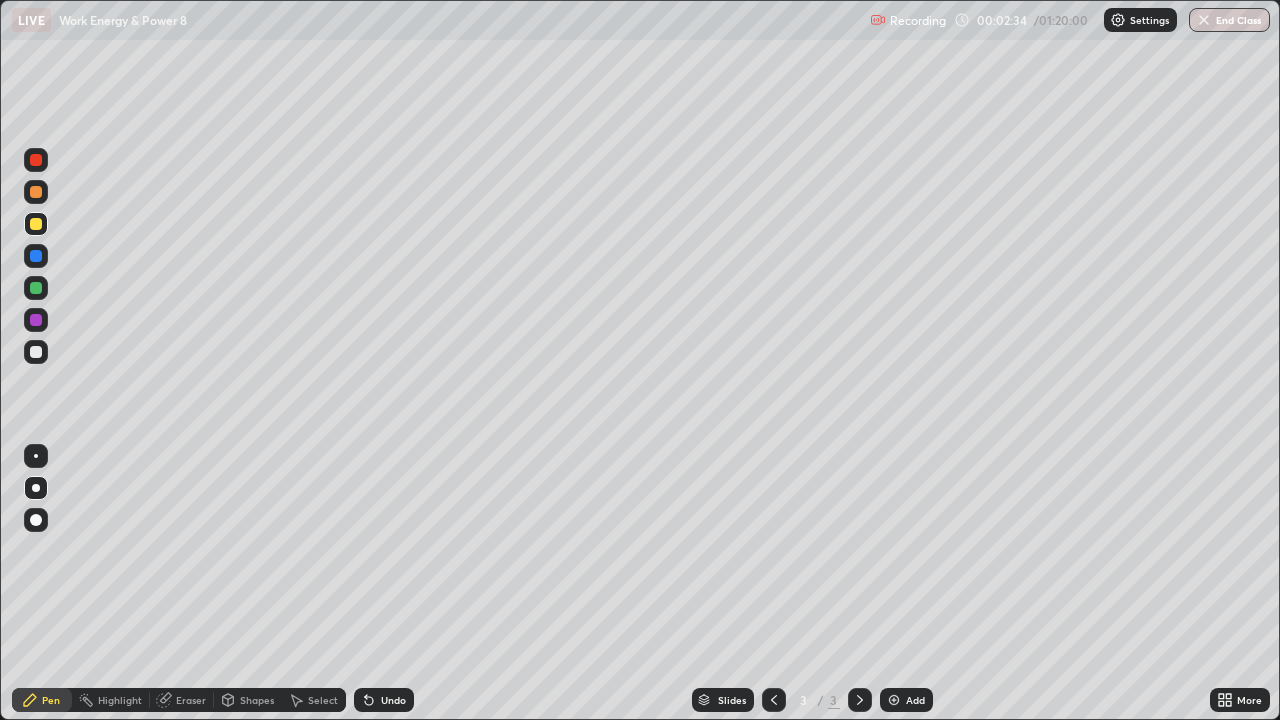 click at bounding box center [36, 352] 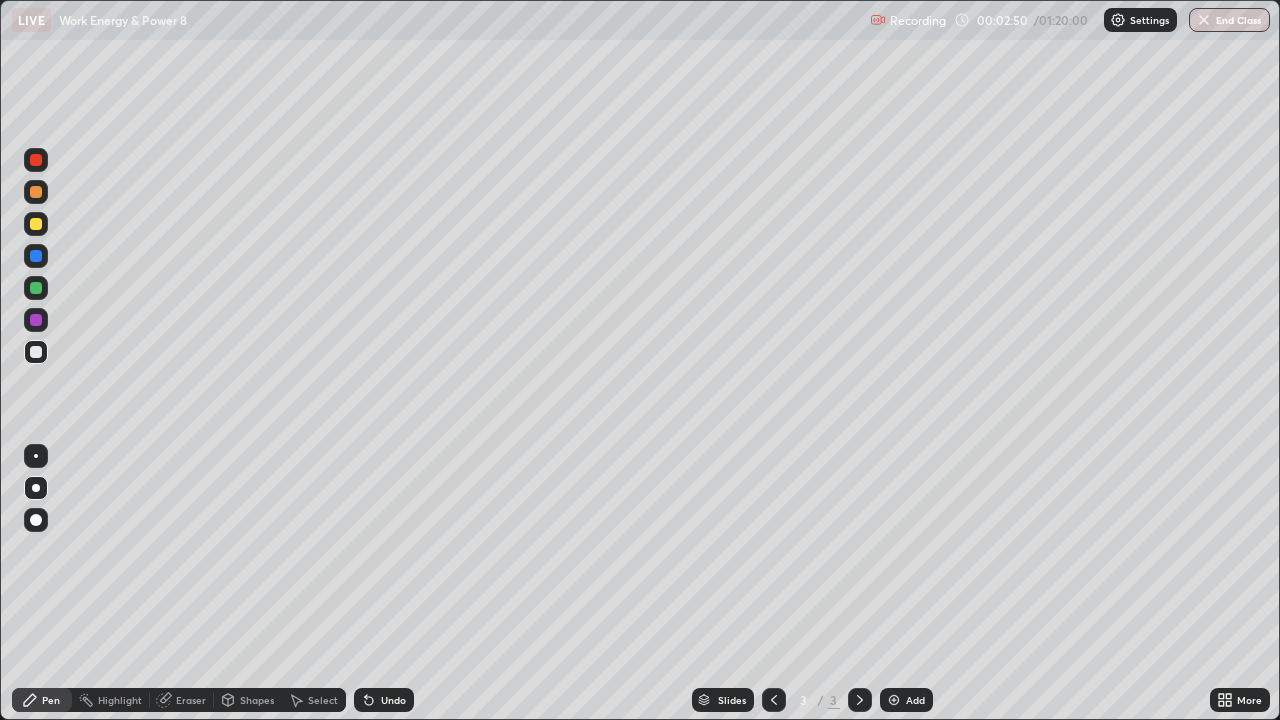 click on "Undo" at bounding box center (384, 700) 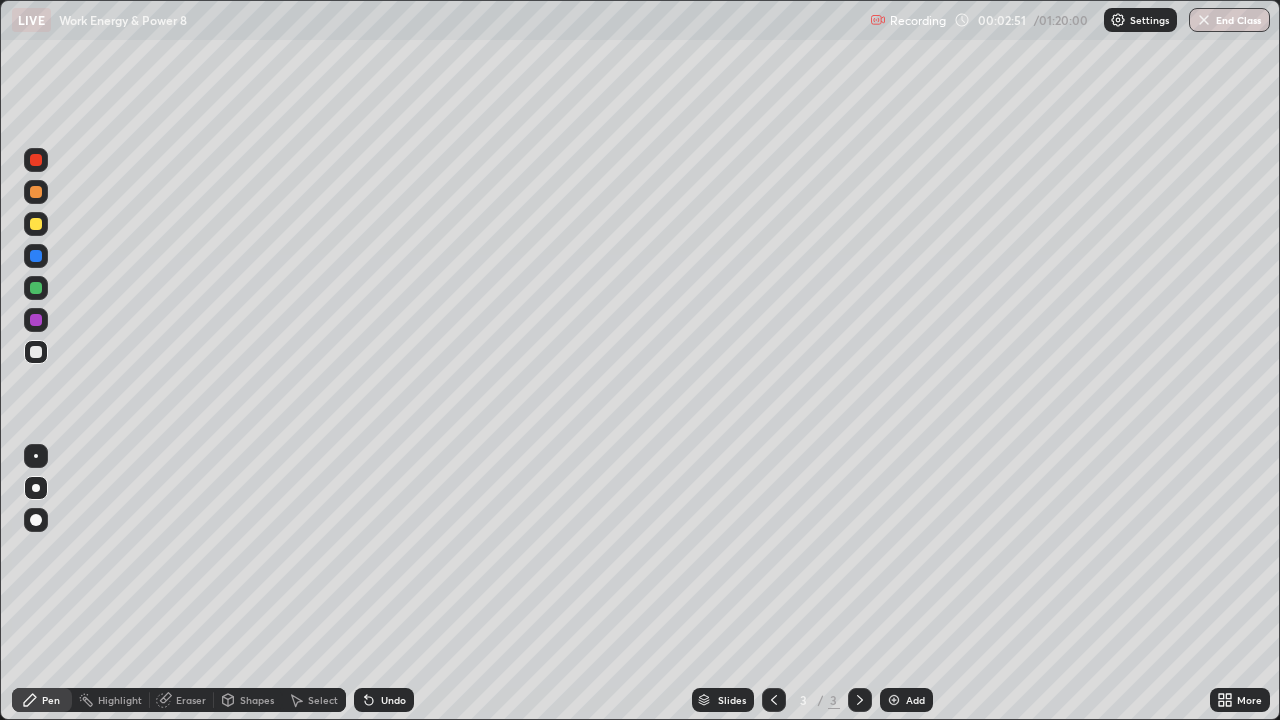click on "Undo" at bounding box center (384, 700) 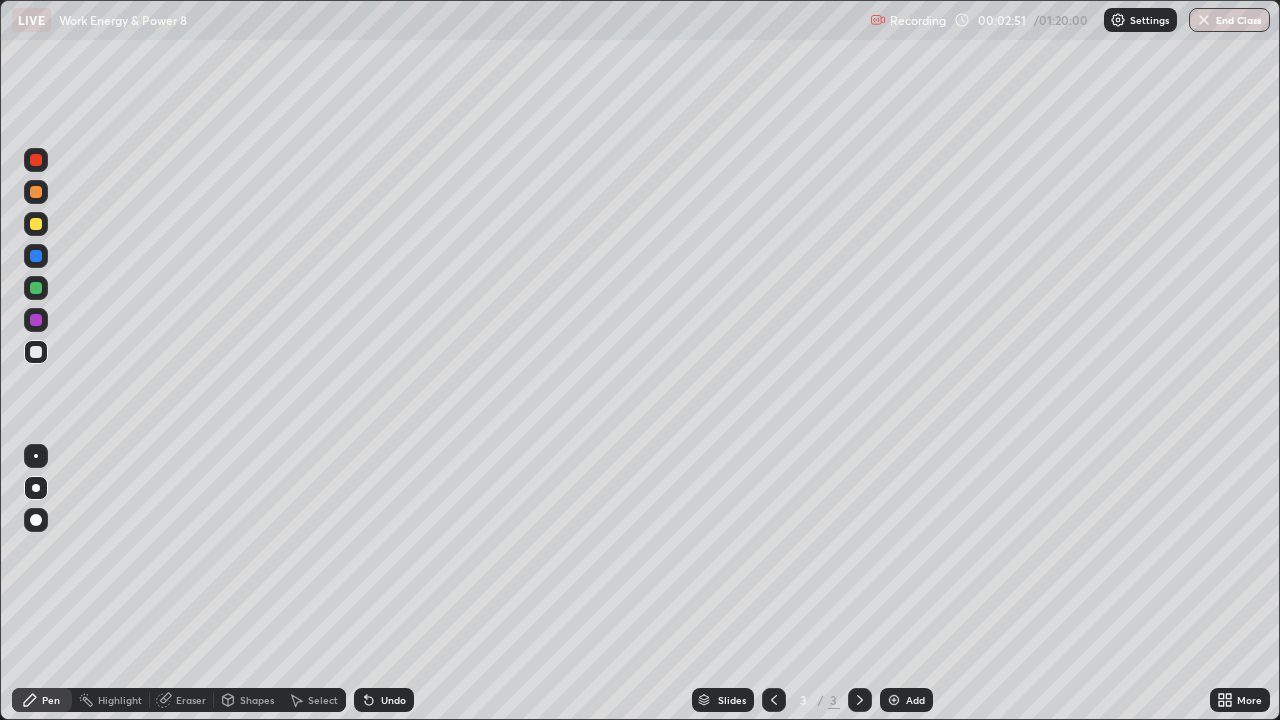 click on "Undo" at bounding box center (384, 700) 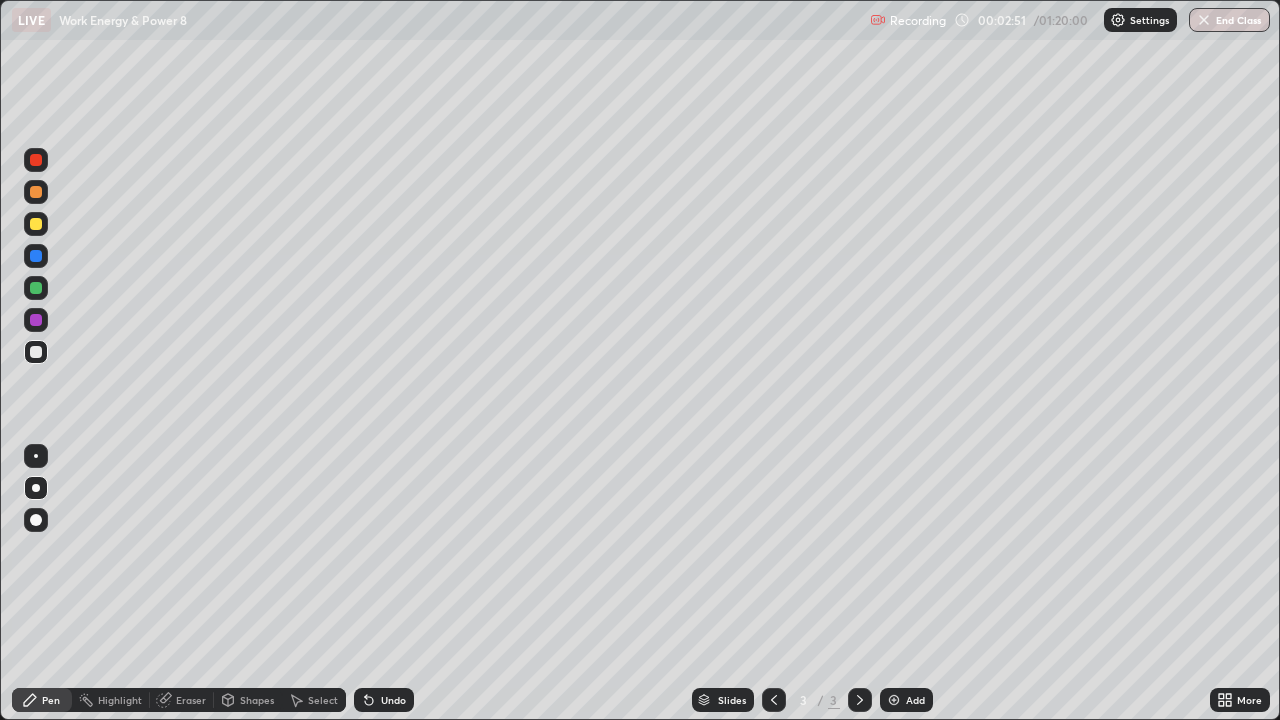 click on "Undo" at bounding box center [393, 700] 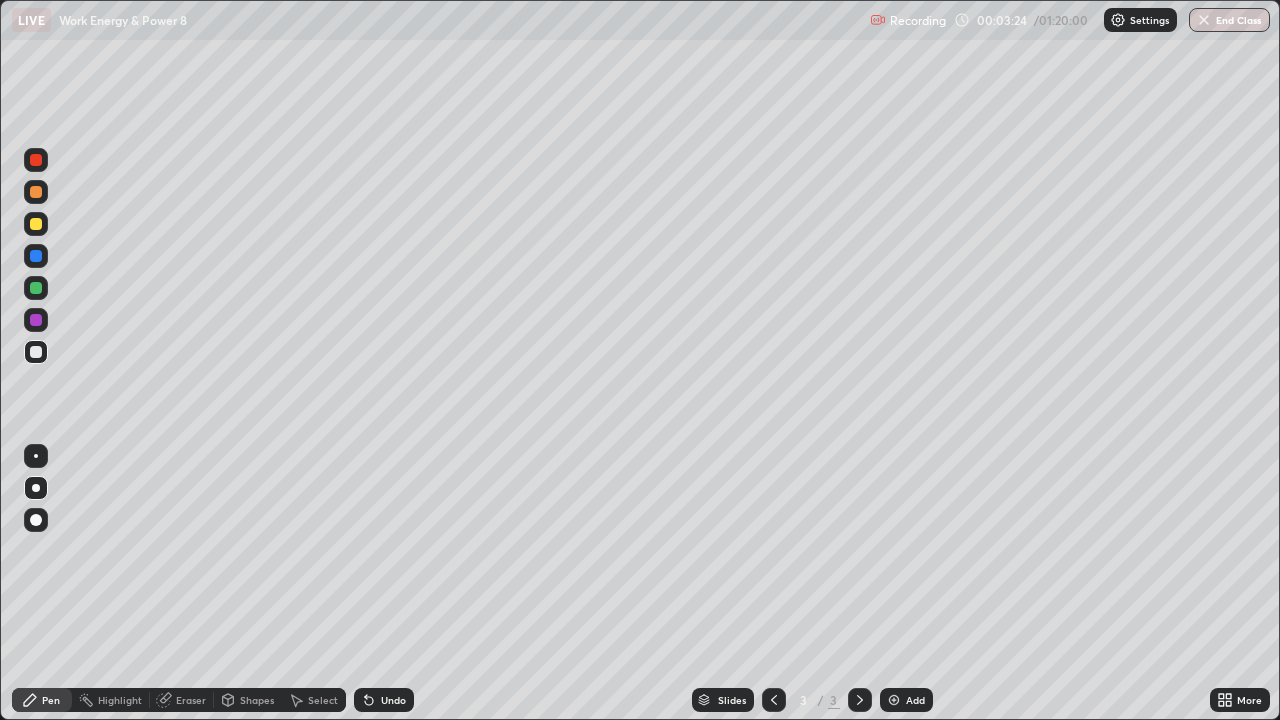 click on "Undo" at bounding box center [393, 700] 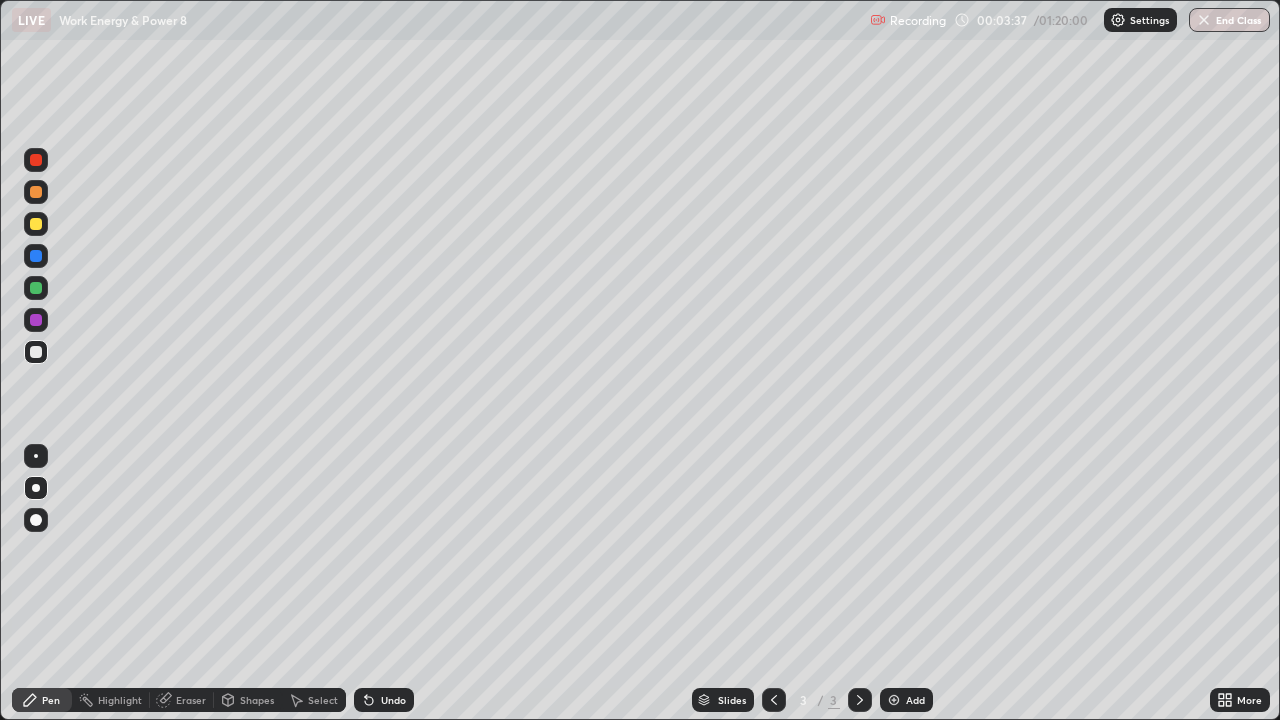 click at bounding box center [36, 256] 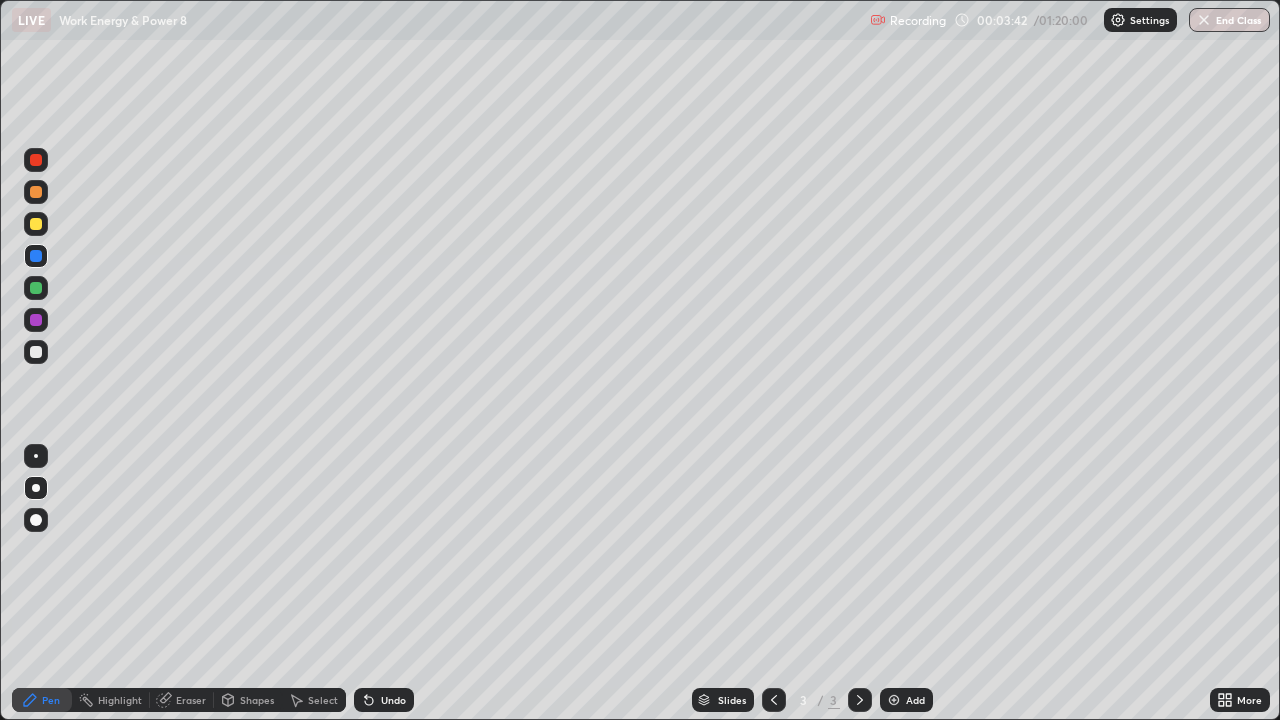click at bounding box center [36, 224] 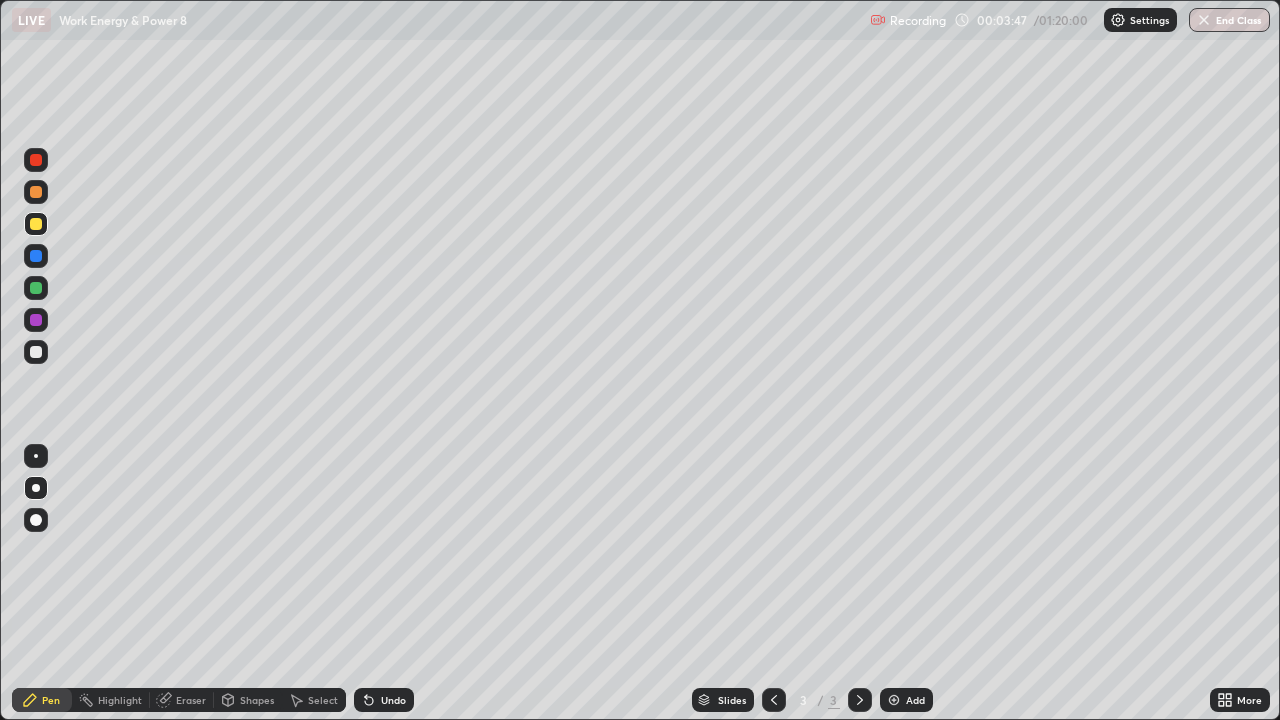click at bounding box center (36, 352) 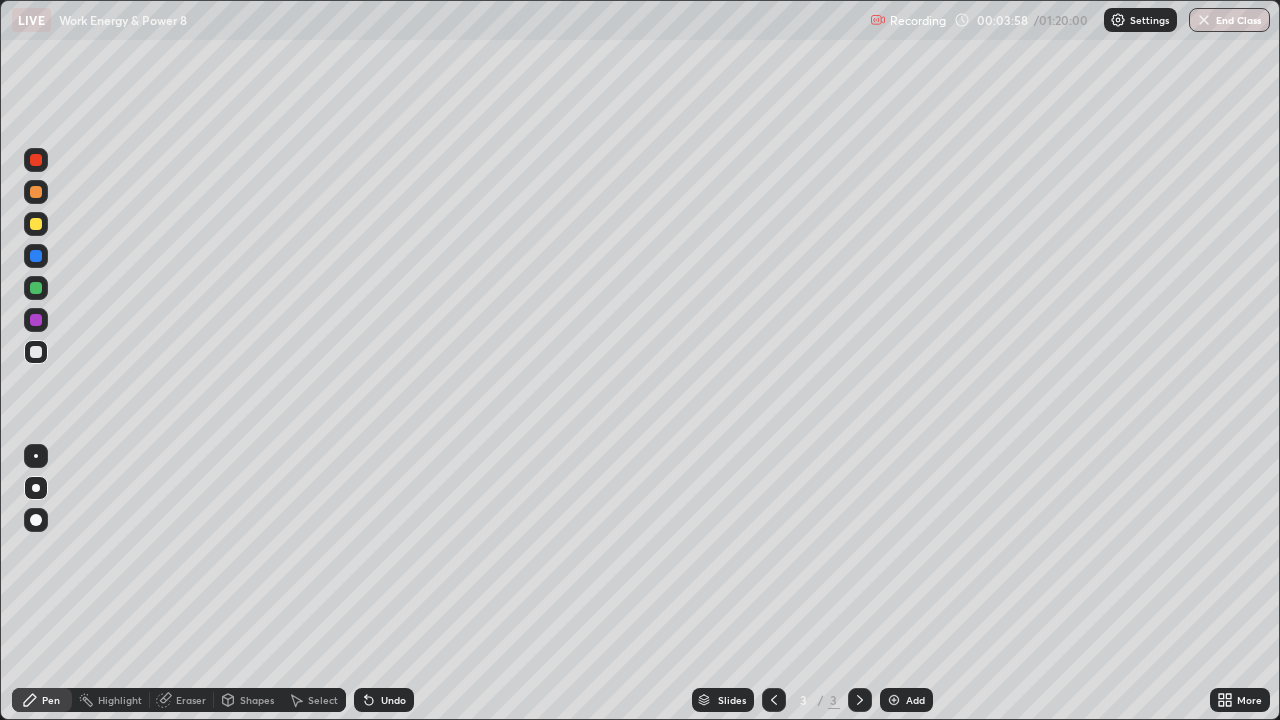 click at bounding box center (36, 320) 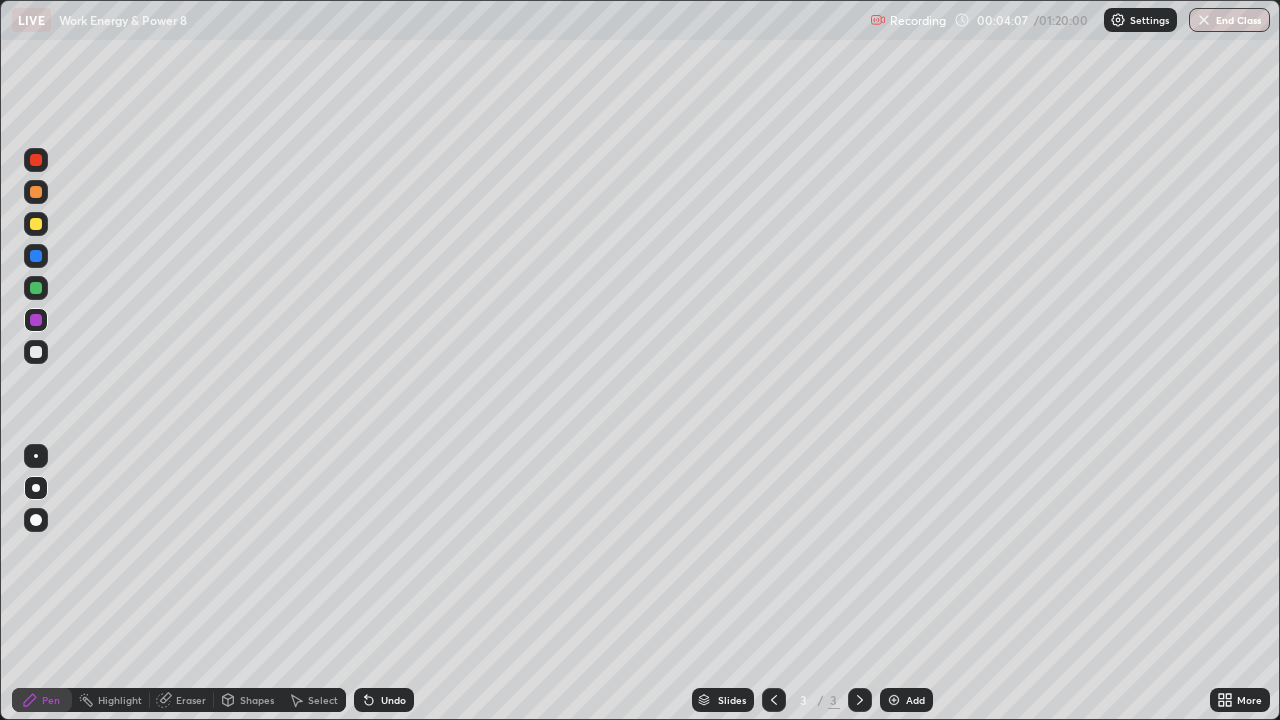 click at bounding box center [36, 224] 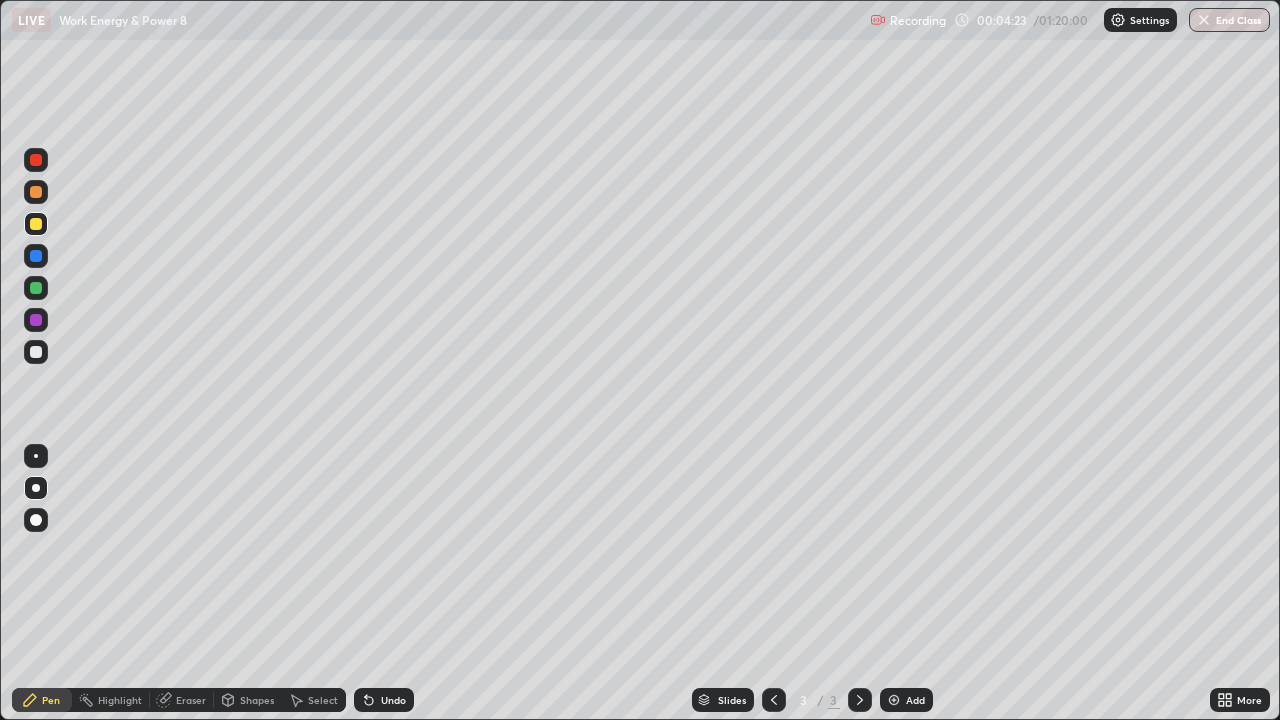 click at bounding box center (36, 352) 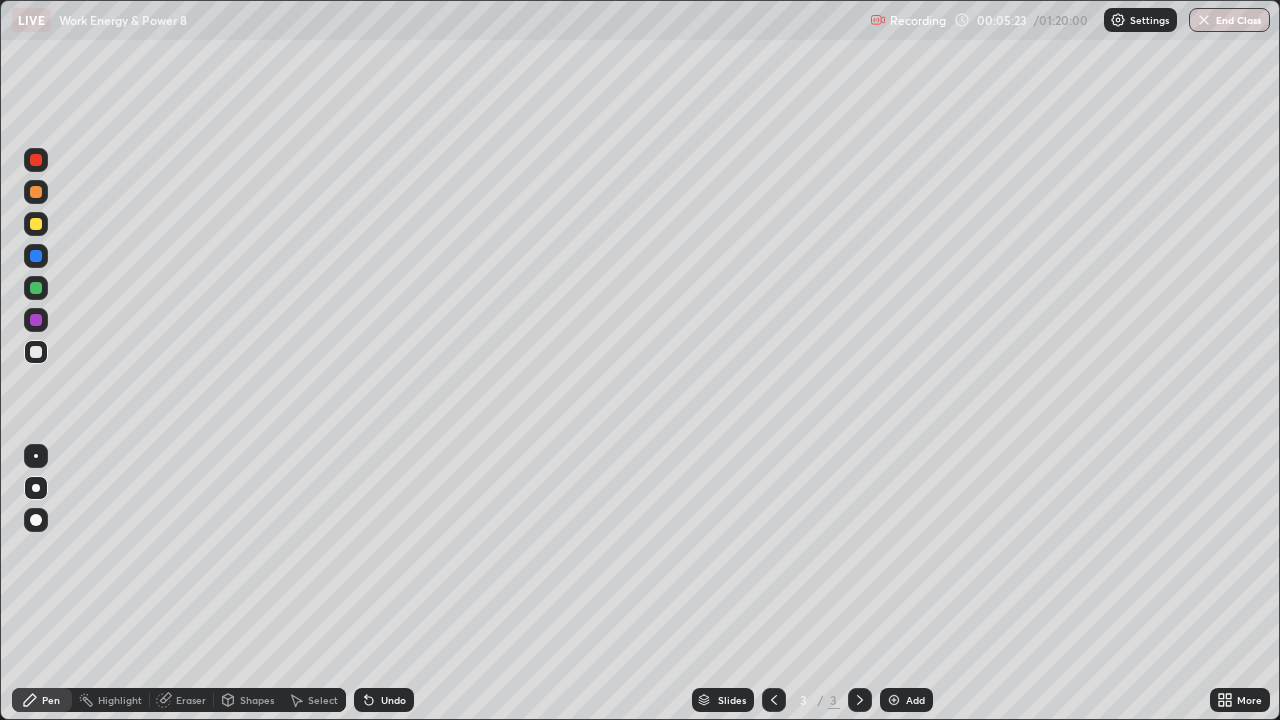 click at bounding box center (36, 288) 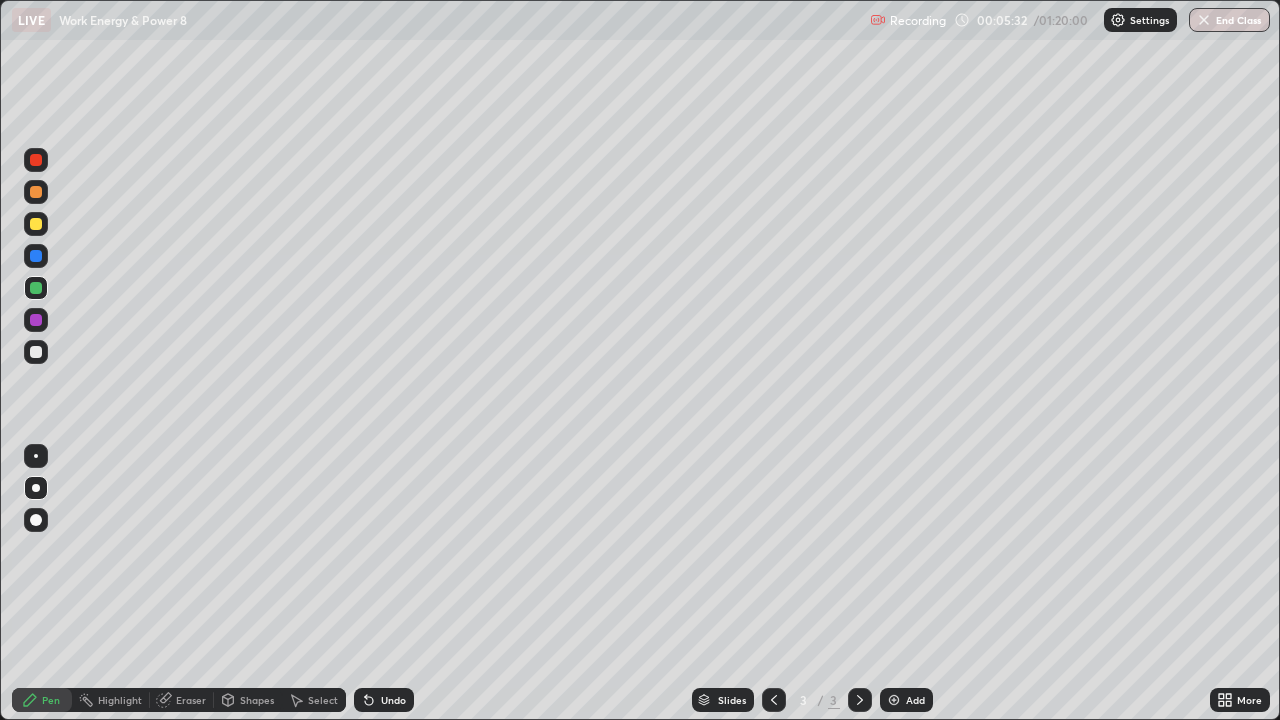 click at bounding box center (36, 224) 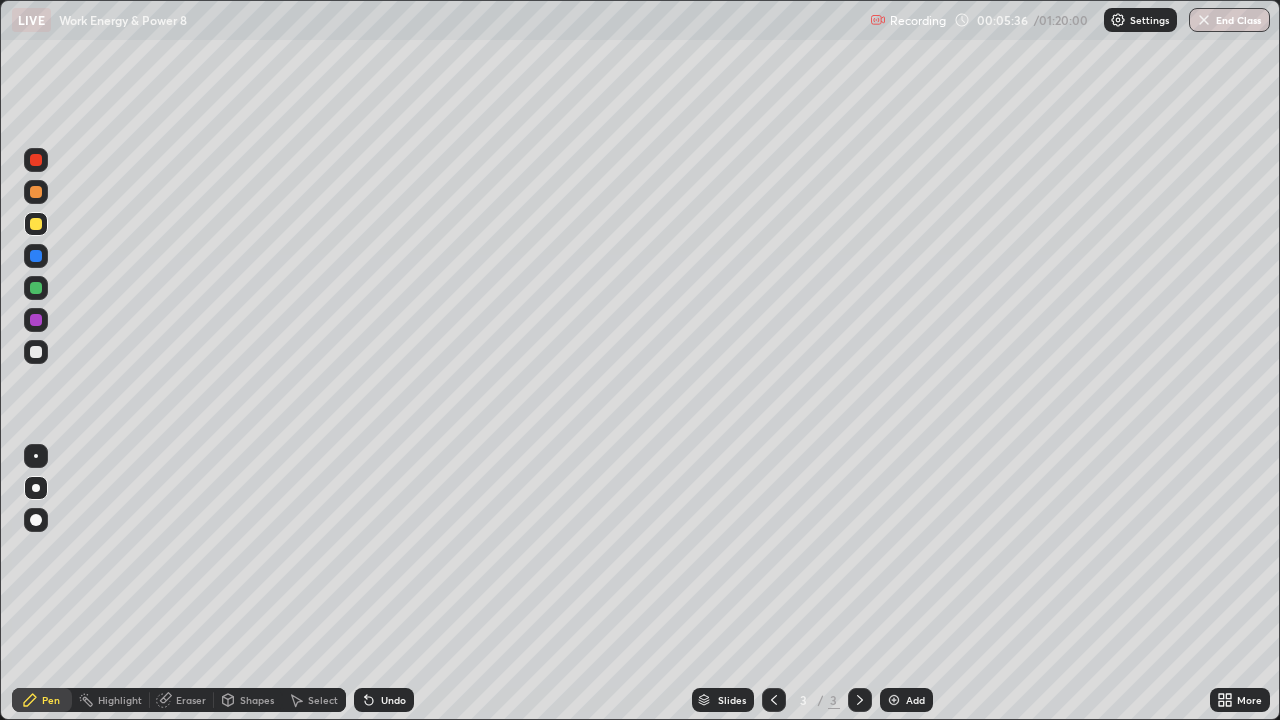 click at bounding box center (36, 352) 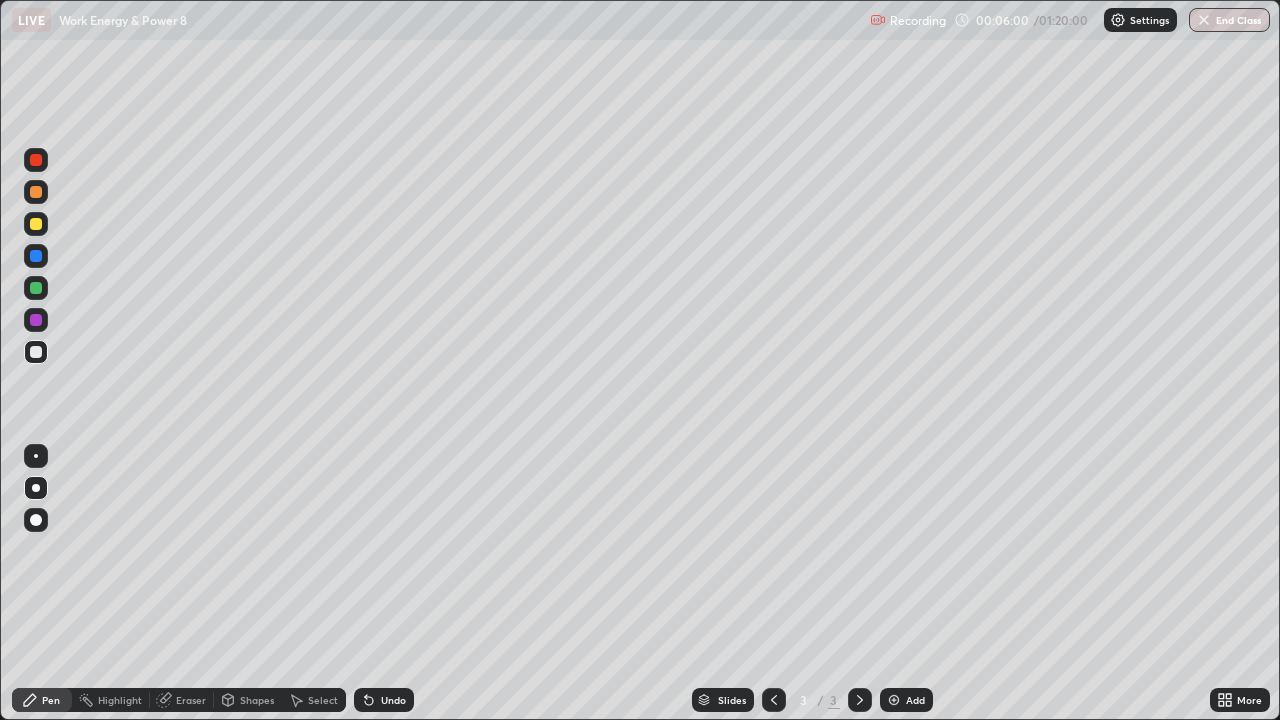 click at bounding box center (36, 192) 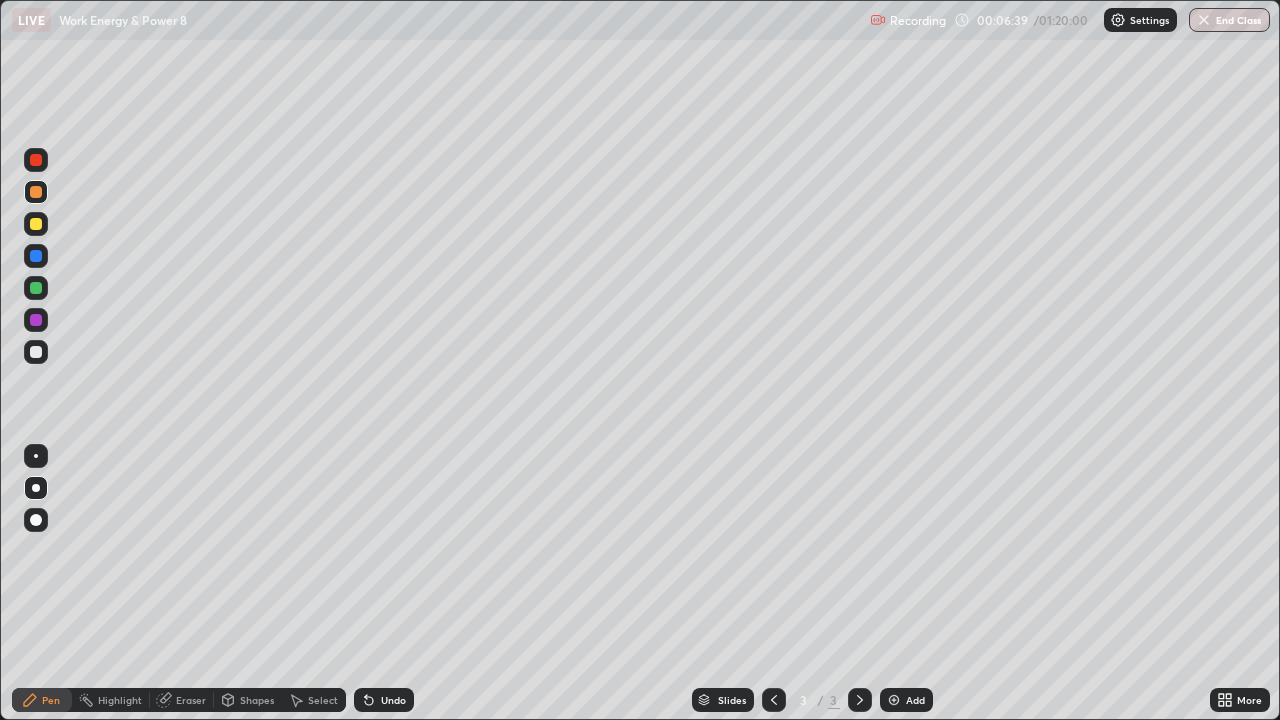 click at bounding box center [36, 352] 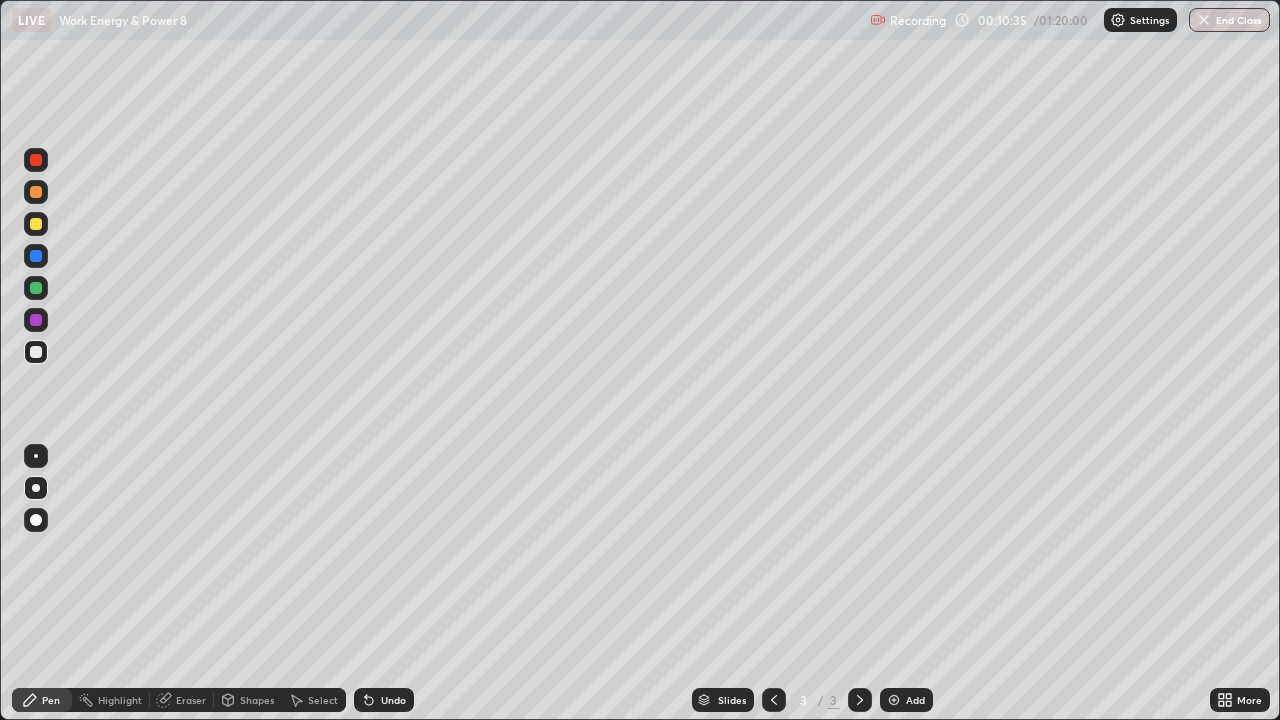 click at bounding box center [36, 224] 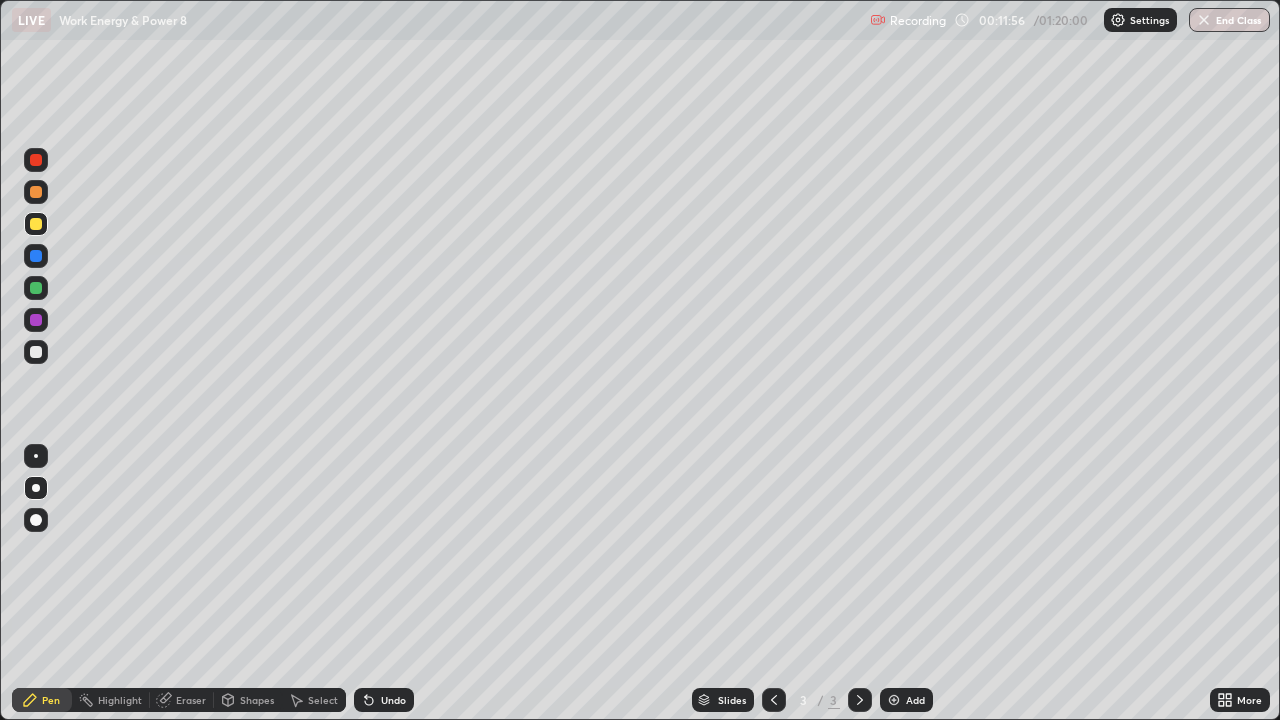 click at bounding box center (36, 192) 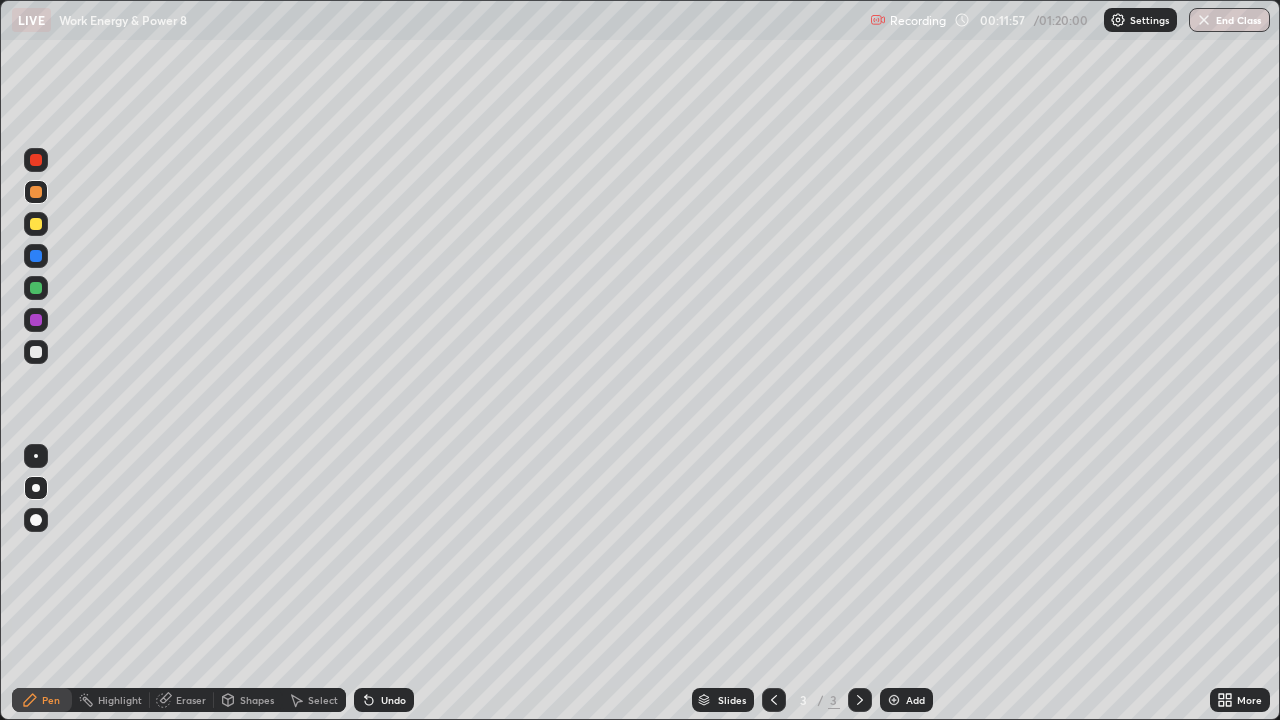 click at bounding box center (36, 192) 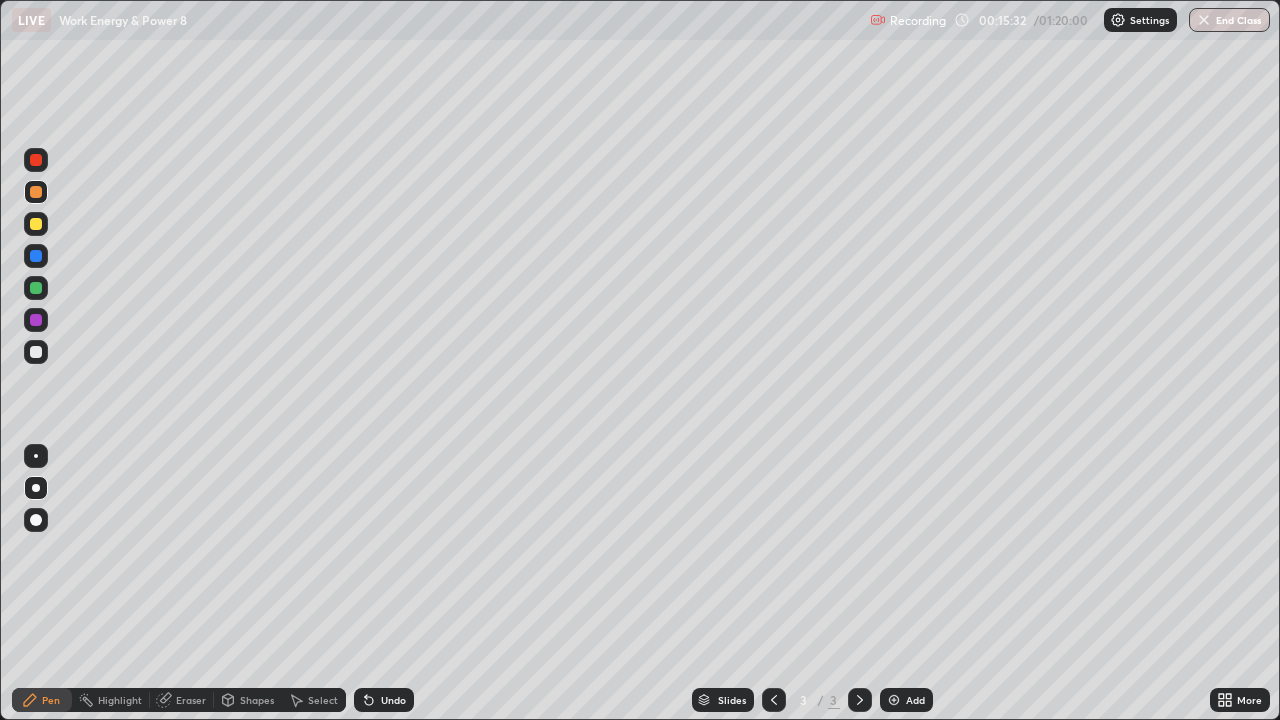 click at bounding box center [36, 320] 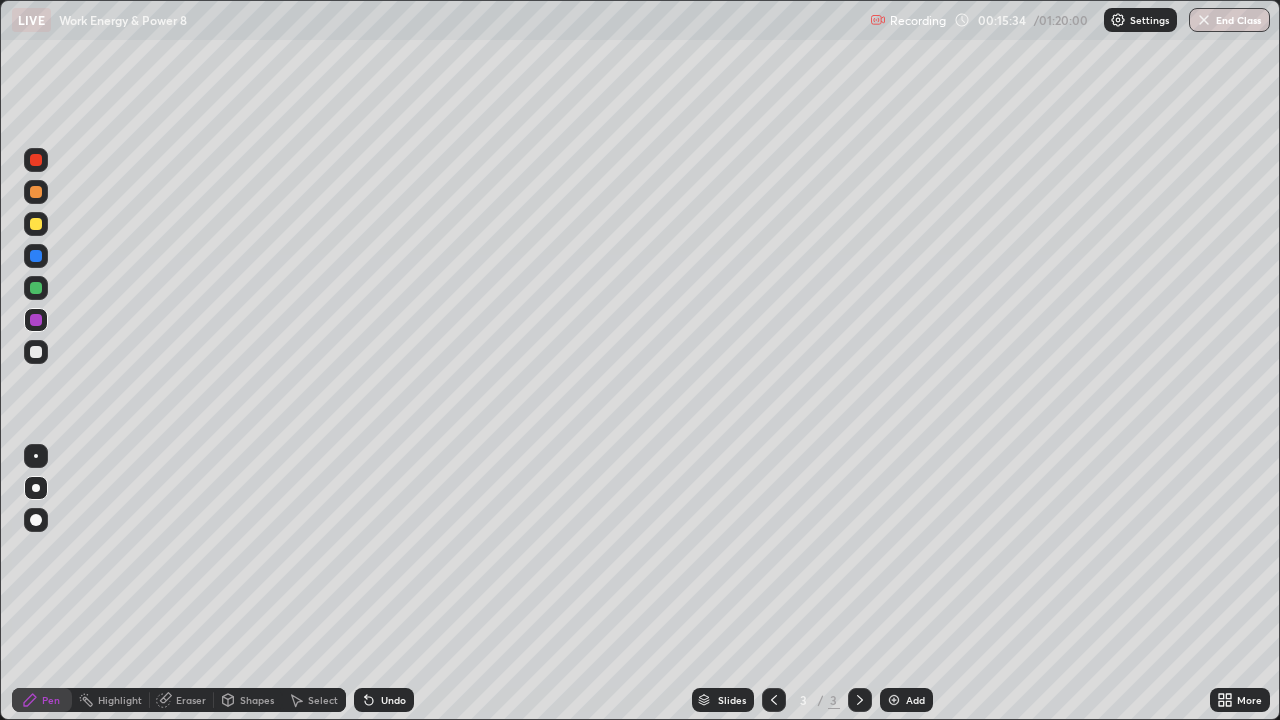 click at bounding box center [36, 320] 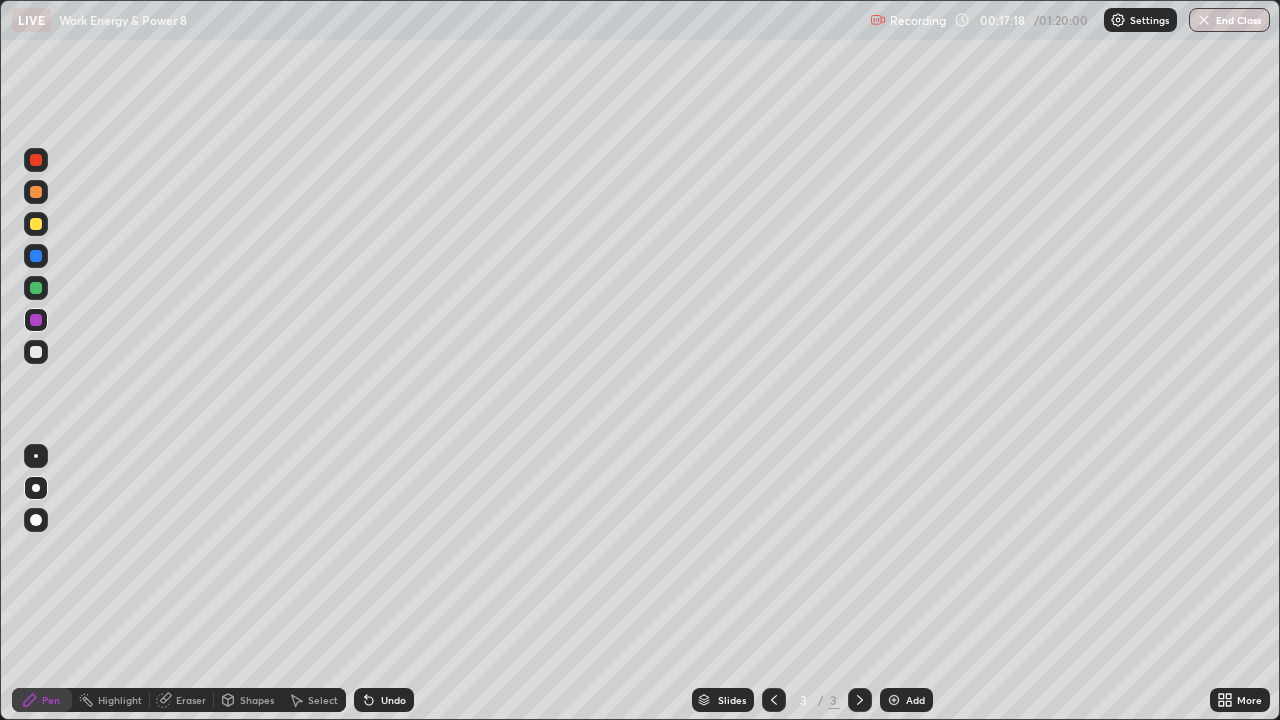 click on "Add" at bounding box center (906, 700) 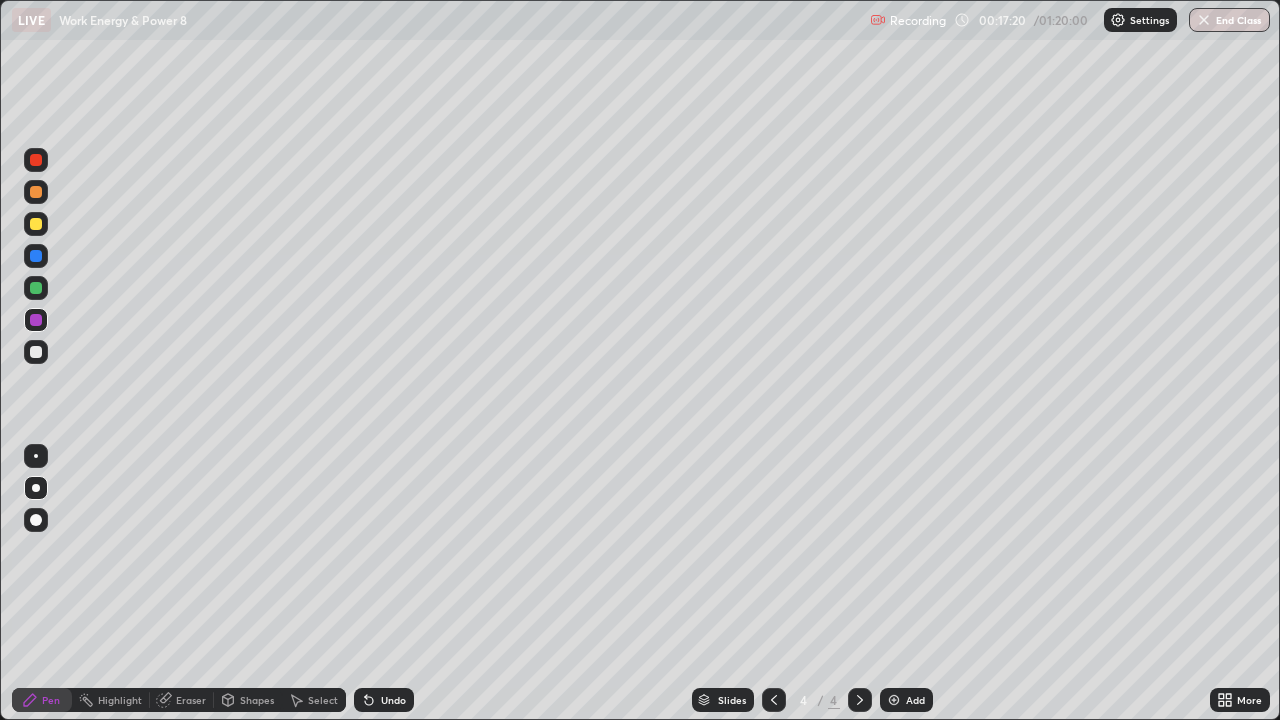 click at bounding box center (36, 352) 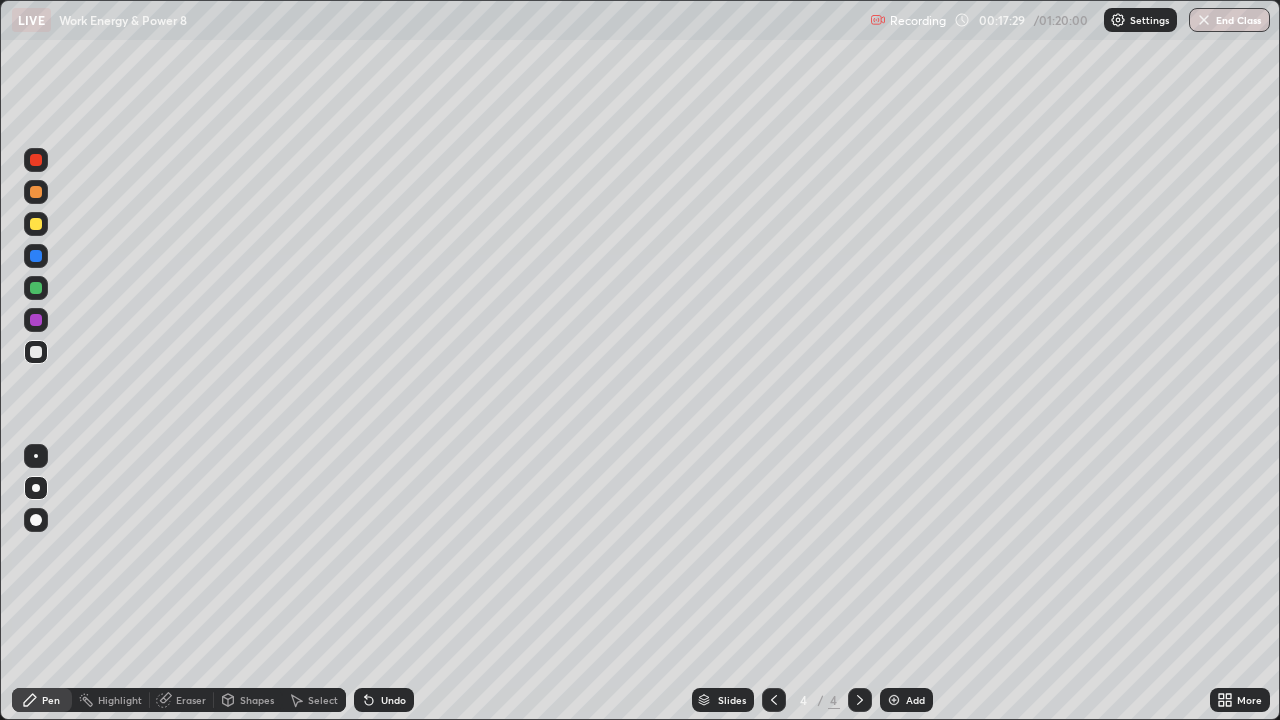 click at bounding box center (36, 224) 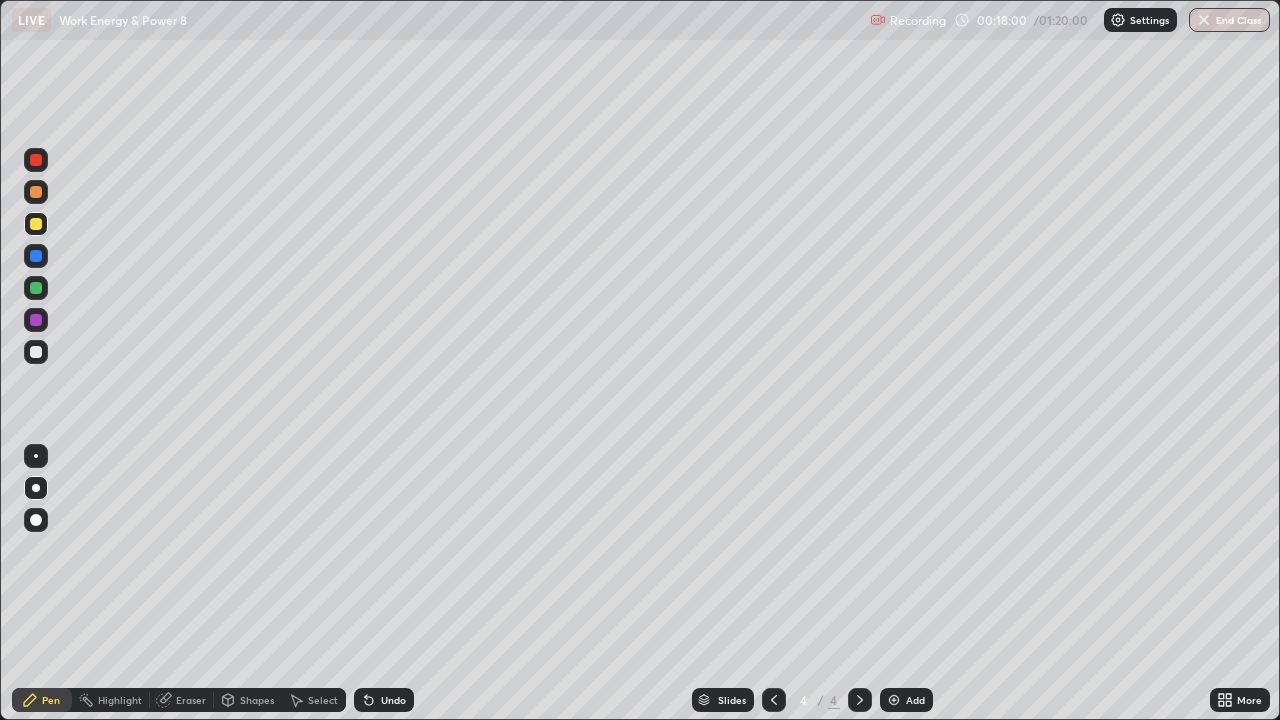click at bounding box center [36, 256] 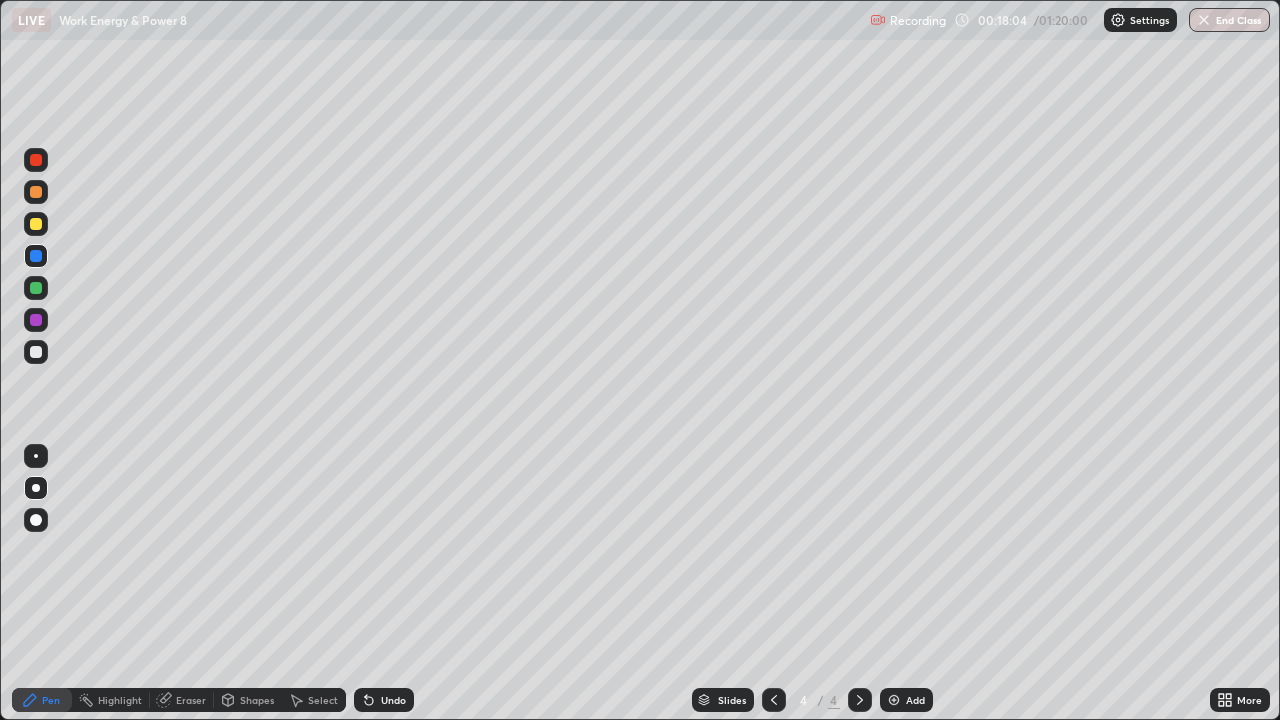 click at bounding box center (36, 352) 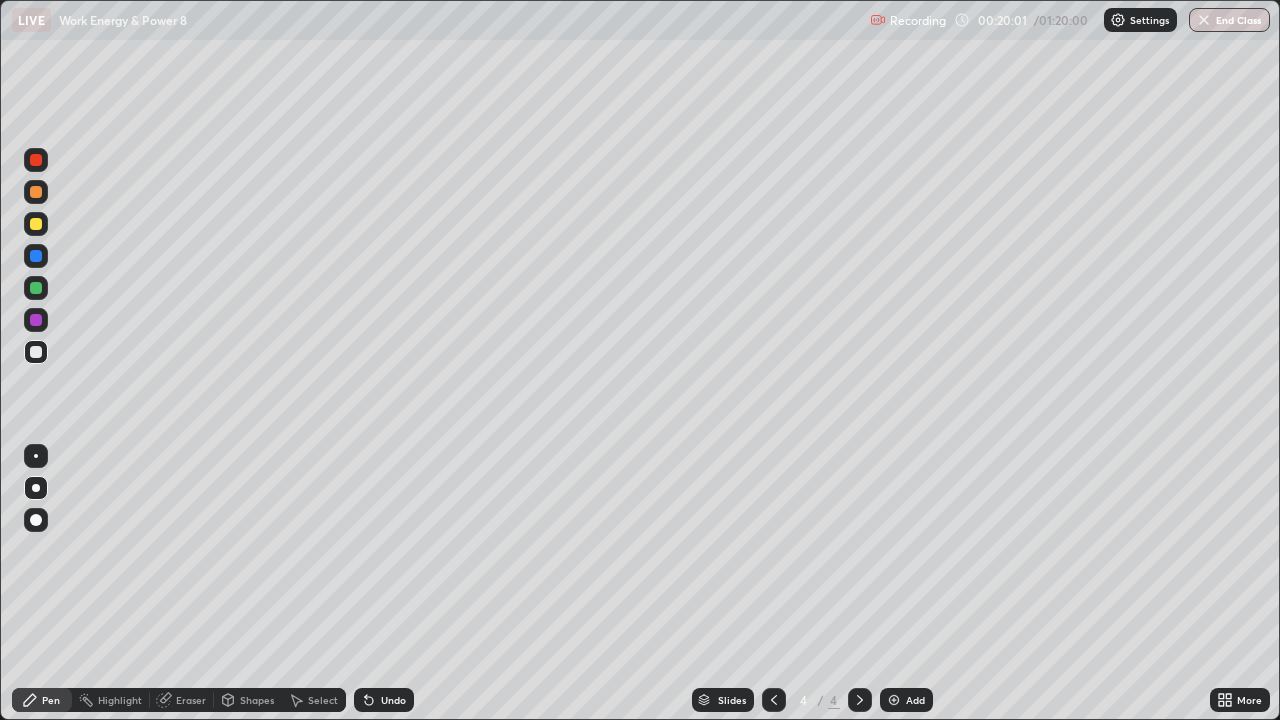 click at bounding box center [36, 224] 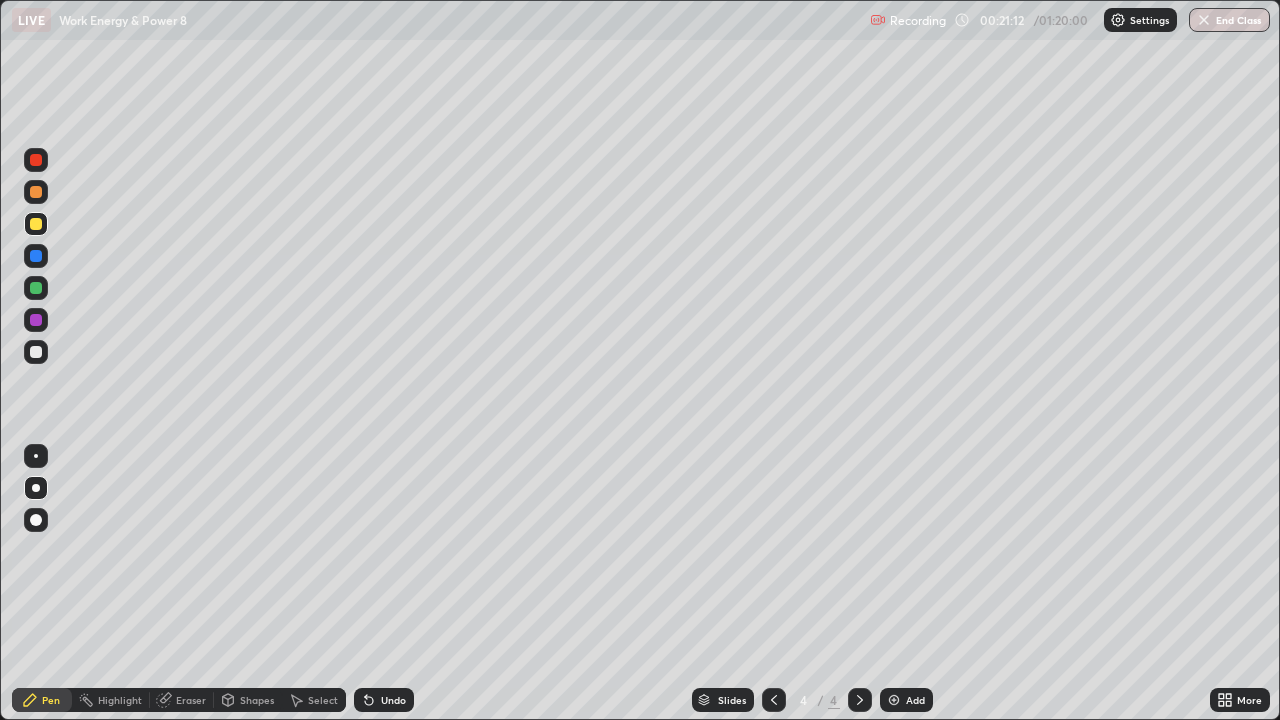 click at bounding box center [36, 352] 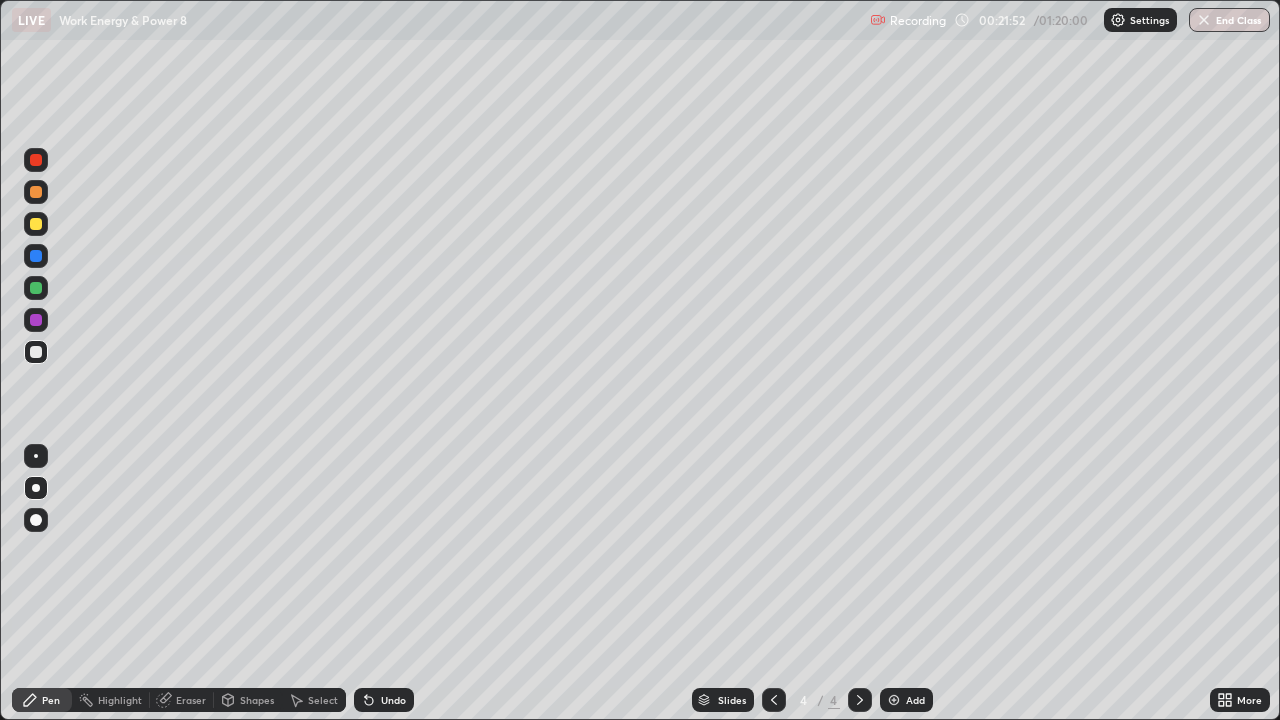 click at bounding box center (36, 256) 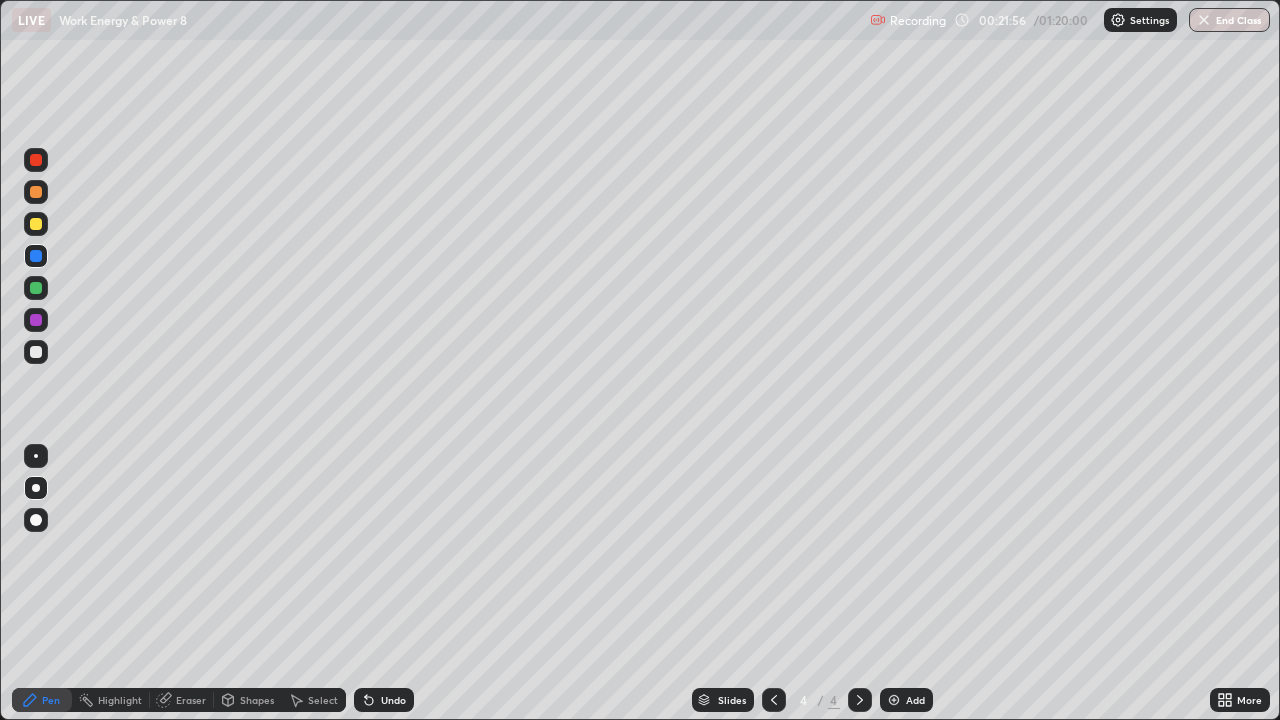 click at bounding box center [36, 352] 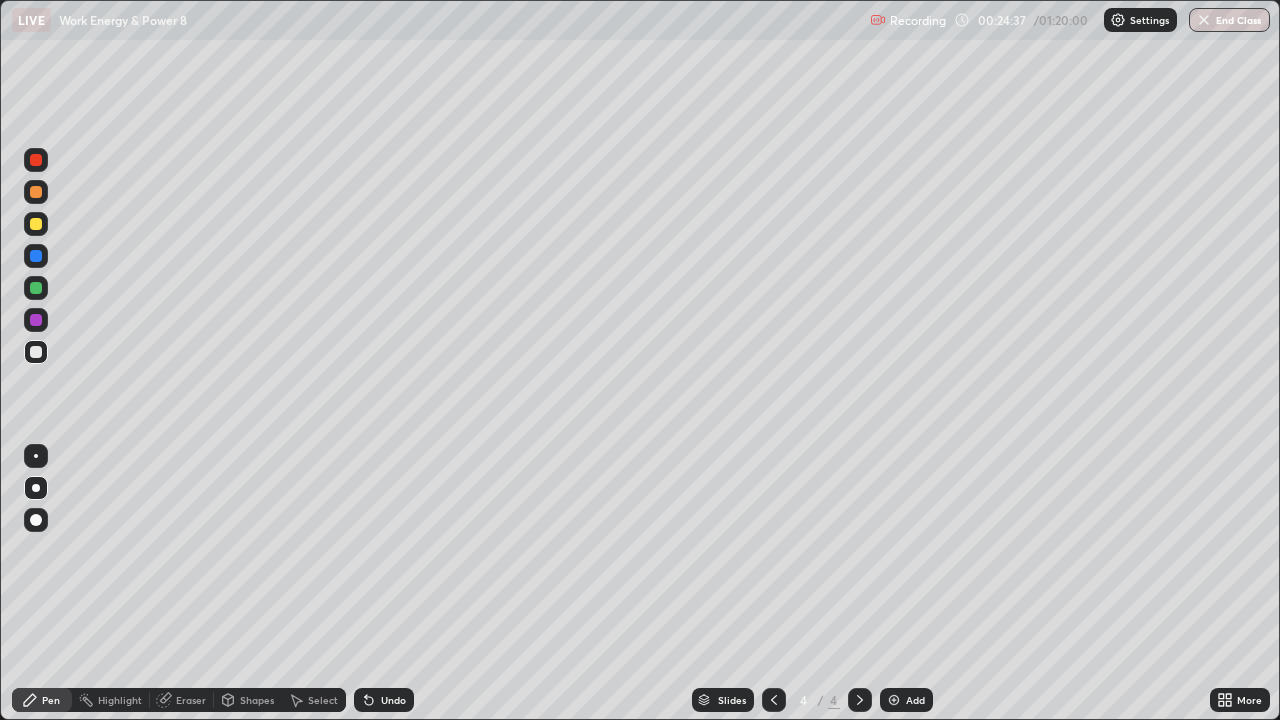 click on "Add" at bounding box center [915, 700] 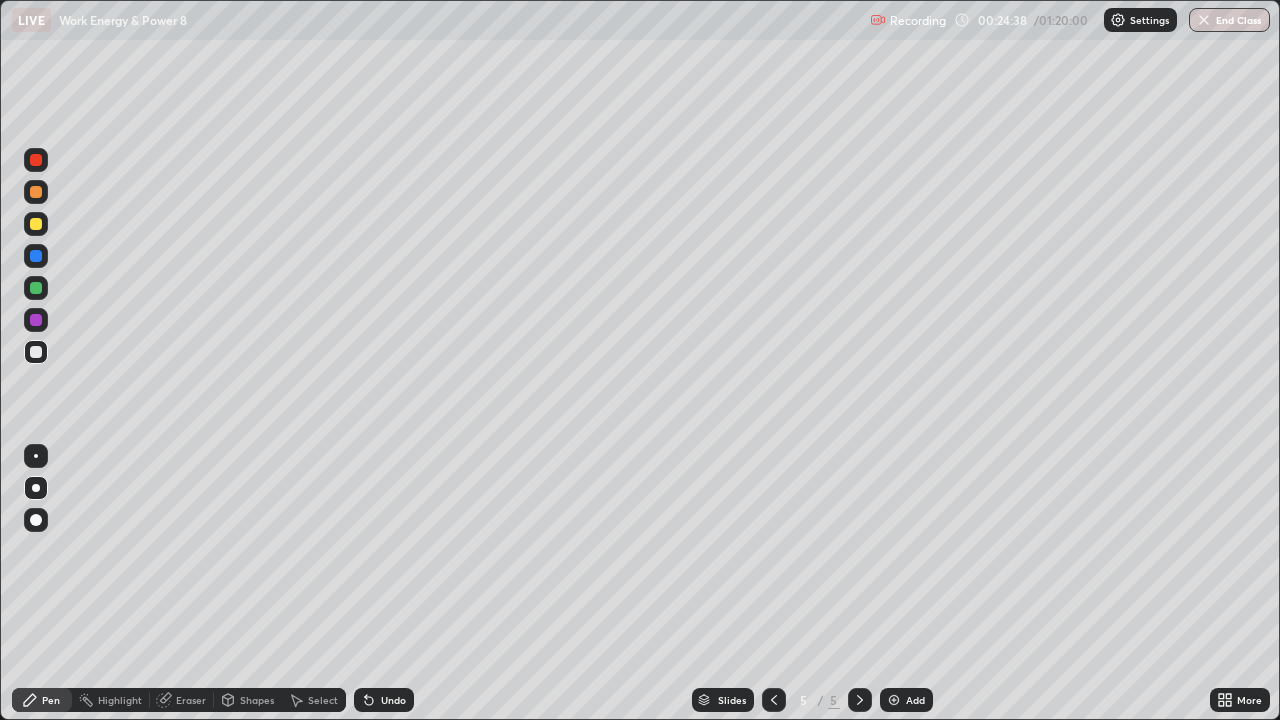 click at bounding box center [36, 352] 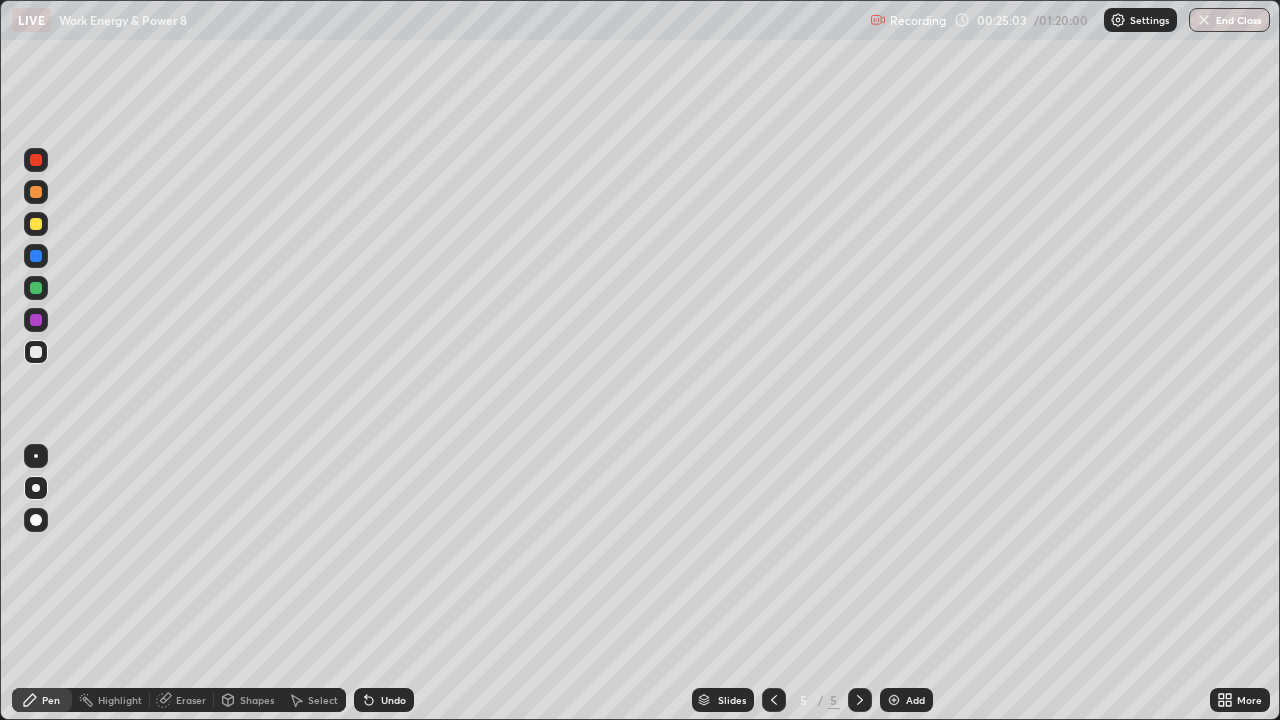 click at bounding box center (36, 160) 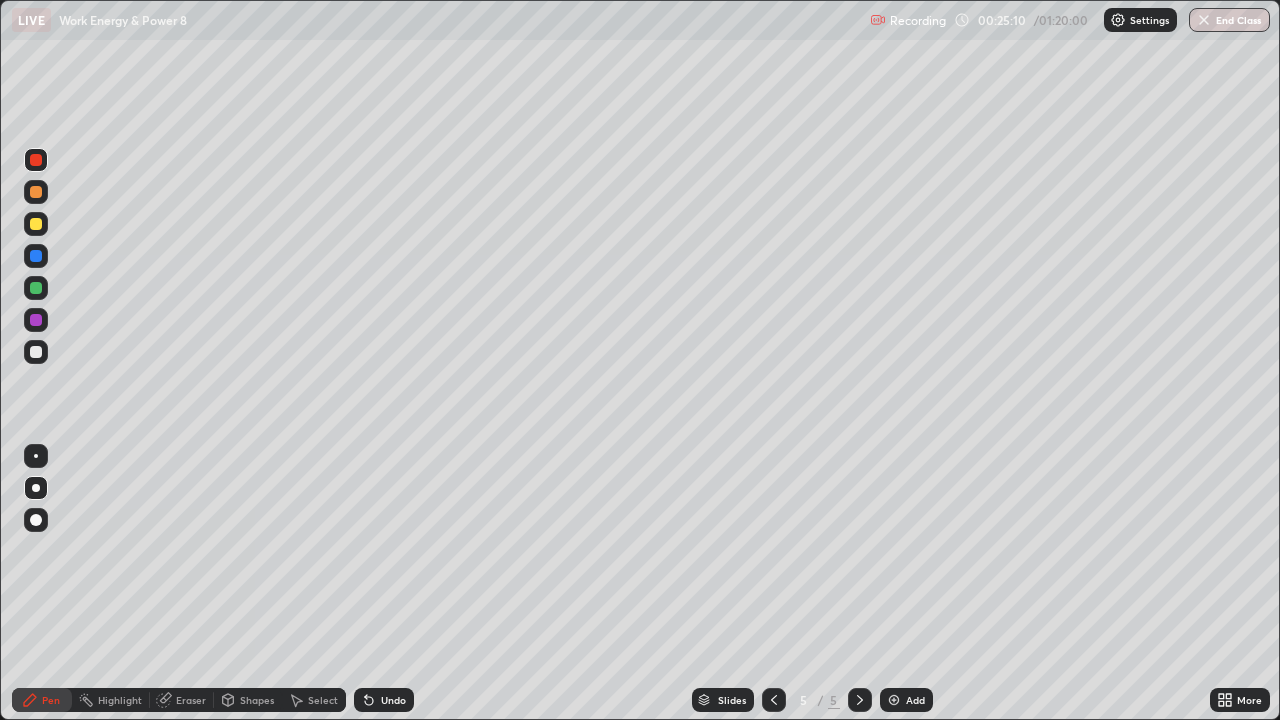 click at bounding box center [36, 352] 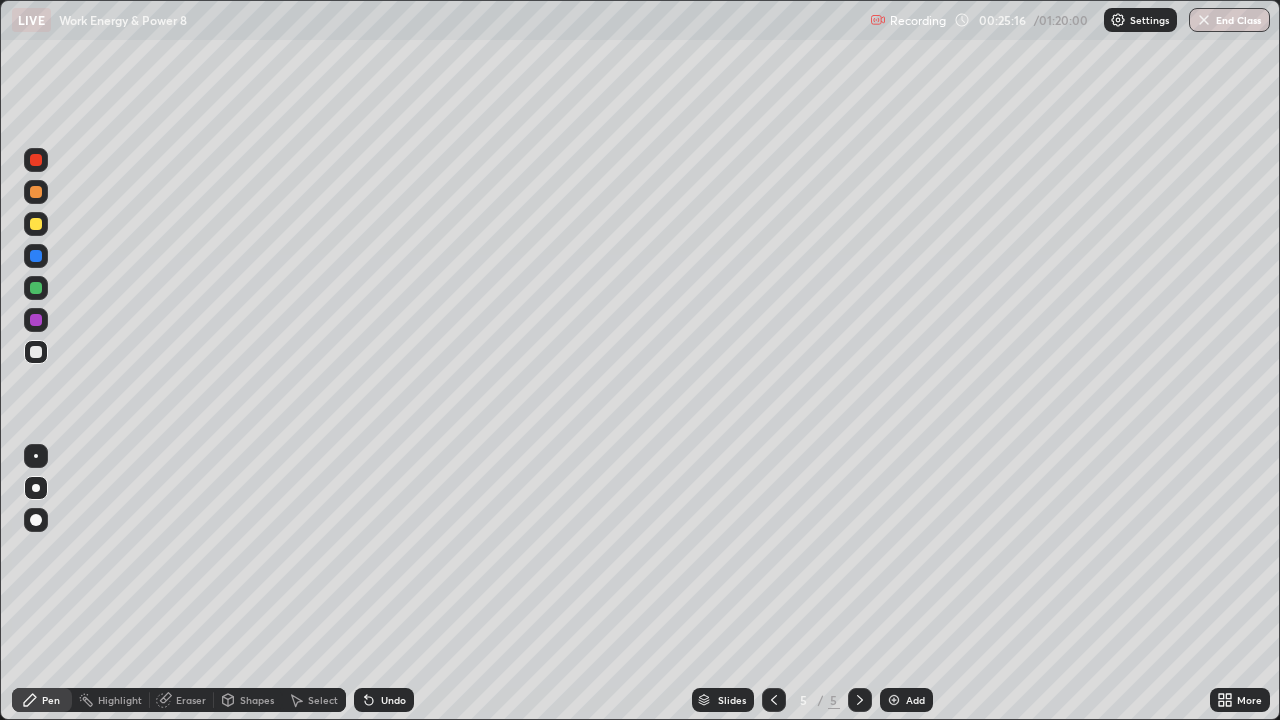 click on "Shapes" at bounding box center (257, 700) 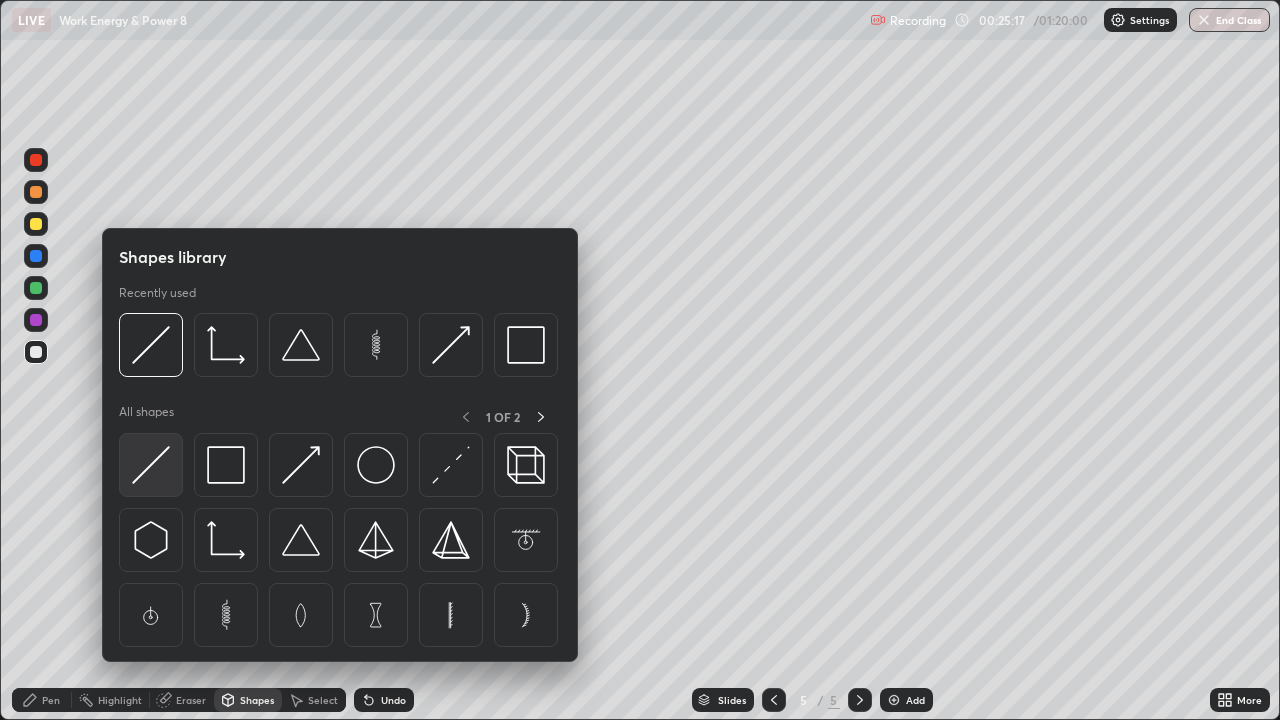 click at bounding box center (151, 465) 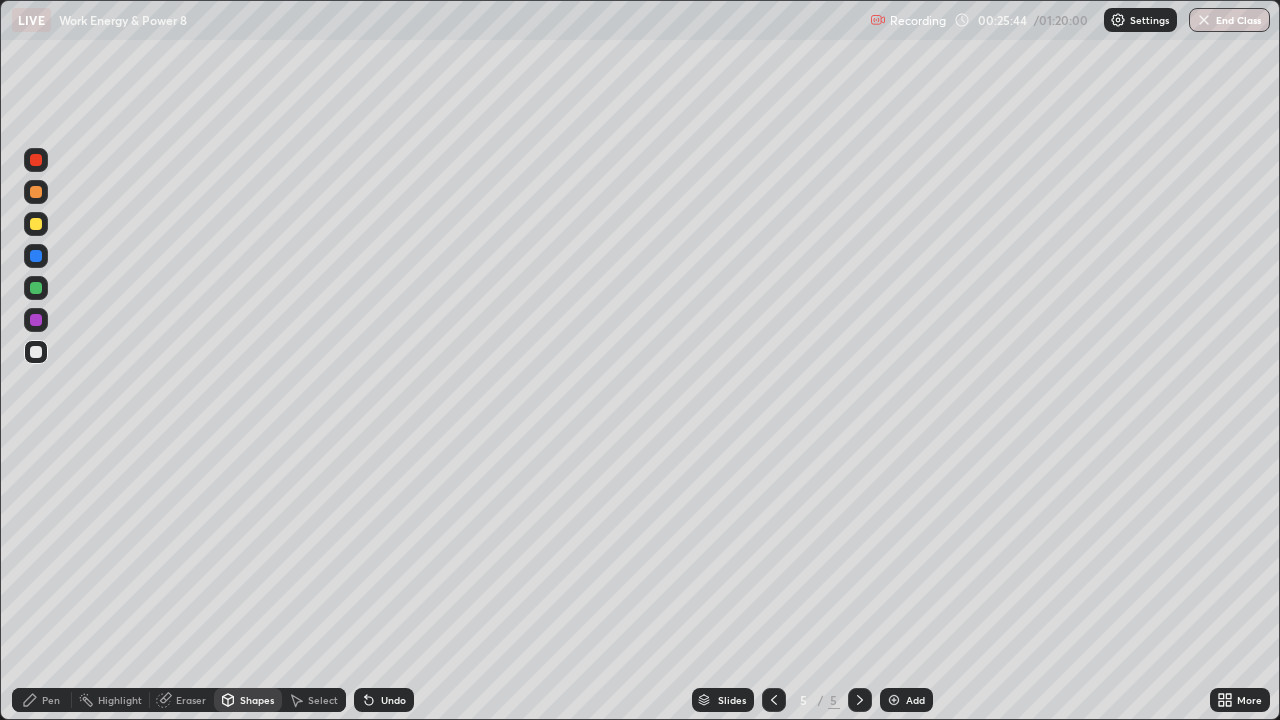 click on "Eraser" at bounding box center [191, 700] 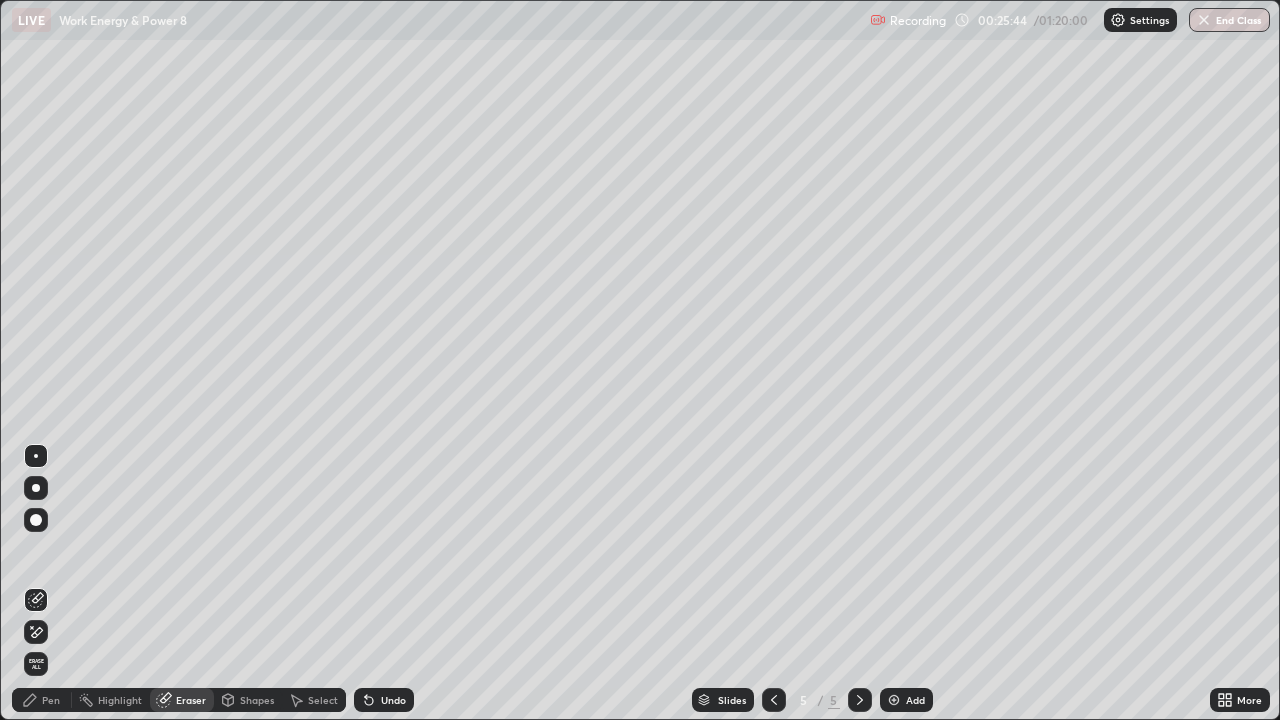 click on "Select" at bounding box center [323, 700] 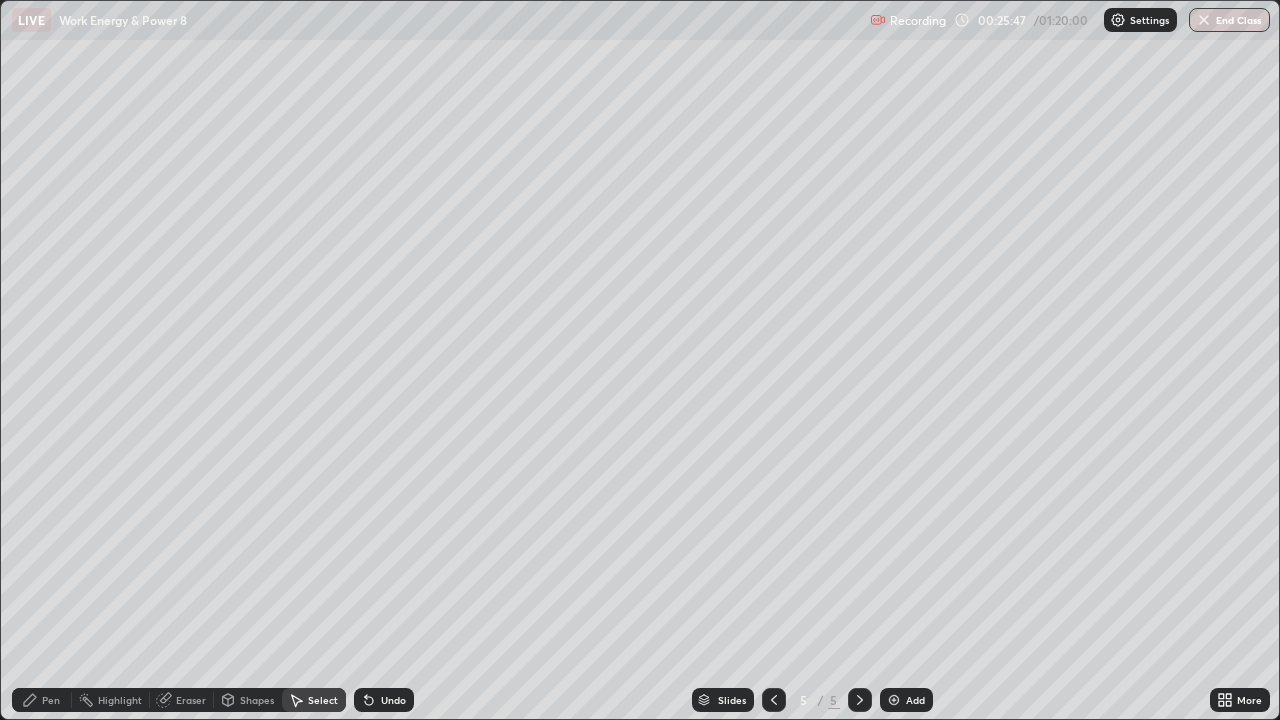 click on "Eraser" at bounding box center [191, 700] 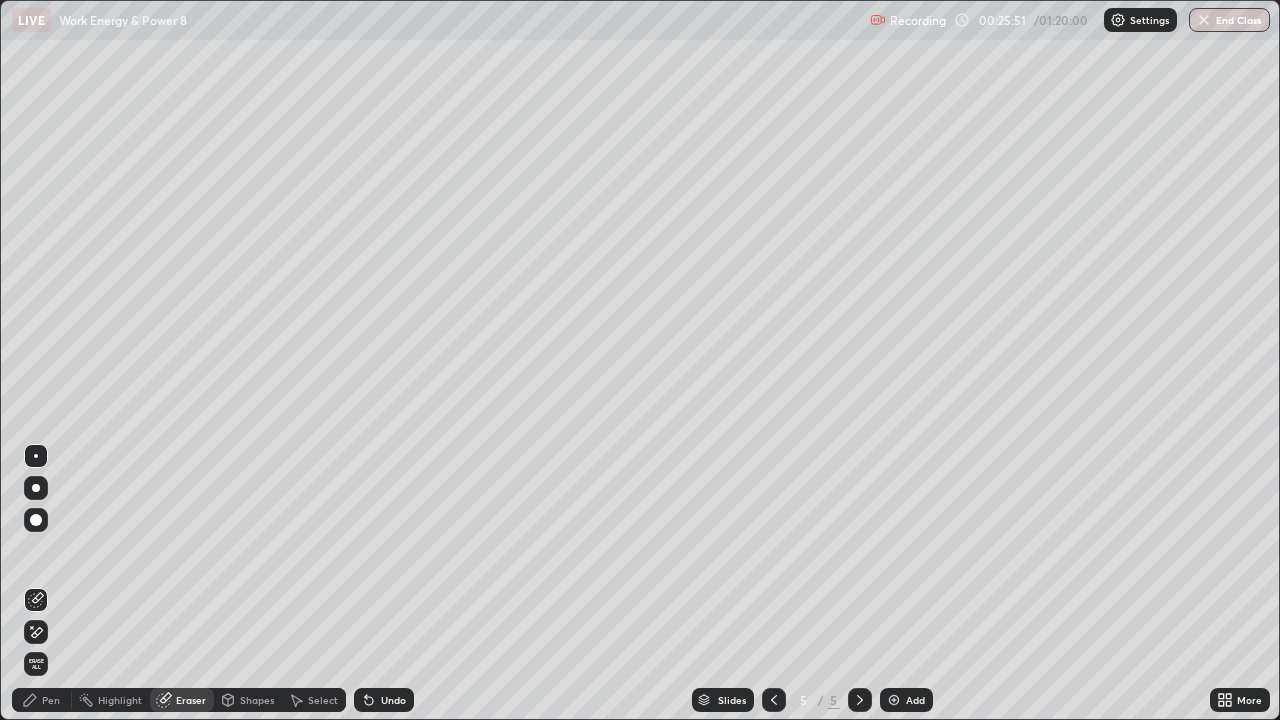click on "Pen" at bounding box center [51, 700] 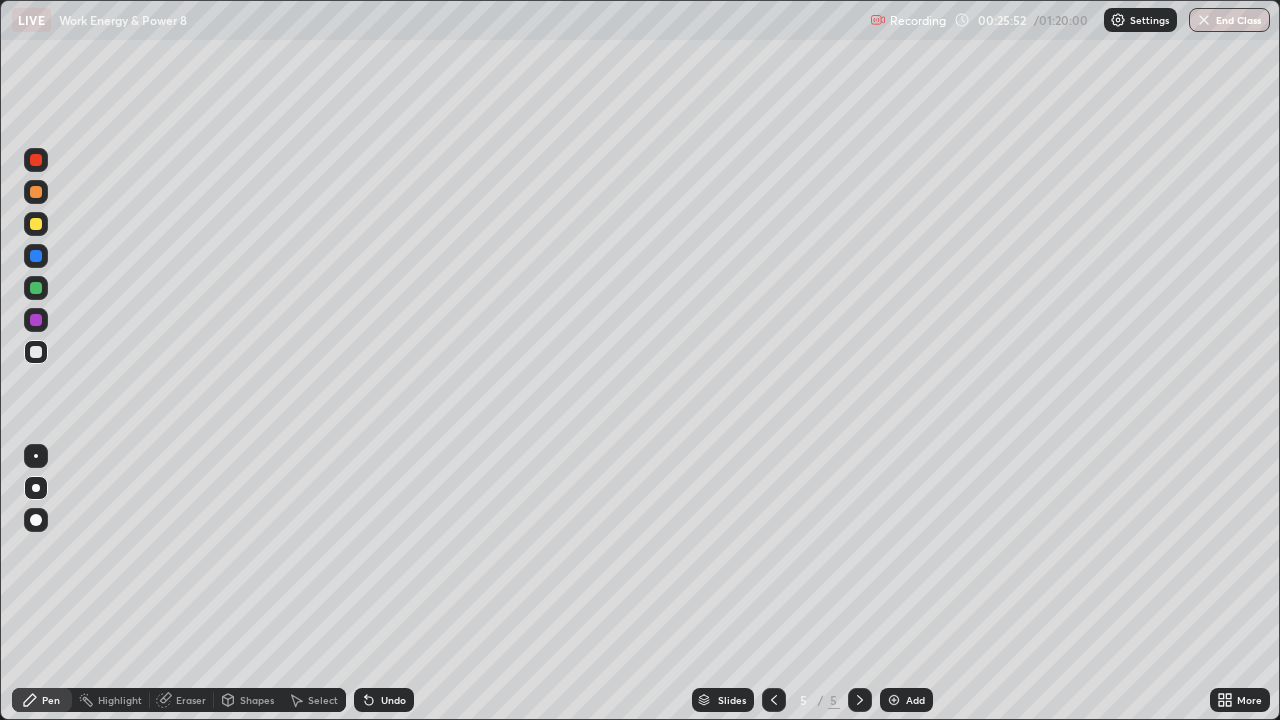 click at bounding box center [36, 352] 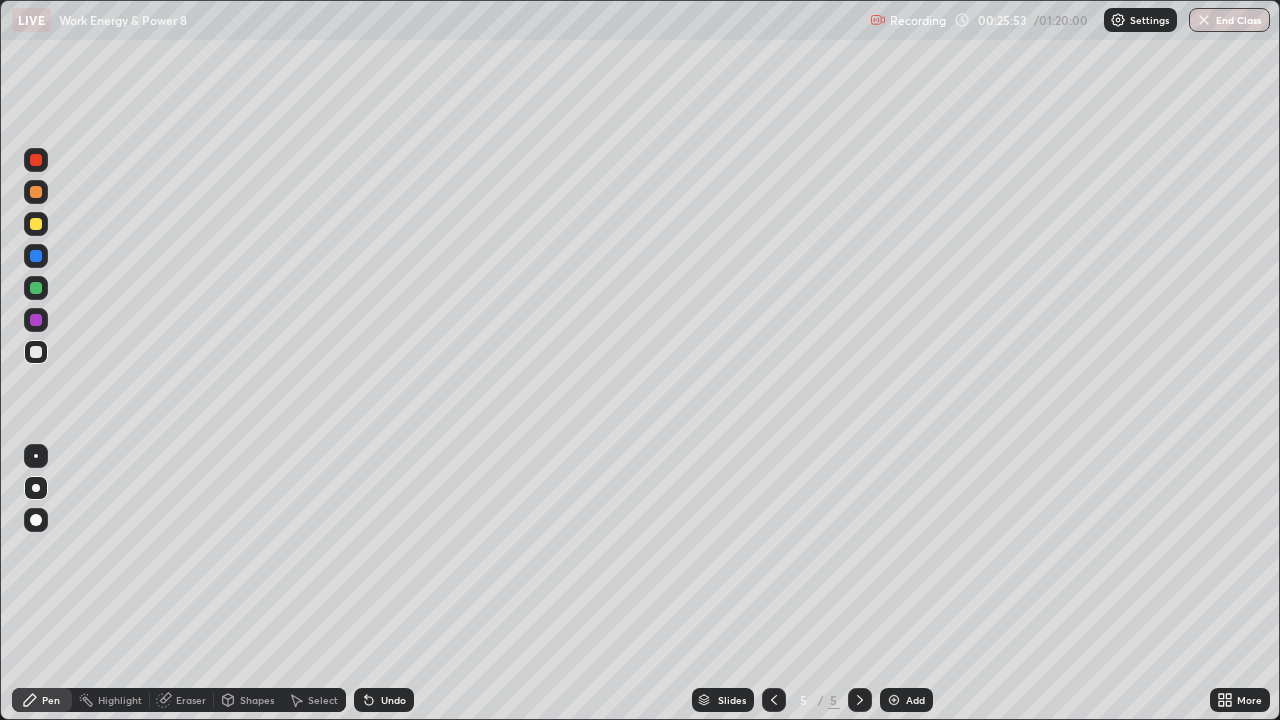 click at bounding box center [36, 224] 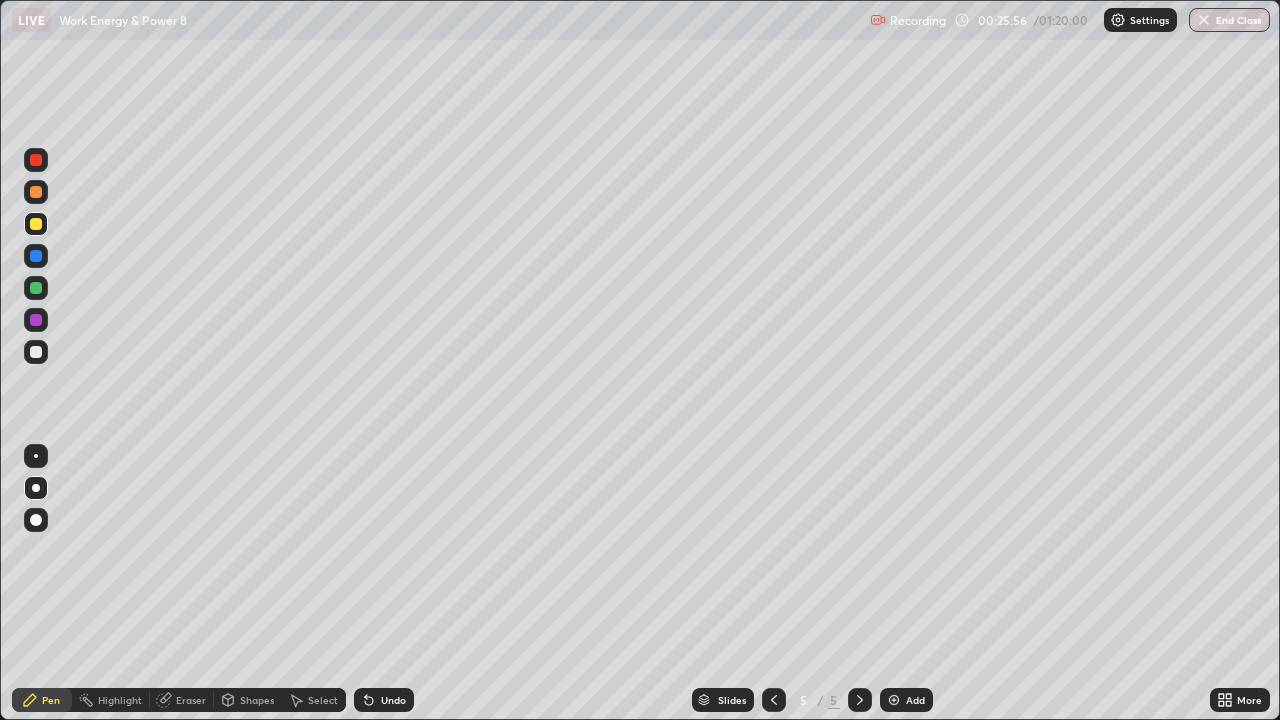 click at bounding box center (36, 192) 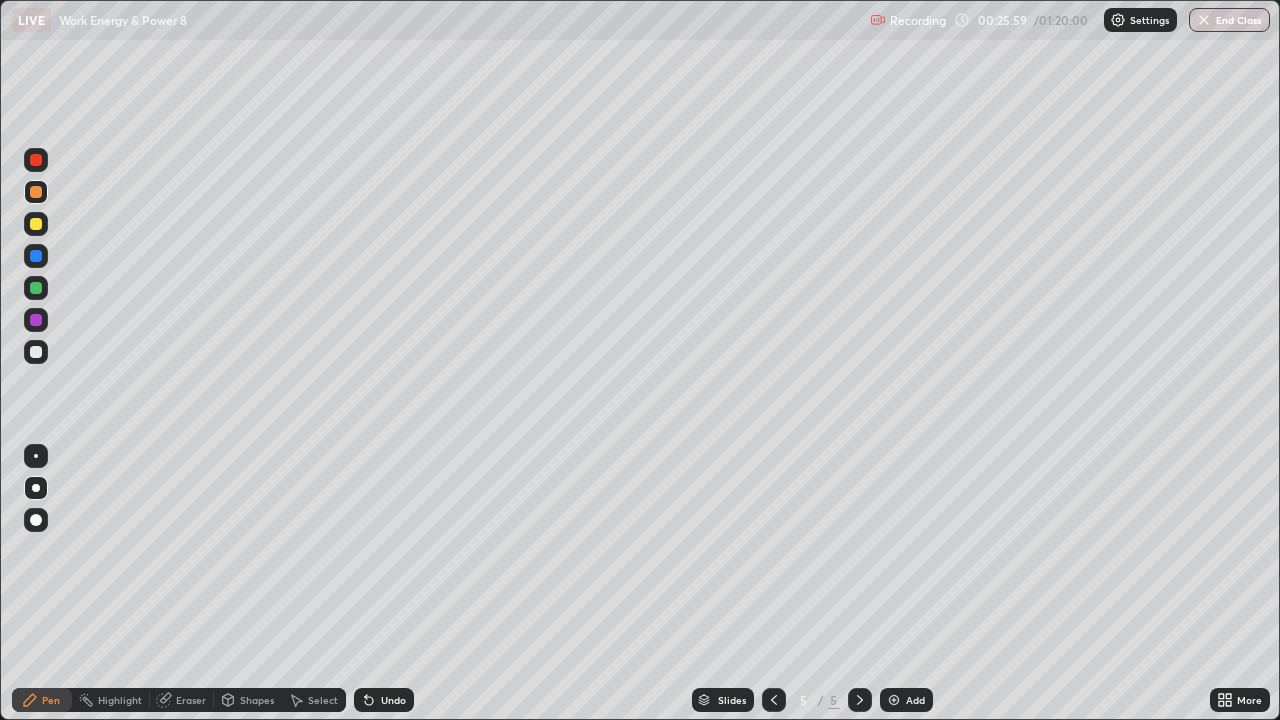 click at bounding box center [36, 352] 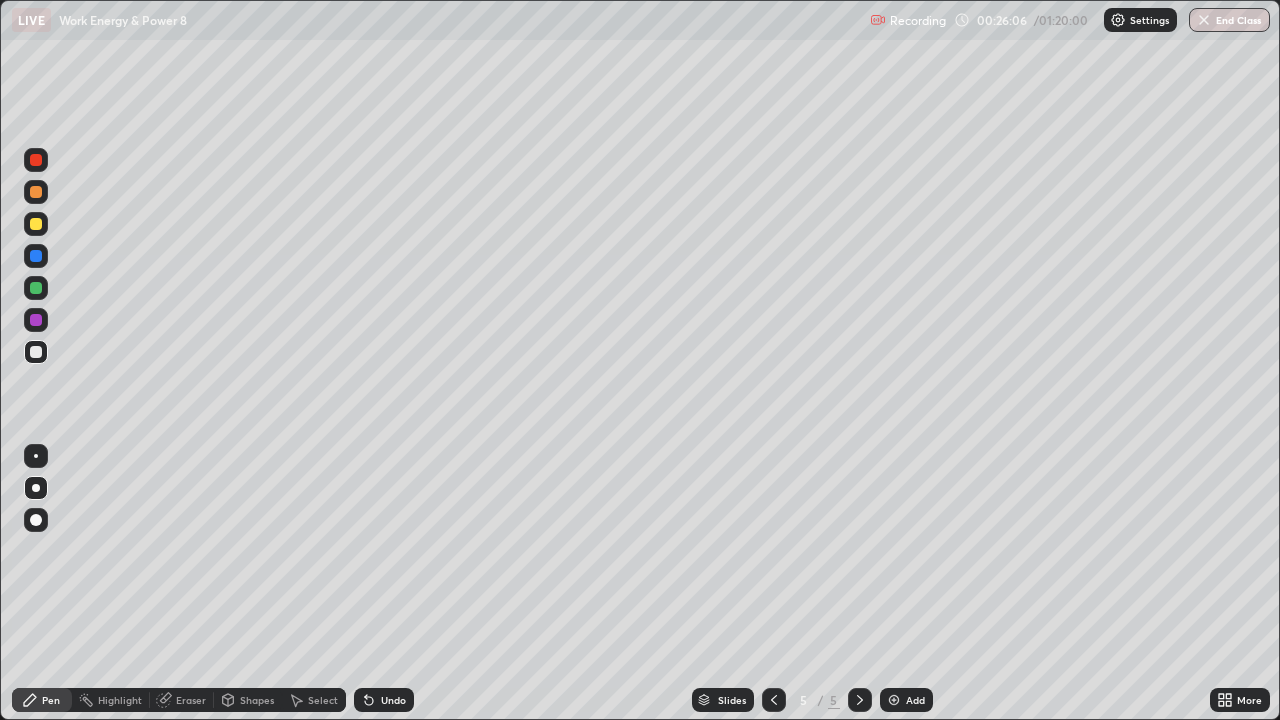 click at bounding box center [36, 224] 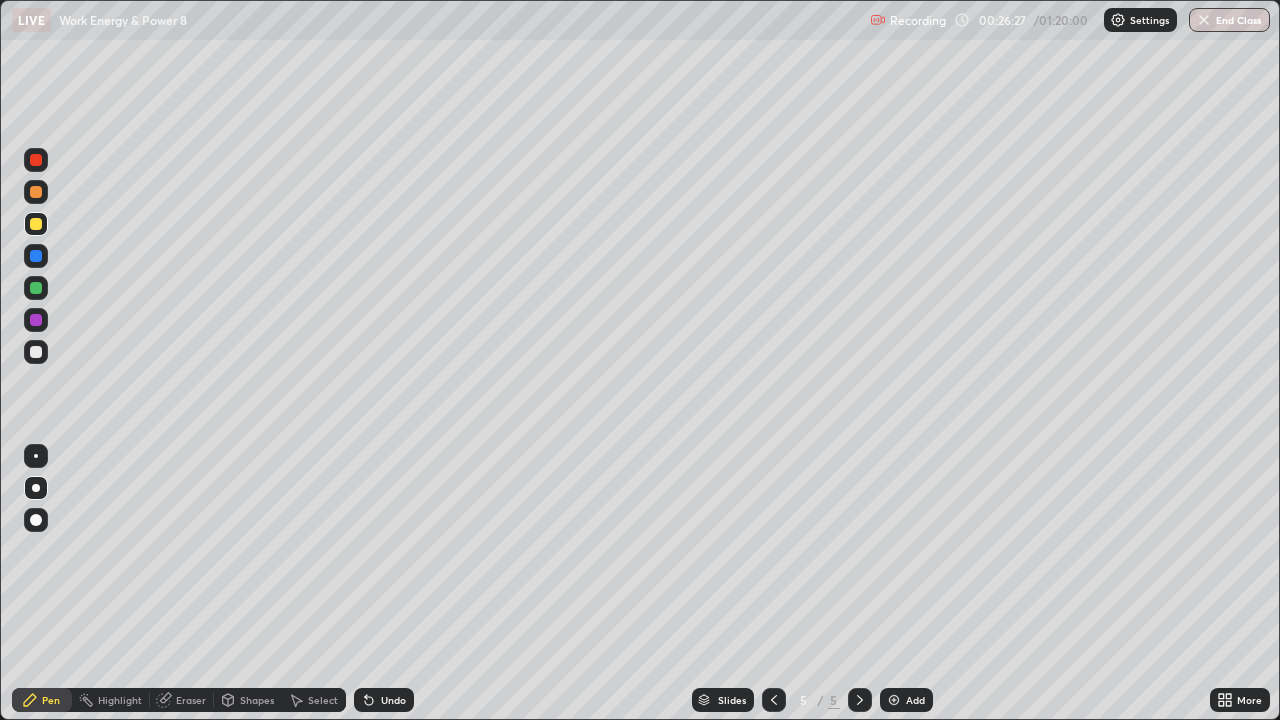click at bounding box center [36, 192] 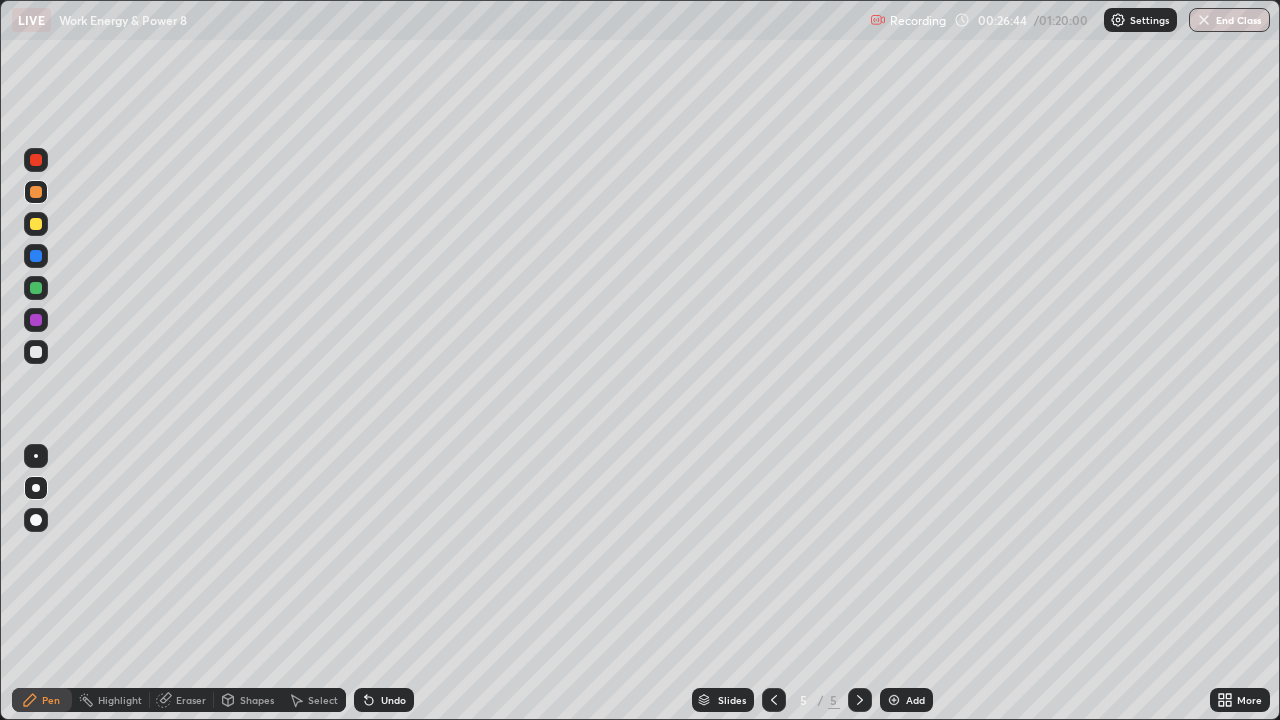 click at bounding box center (36, 224) 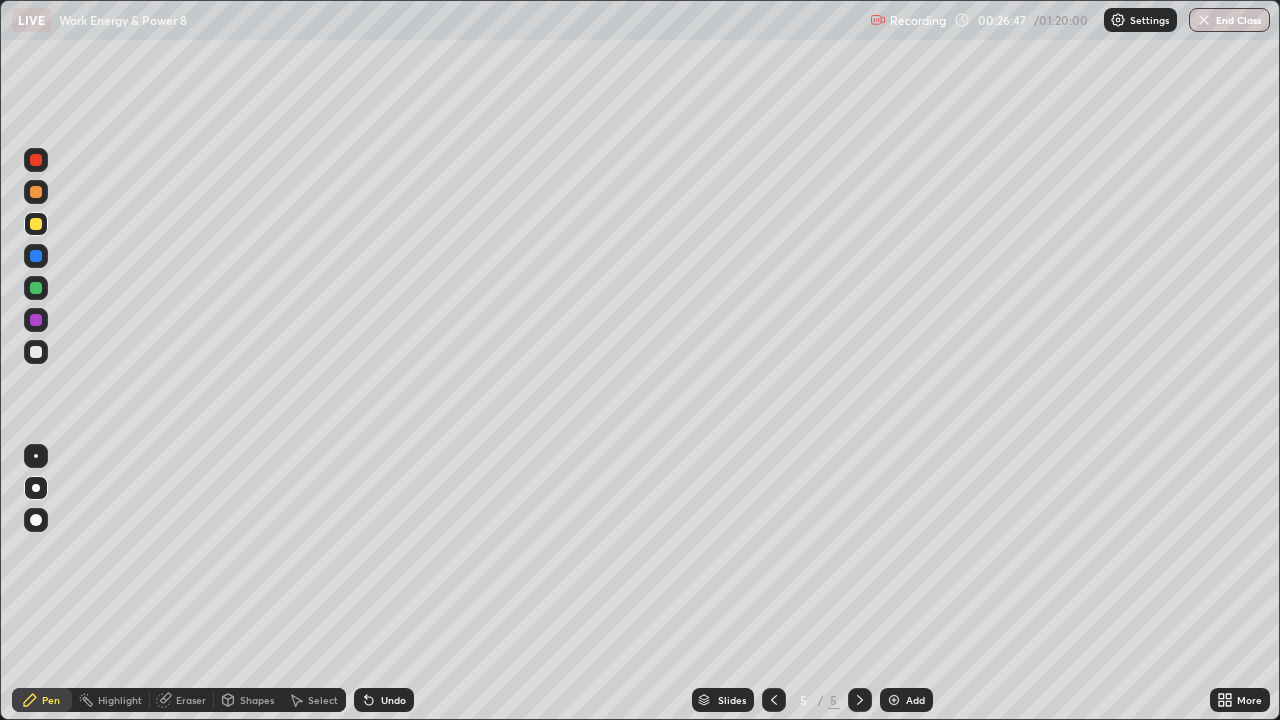 click at bounding box center [36, 192] 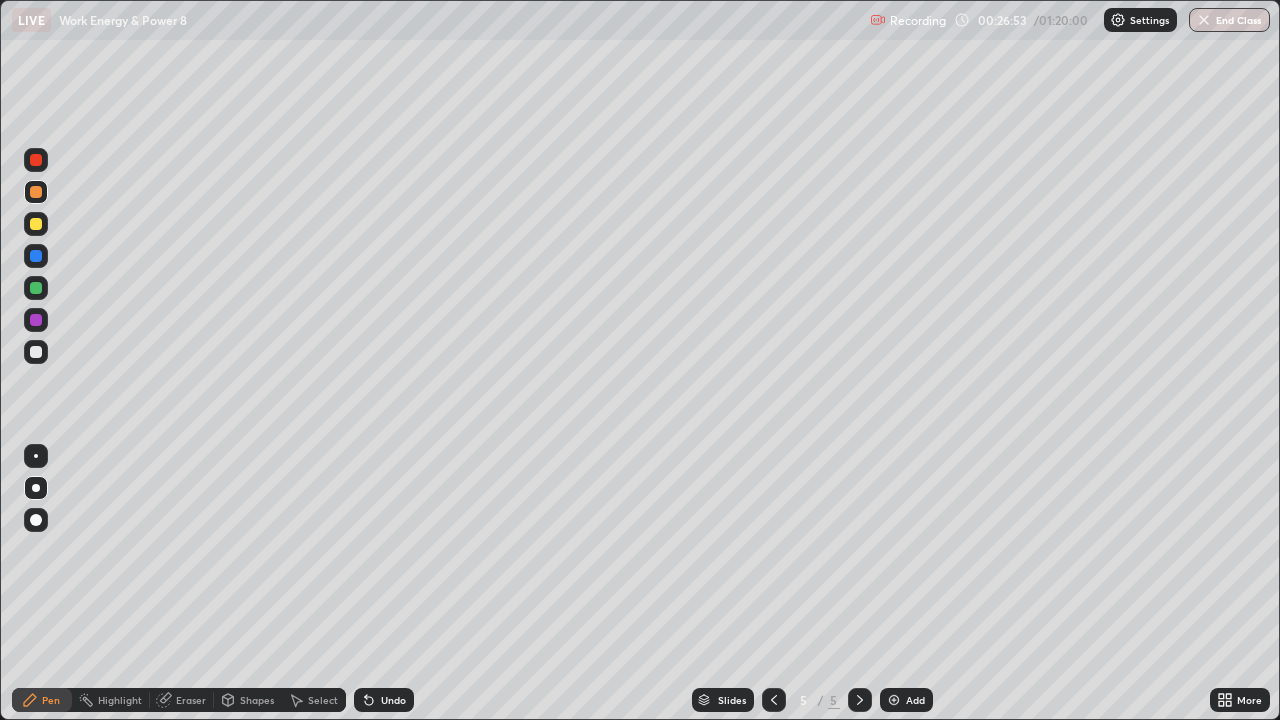 click at bounding box center [36, 224] 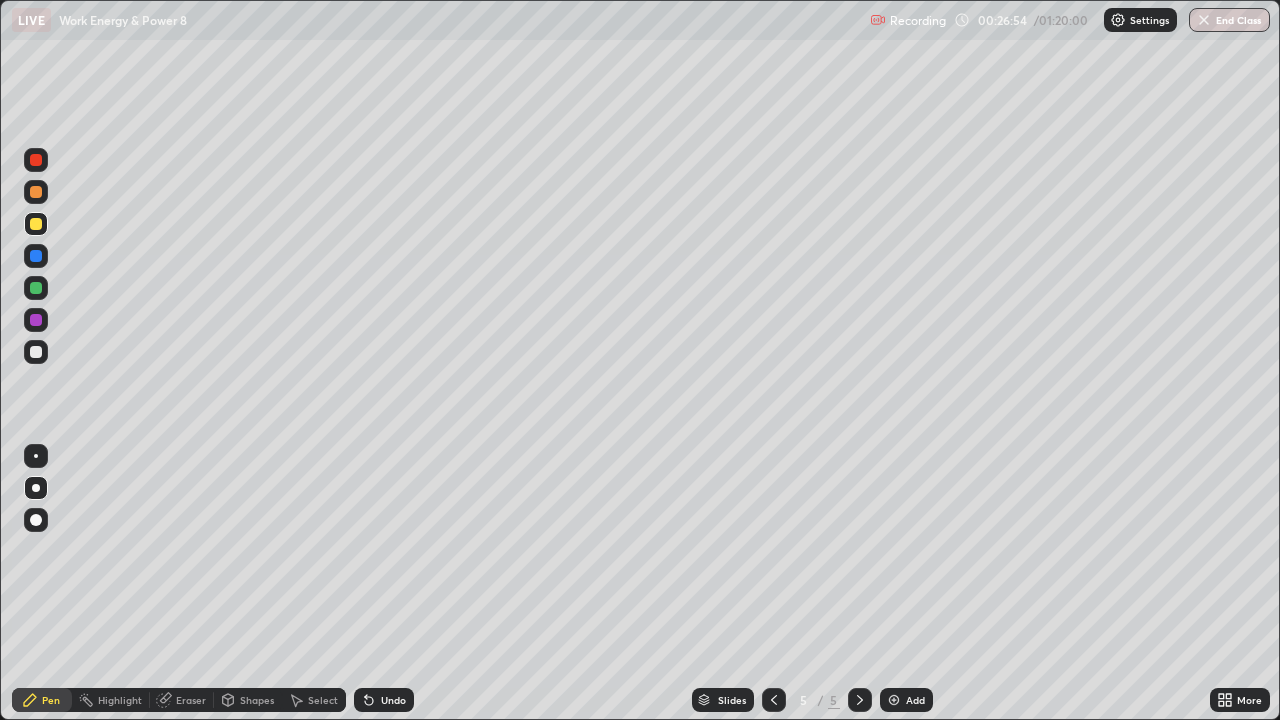 click at bounding box center [36, 160] 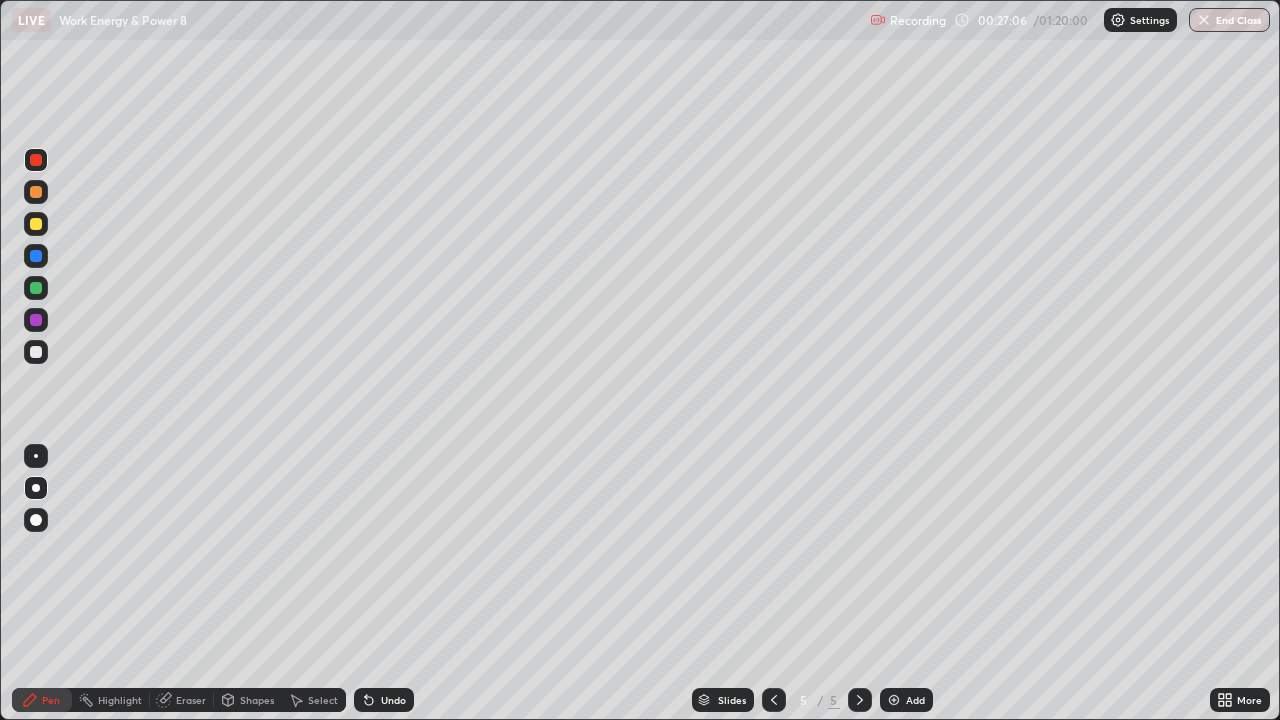 click at bounding box center (36, 352) 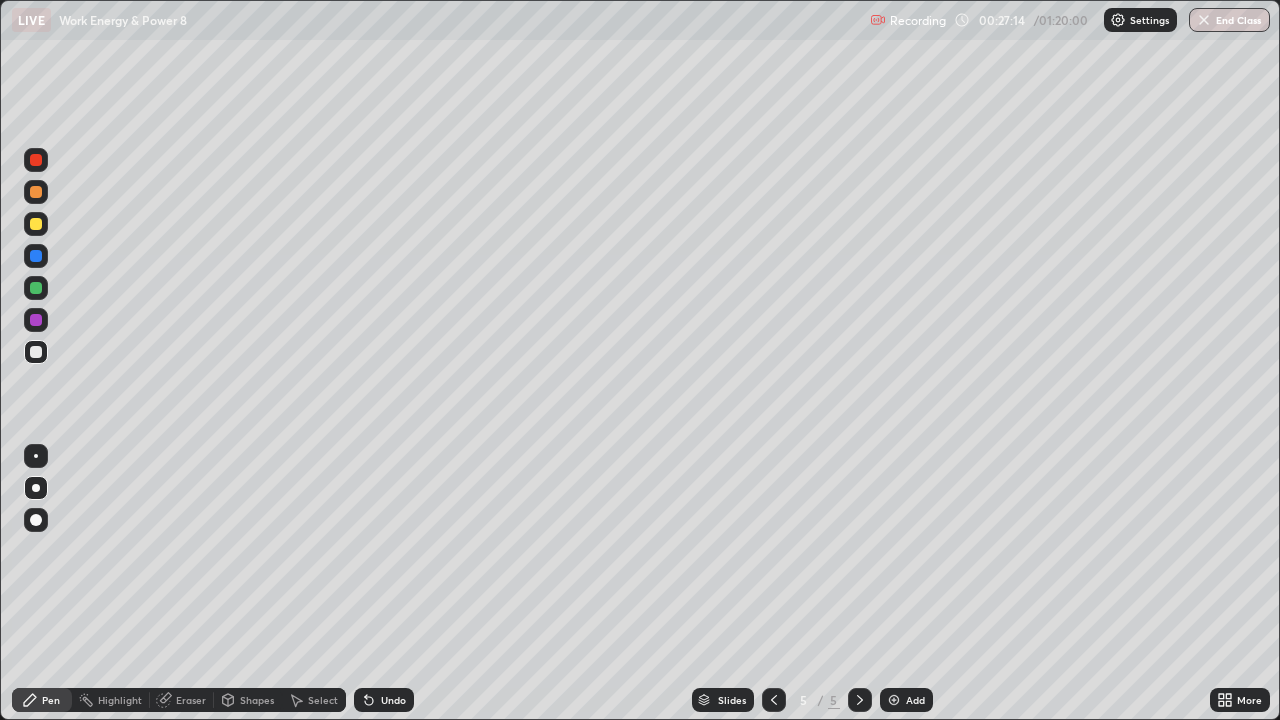 click at bounding box center [36, 192] 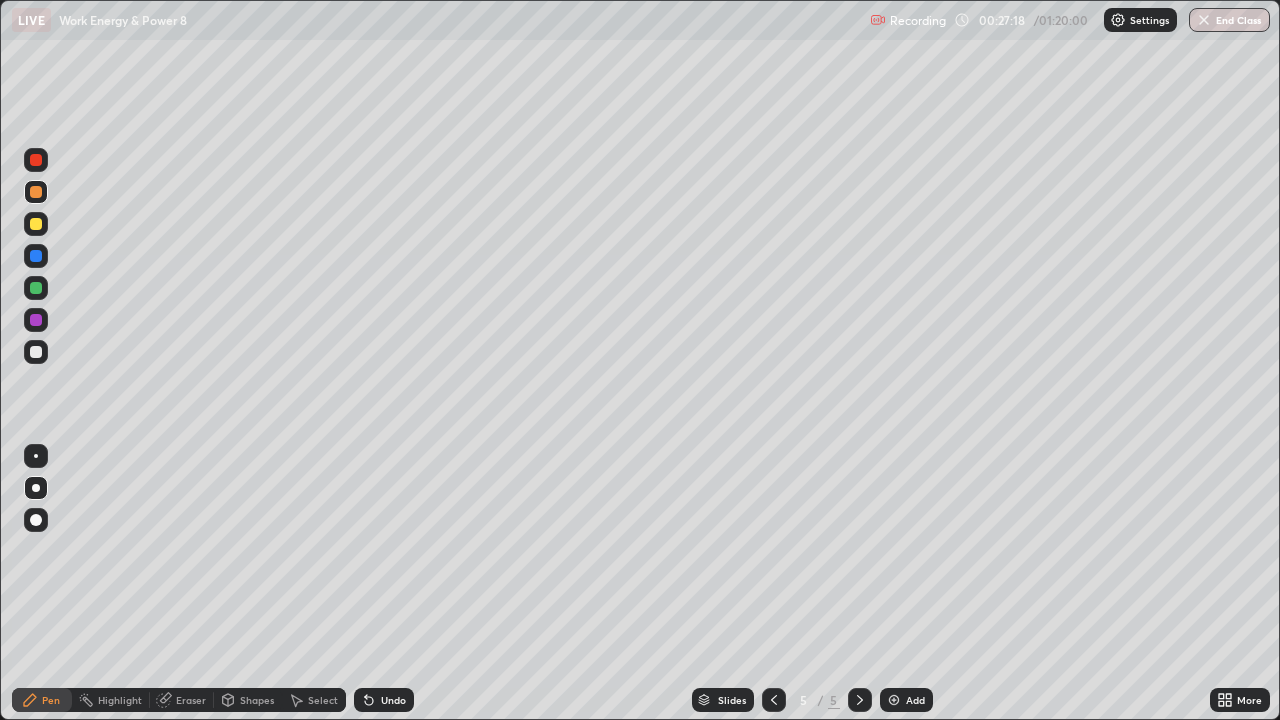 click at bounding box center (36, 352) 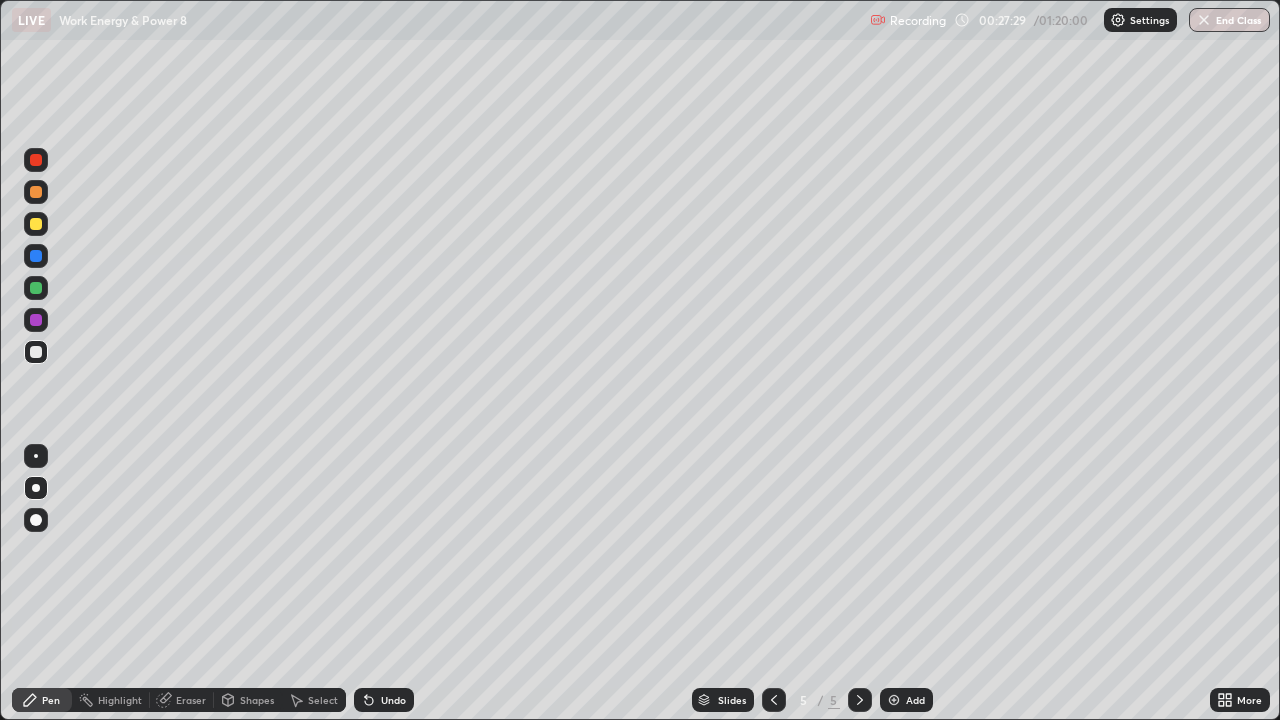 click on "Undo" at bounding box center (393, 700) 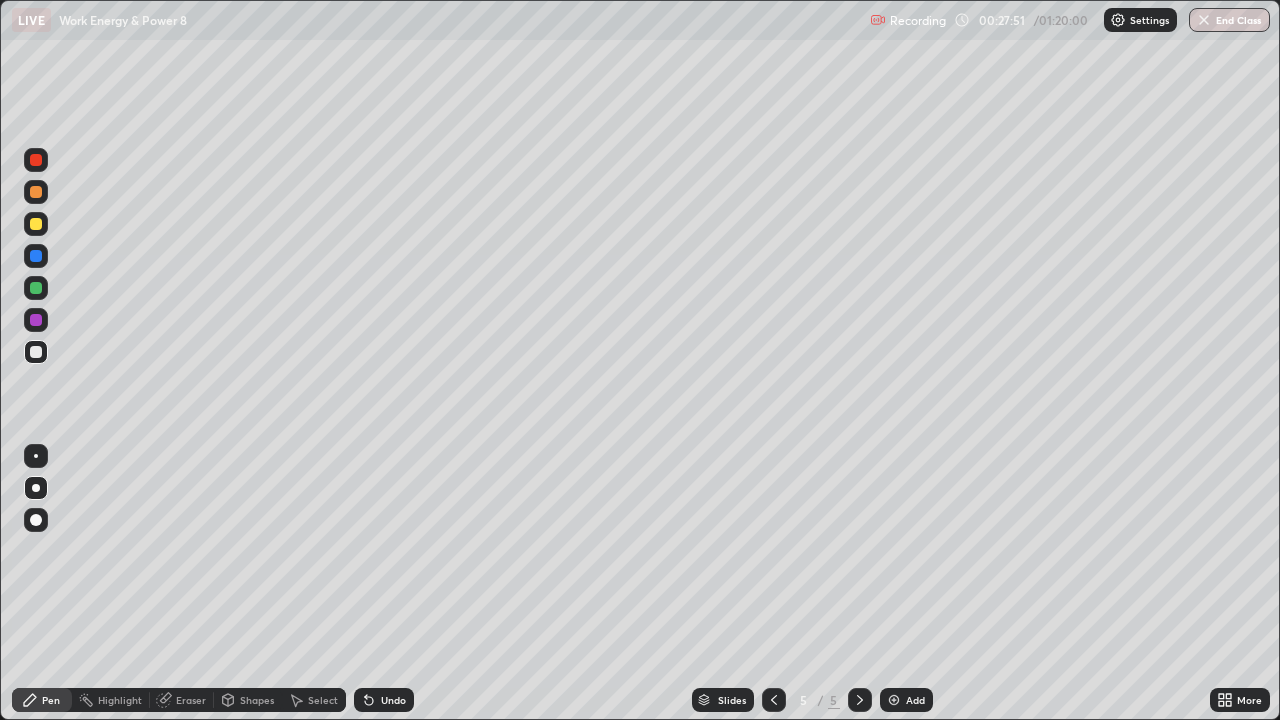 click on "Undo" at bounding box center [393, 700] 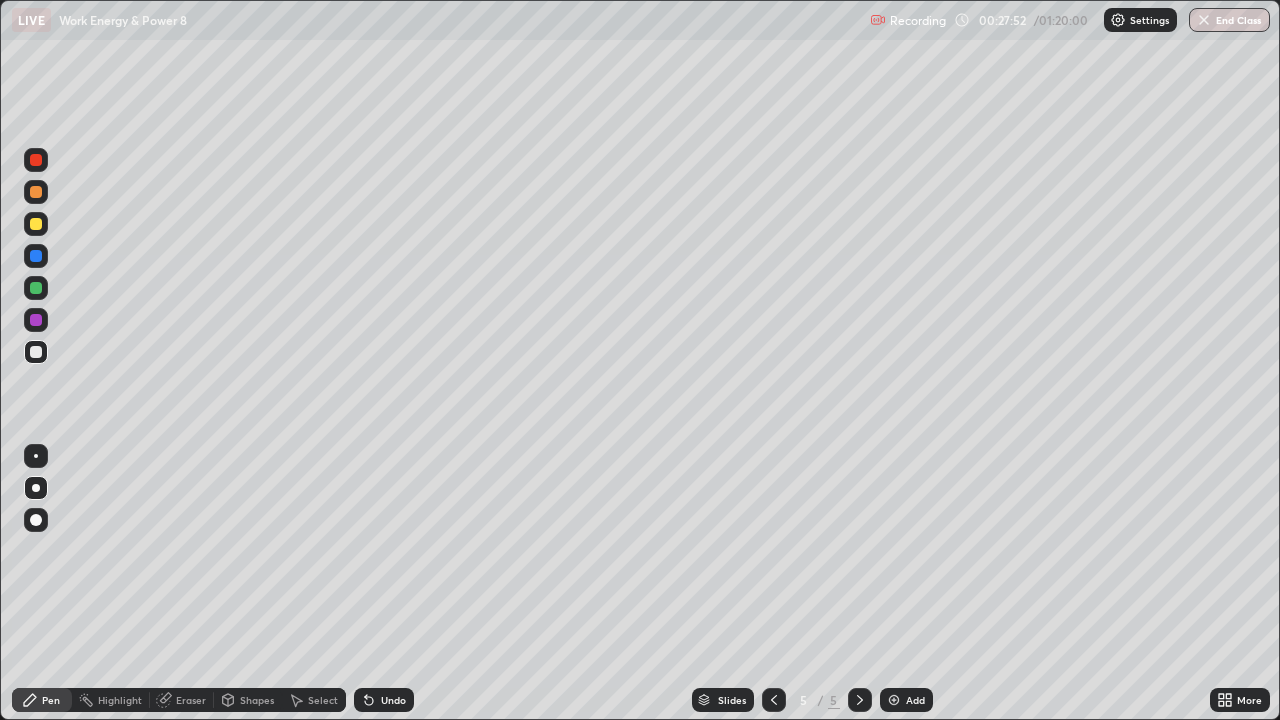 click on "Undo" at bounding box center (393, 700) 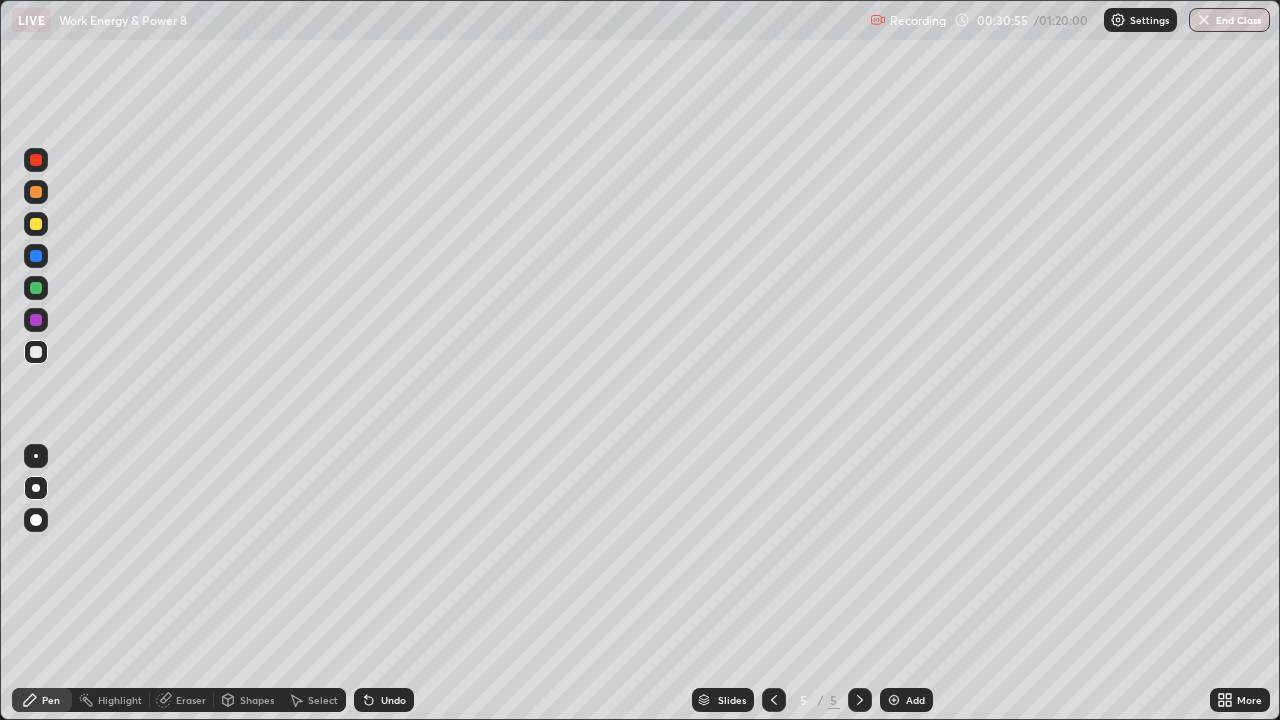 click at bounding box center [36, 352] 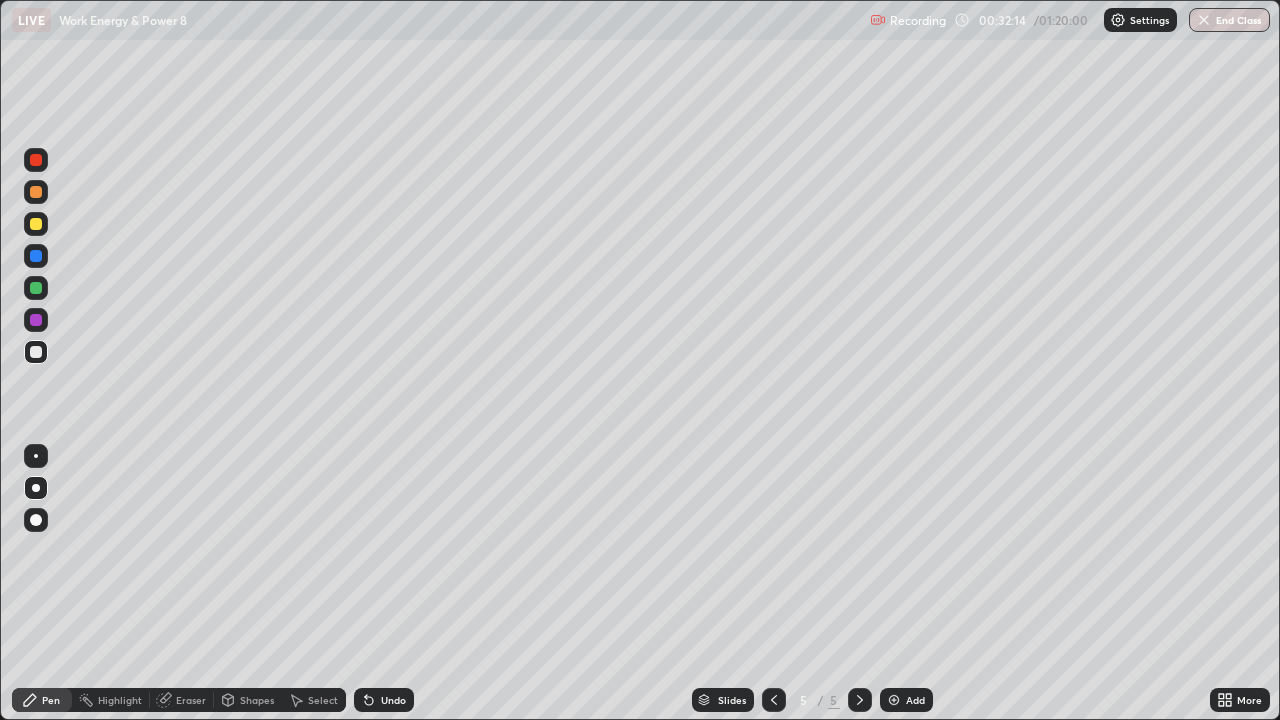 click on "Undo" at bounding box center (384, 700) 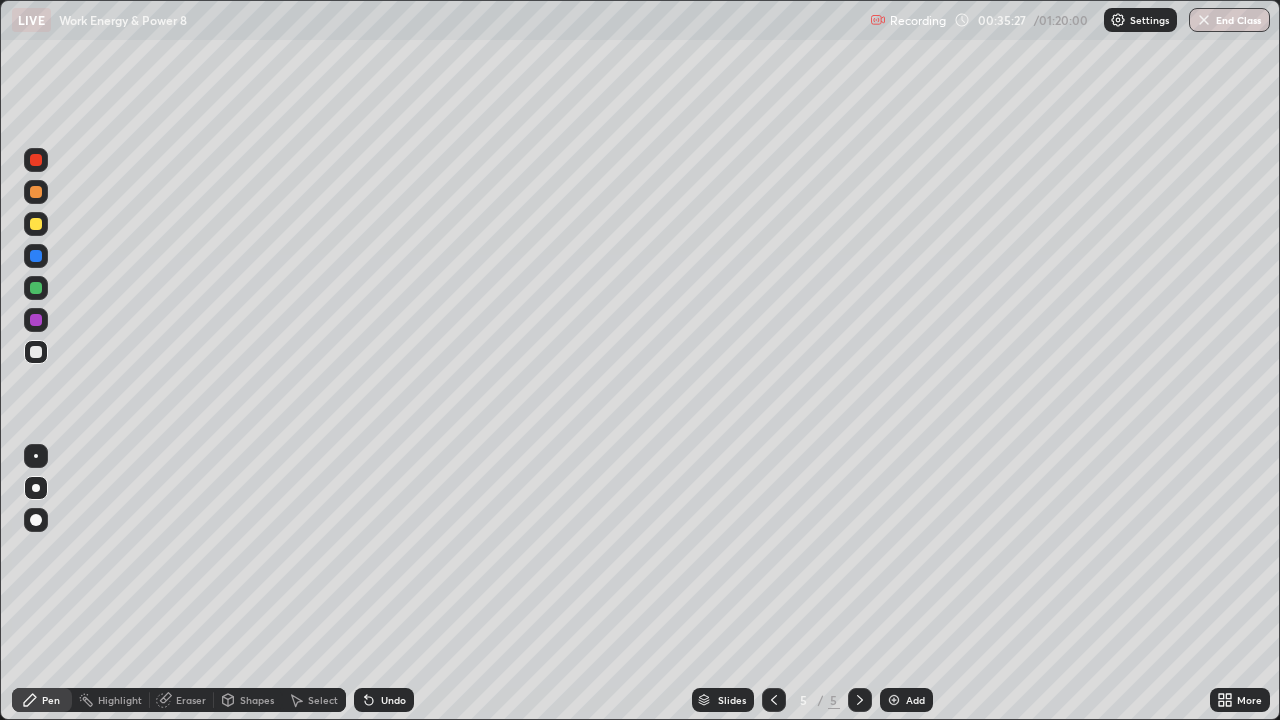 click at bounding box center [36, 288] 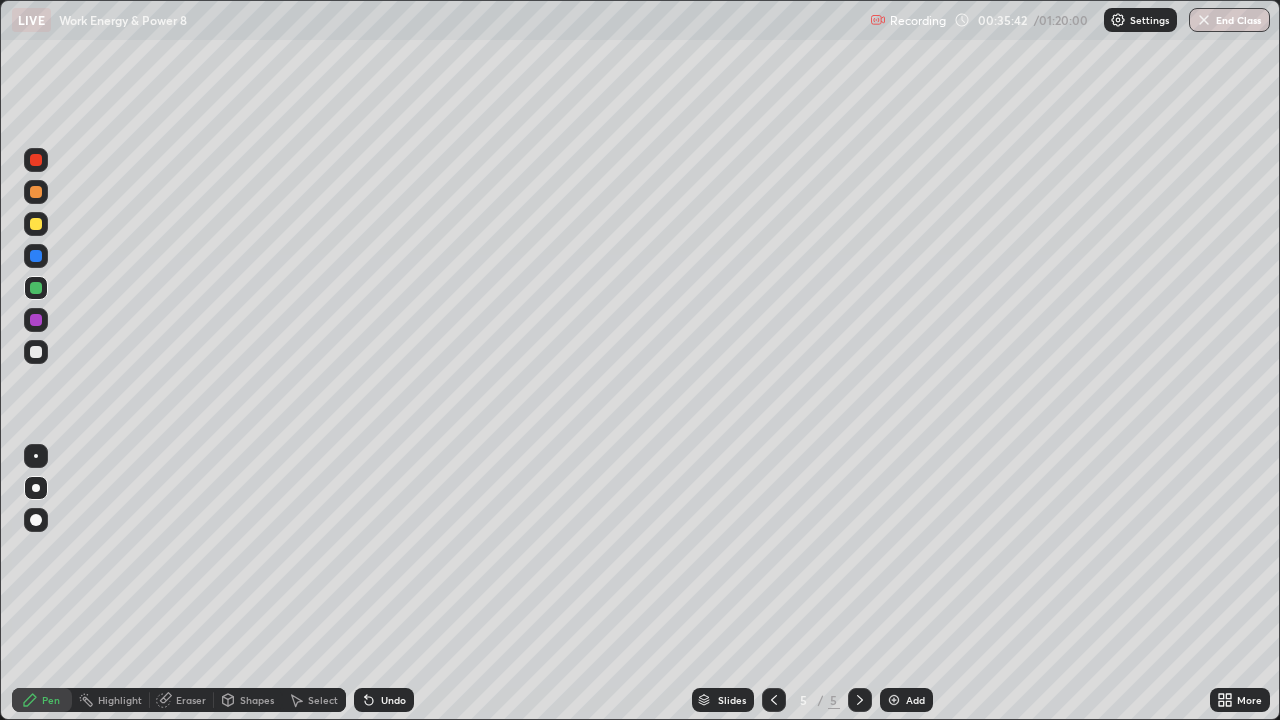 click 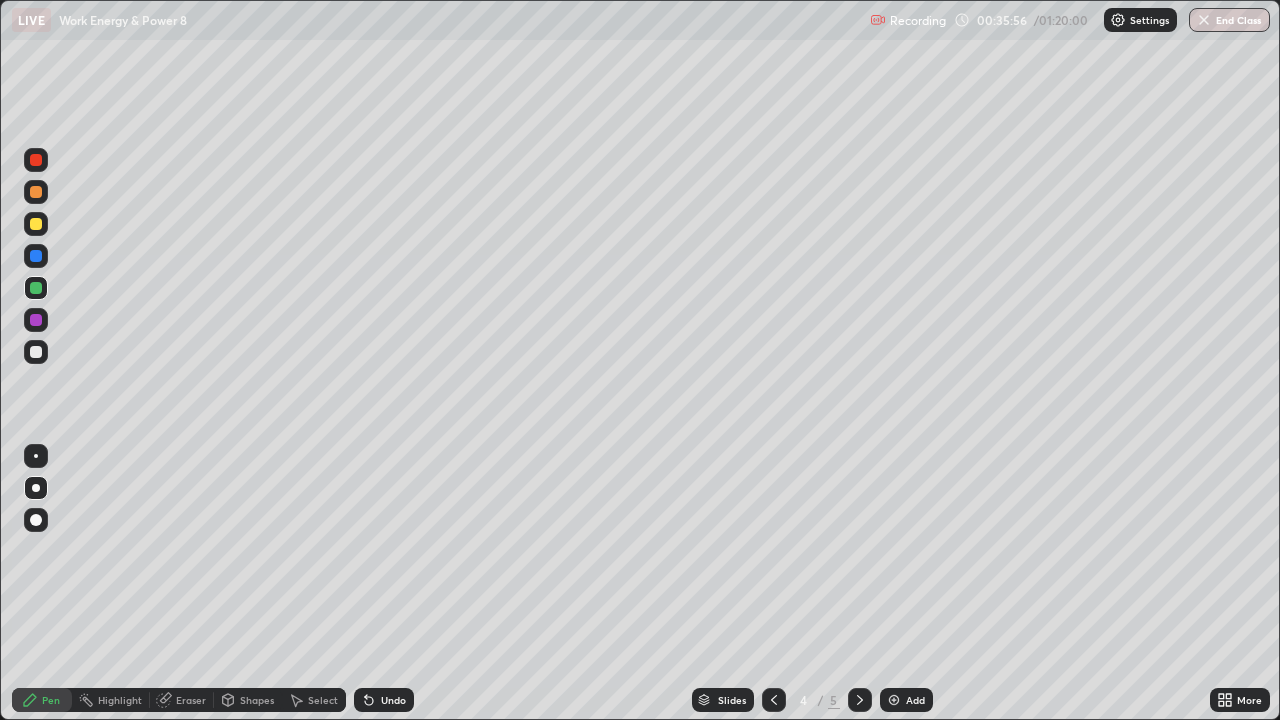 click 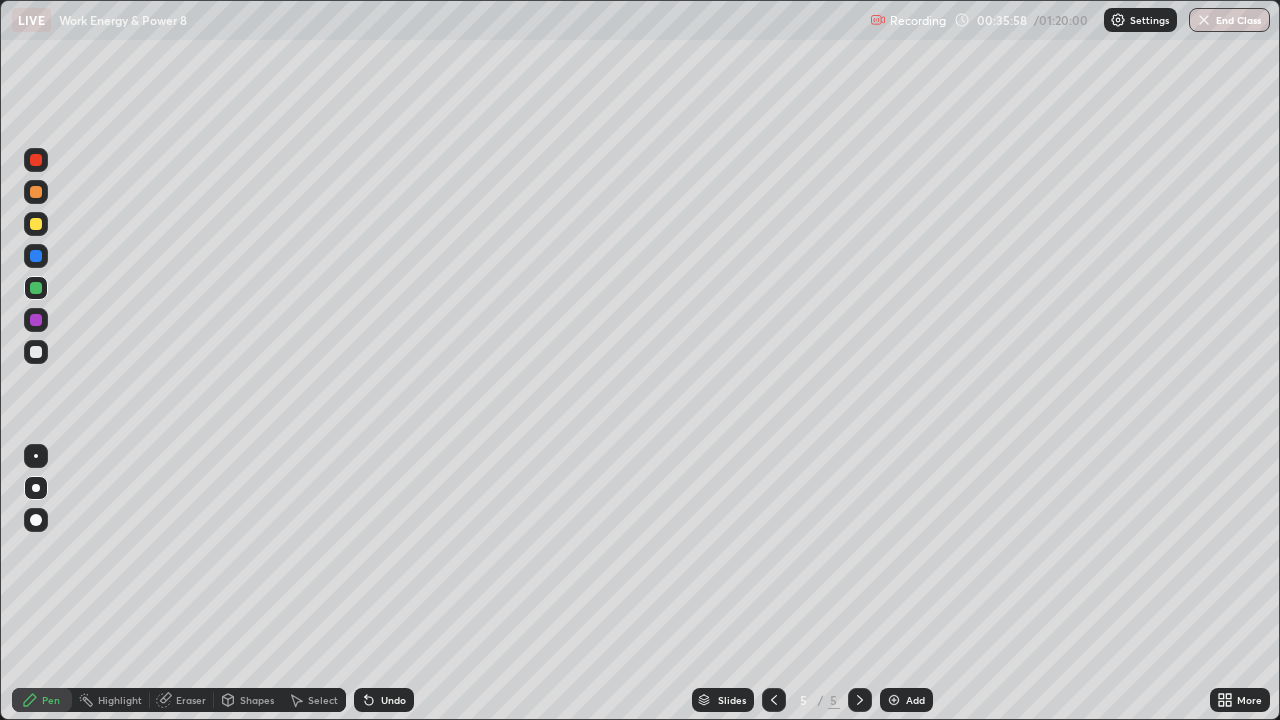 click at bounding box center [36, 256] 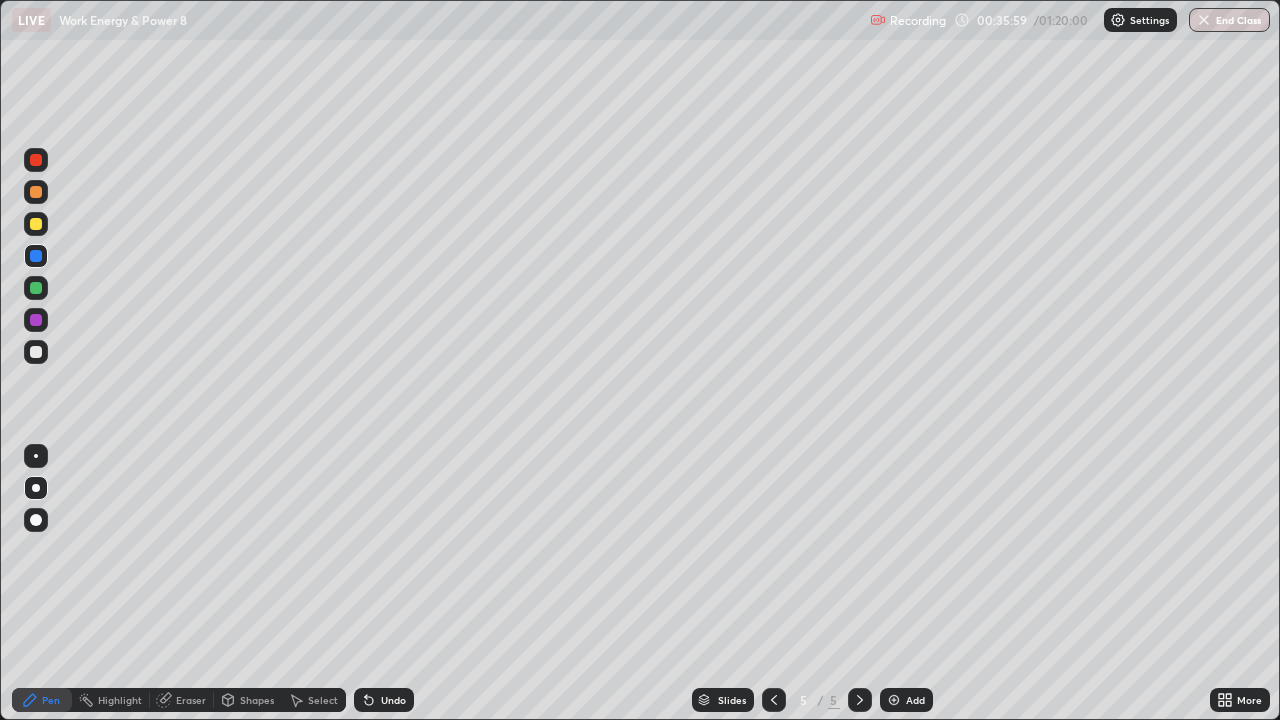 click at bounding box center (36, 192) 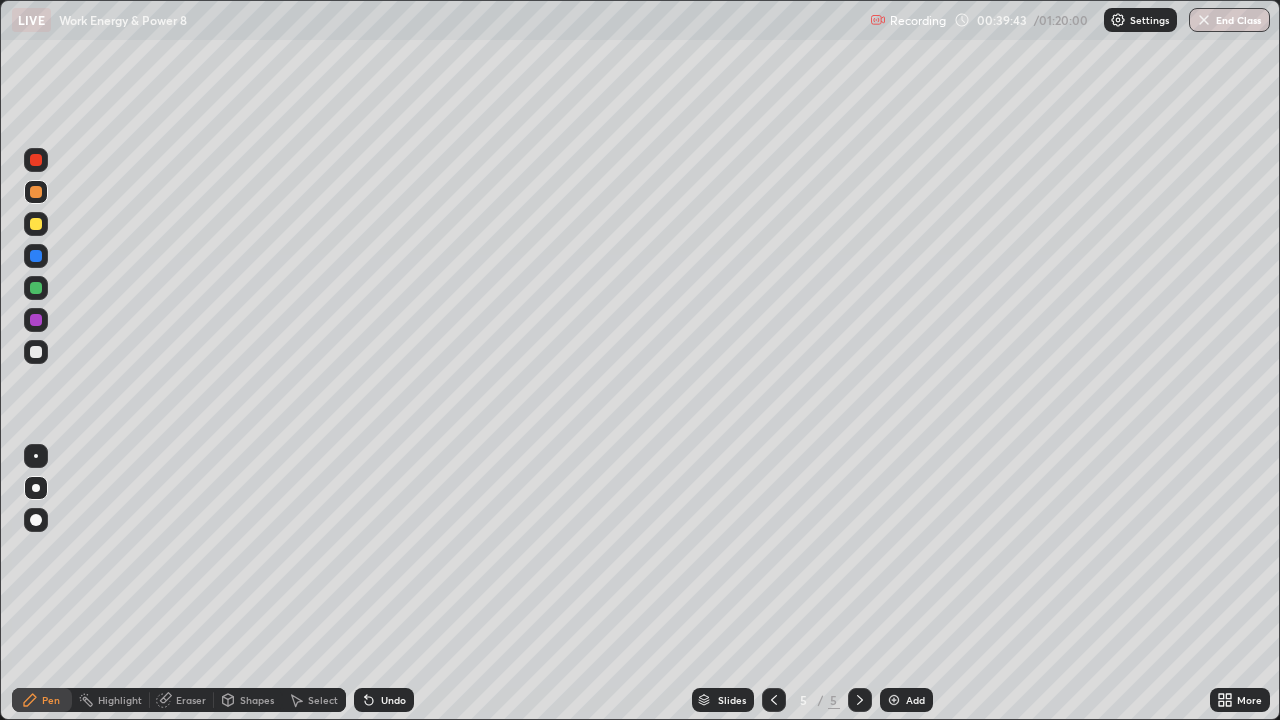 click on "Add" at bounding box center [915, 700] 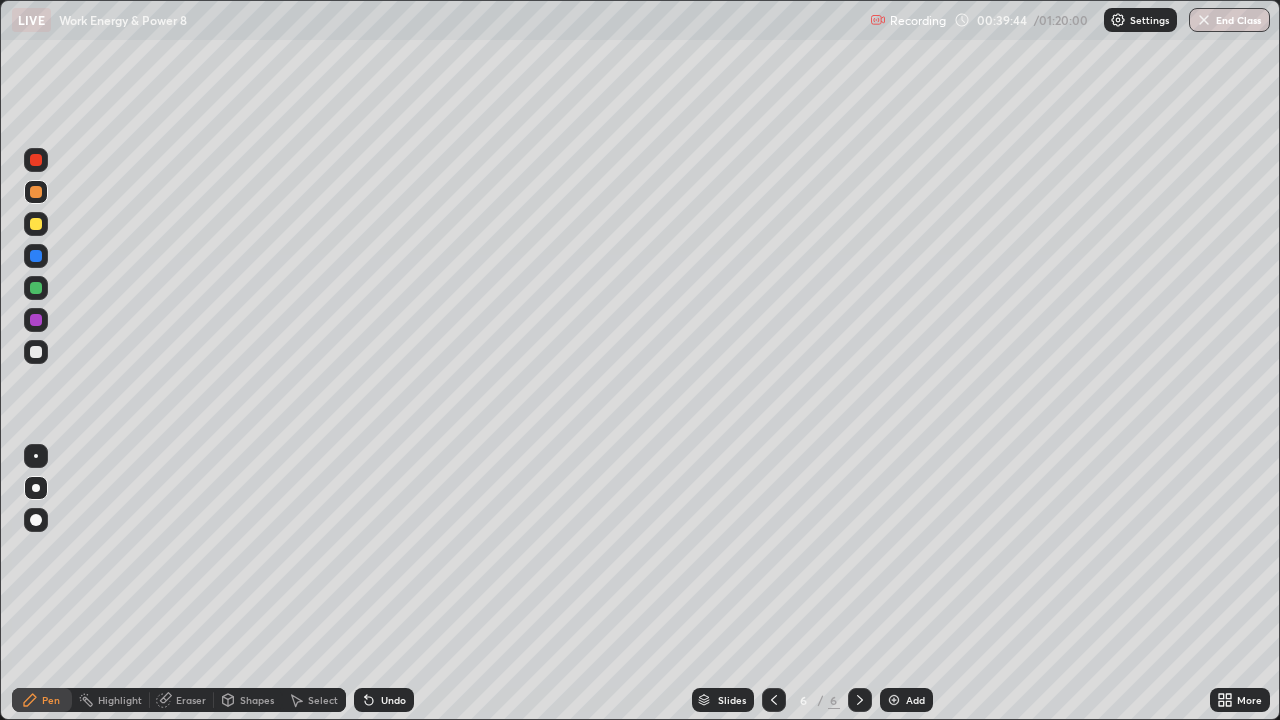 click at bounding box center [36, 352] 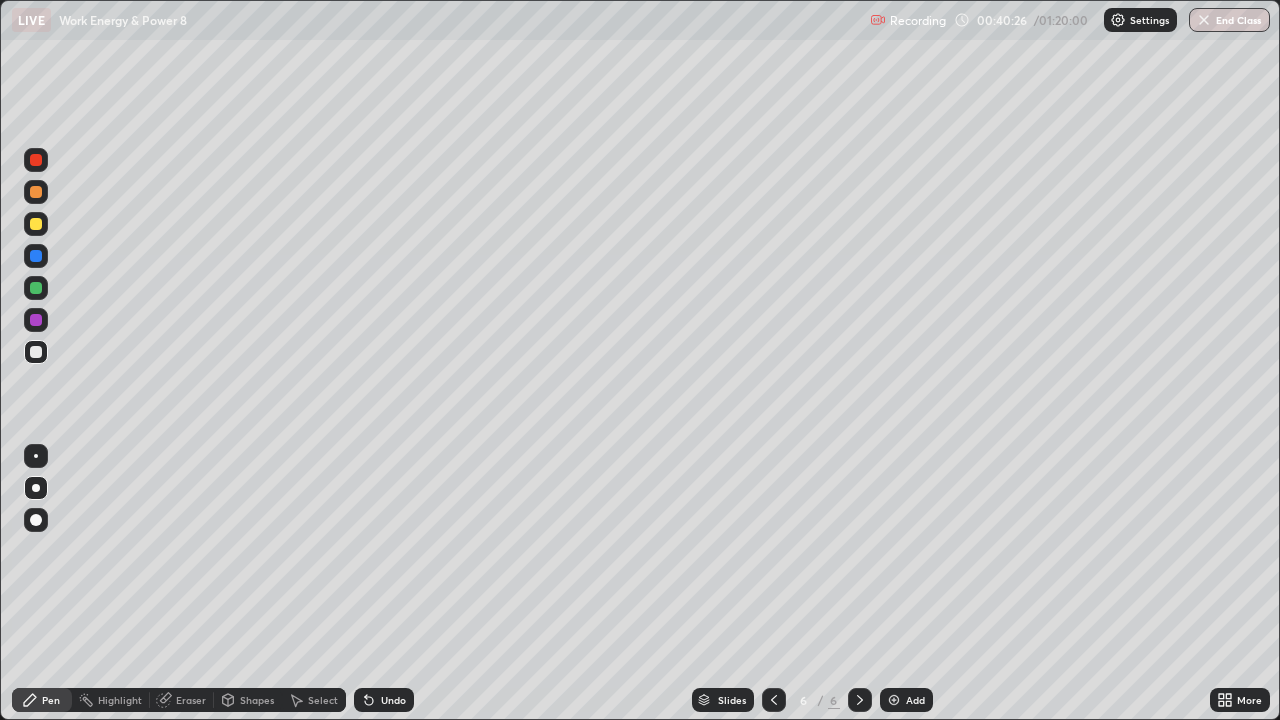 click on "Undo" at bounding box center [393, 700] 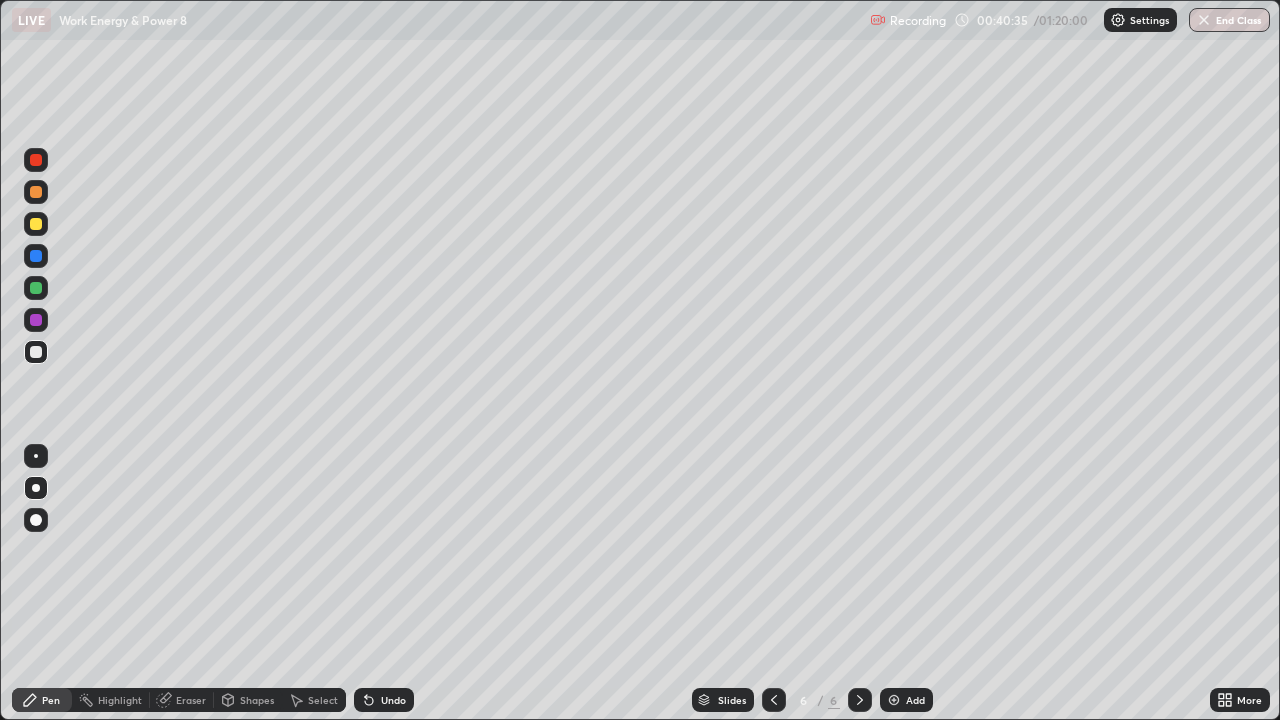 click at bounding box center [36, 224] 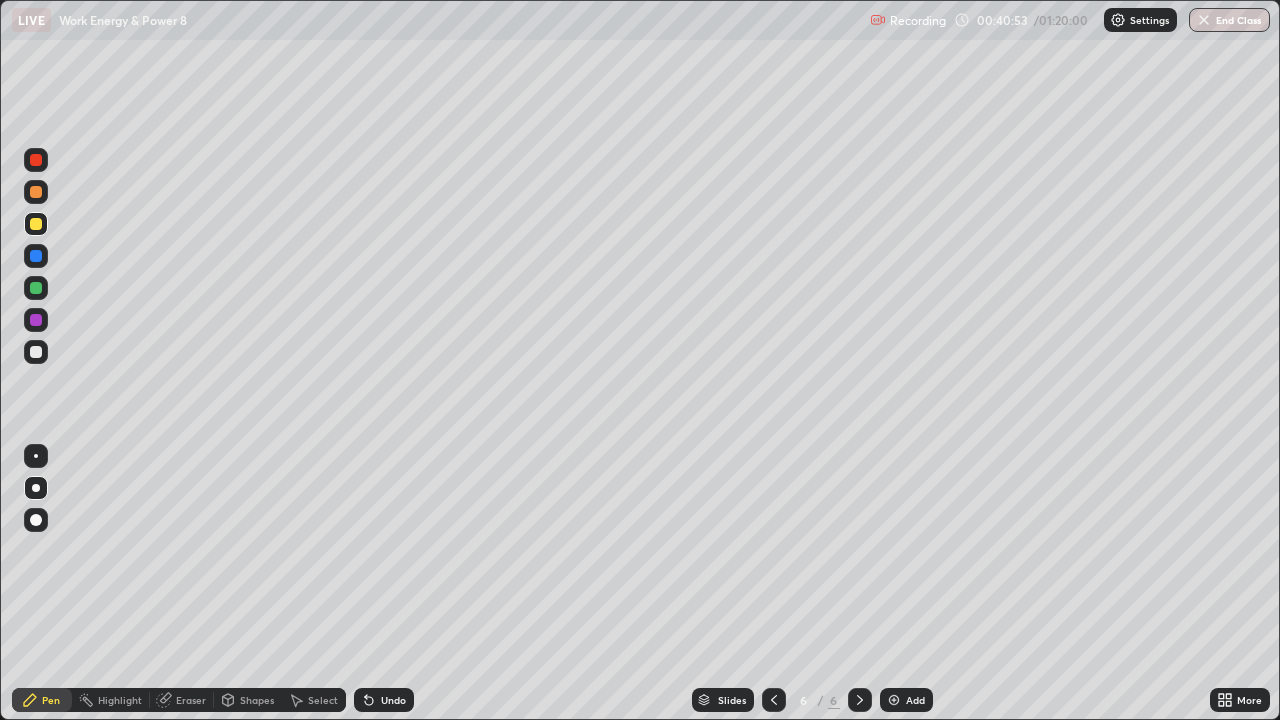 click at bounding box center [36, 352] 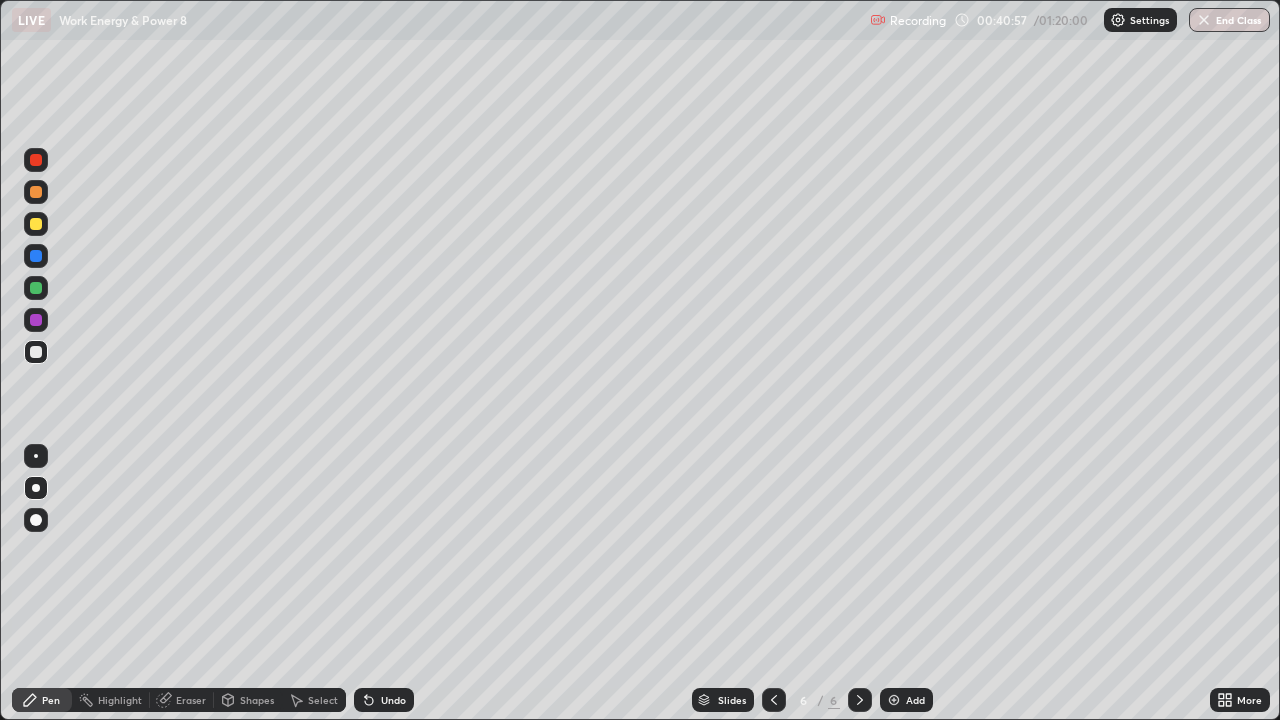 click at bounding box center (36, 224) 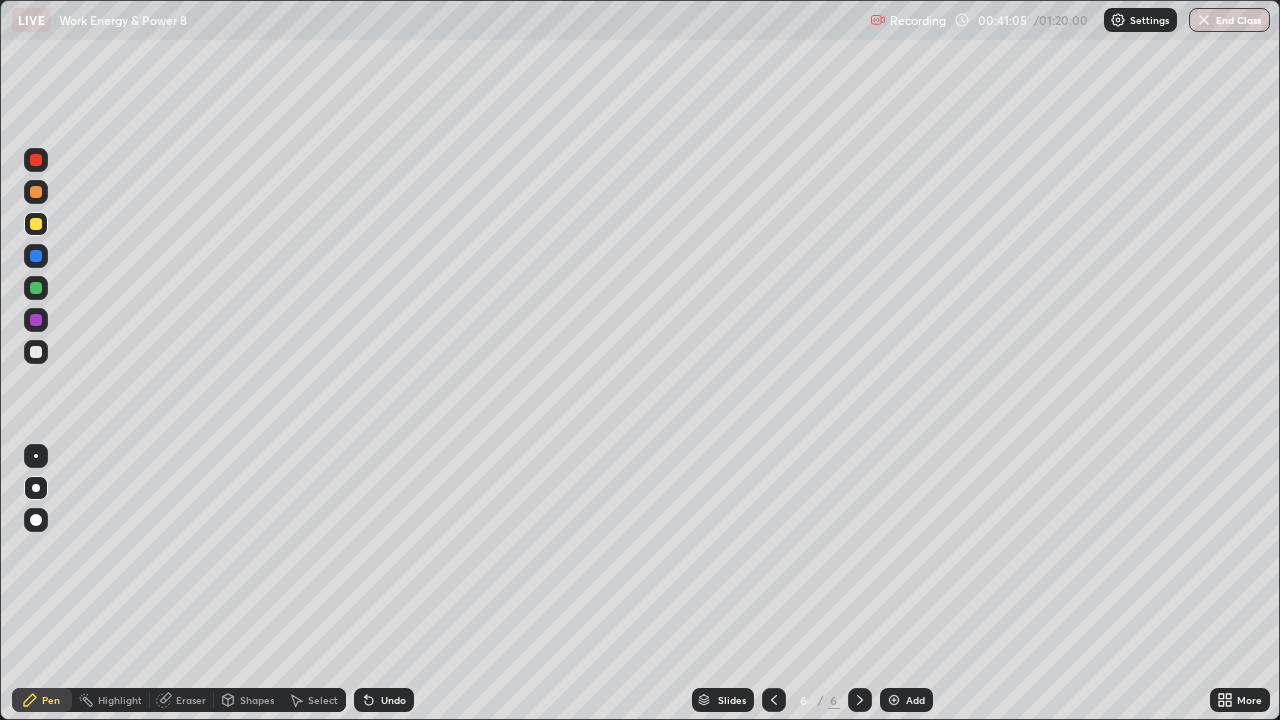 click at bounding box center (36, 192) 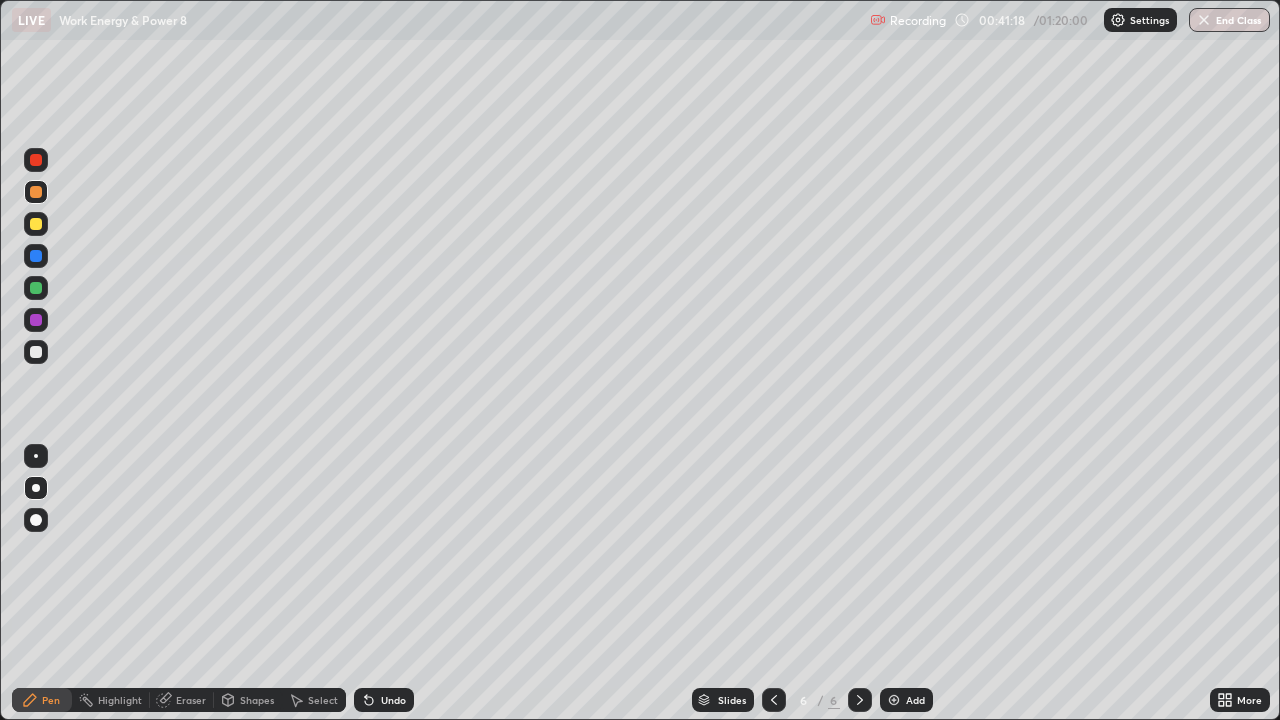 click on "Undo" at bounding box center (393, 700) 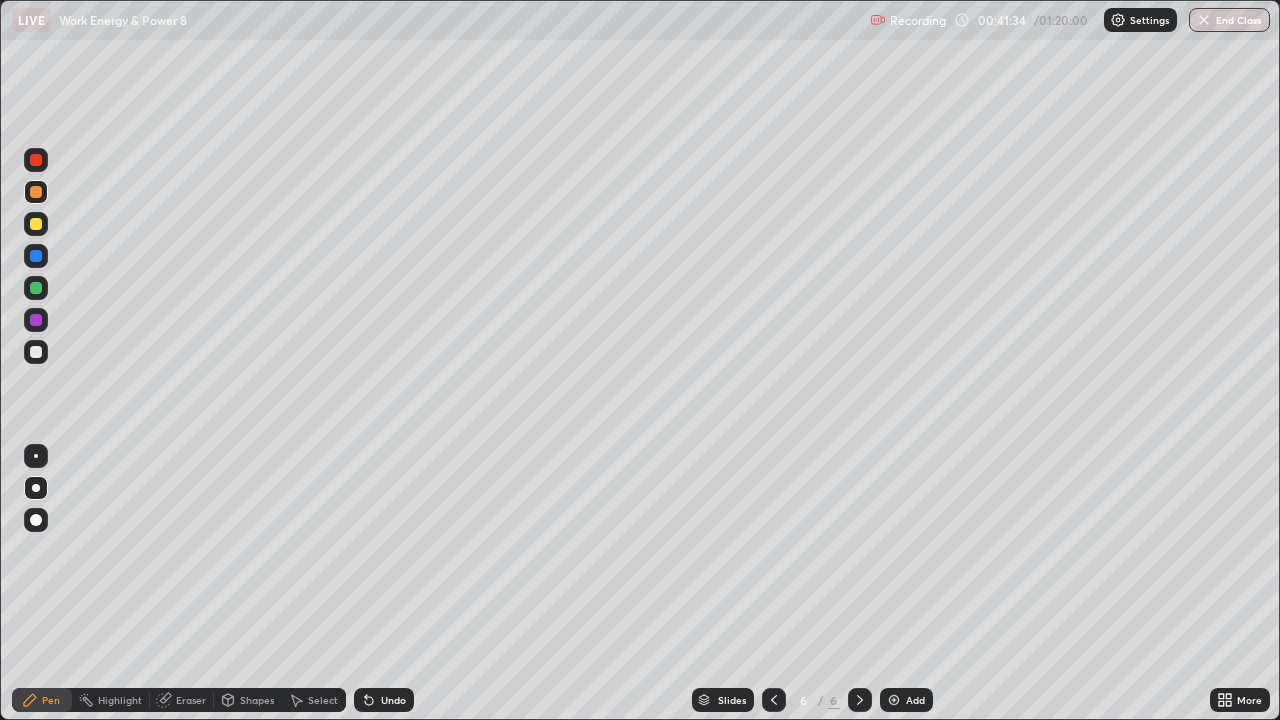 click on "Undo" at bounding box center (384, 700) 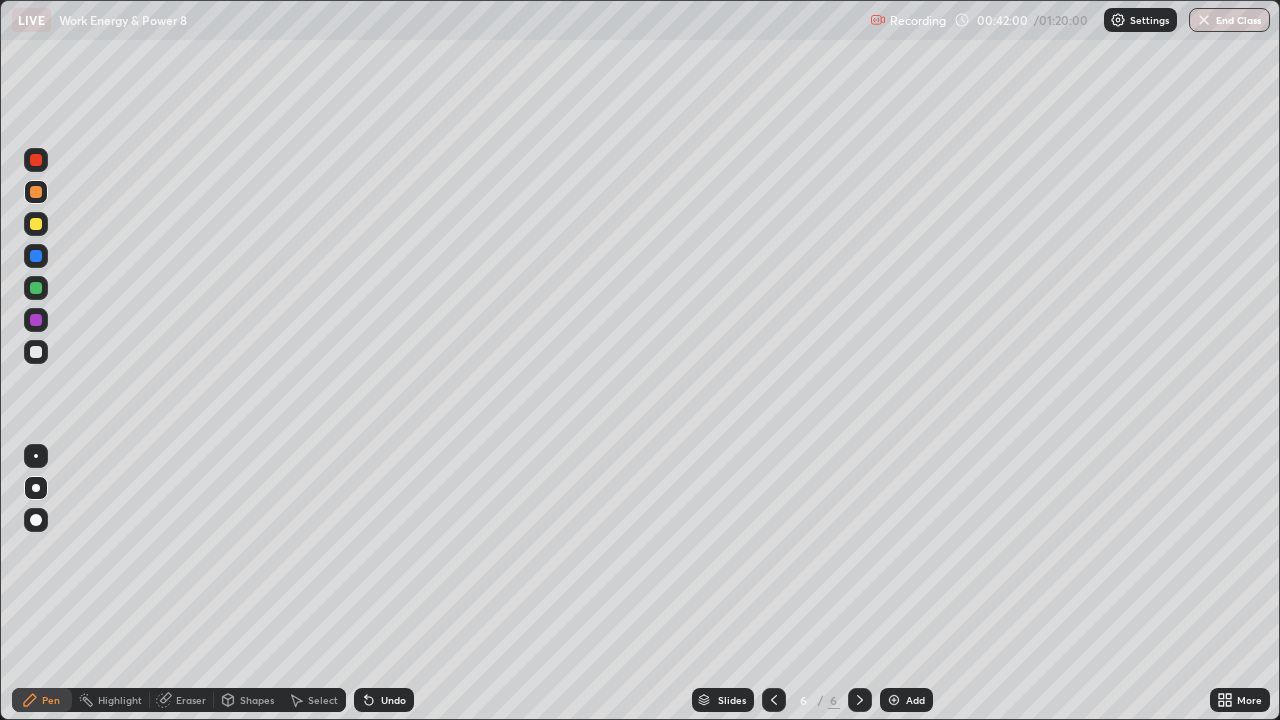 click on "Undo" at bounding box center [393, 700] 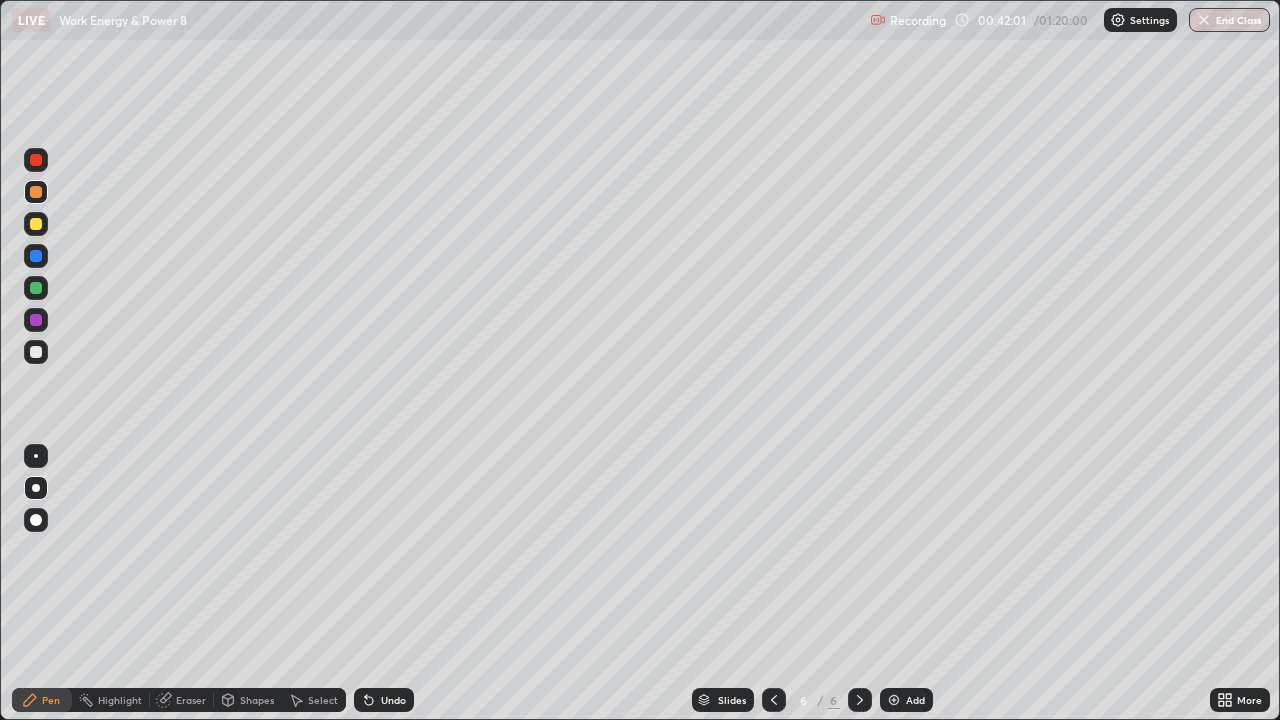 click on "Undo" at bounding box center (384, 700) 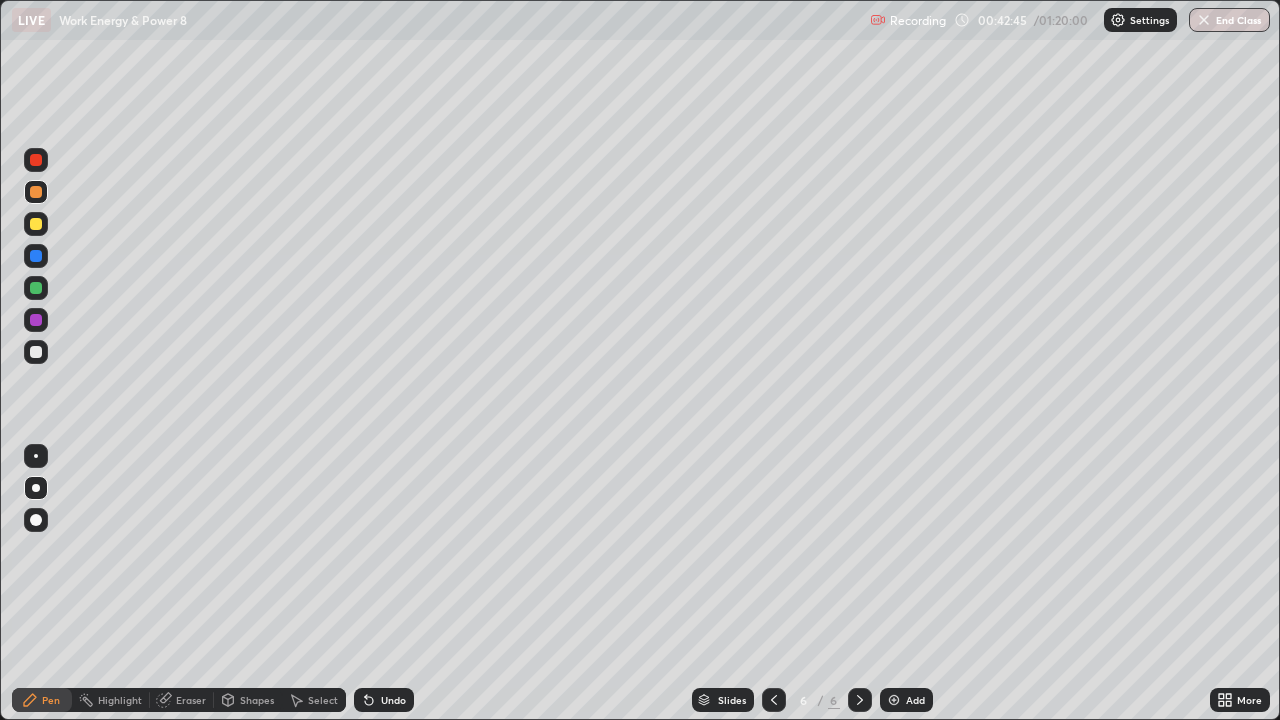 click at bounding box center (36, 352) 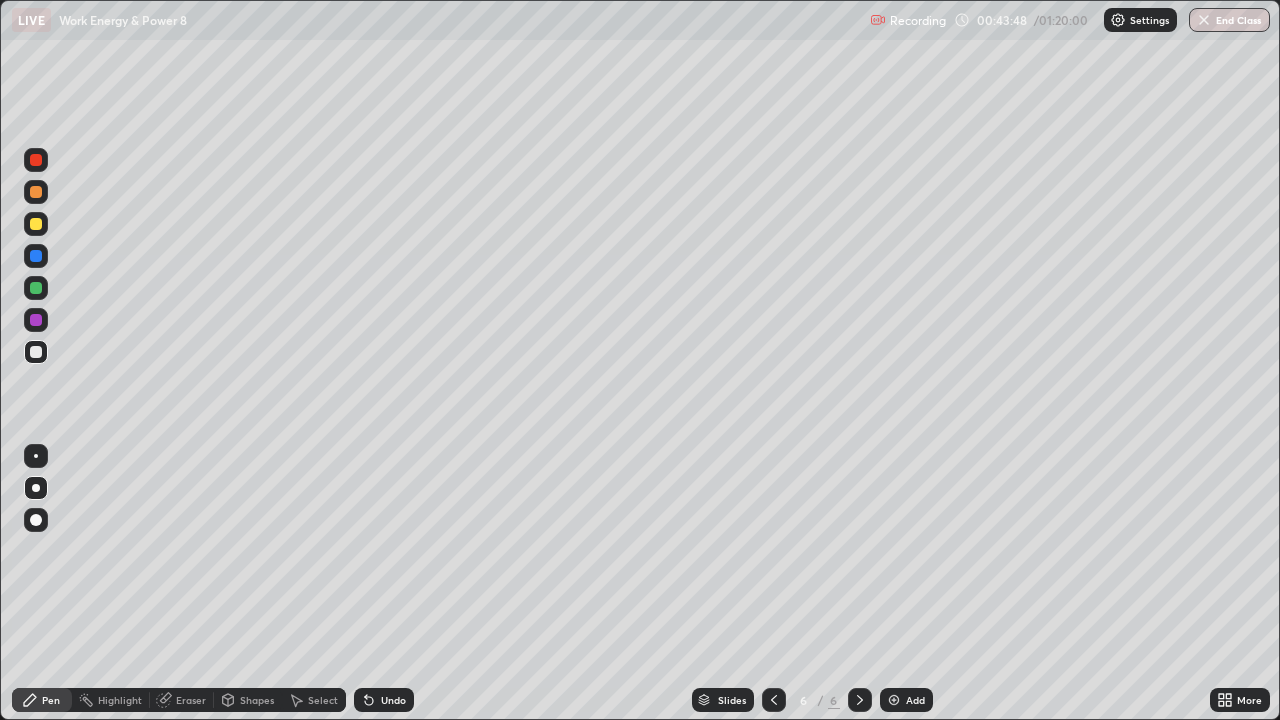 click at bounding box center [36, 256] 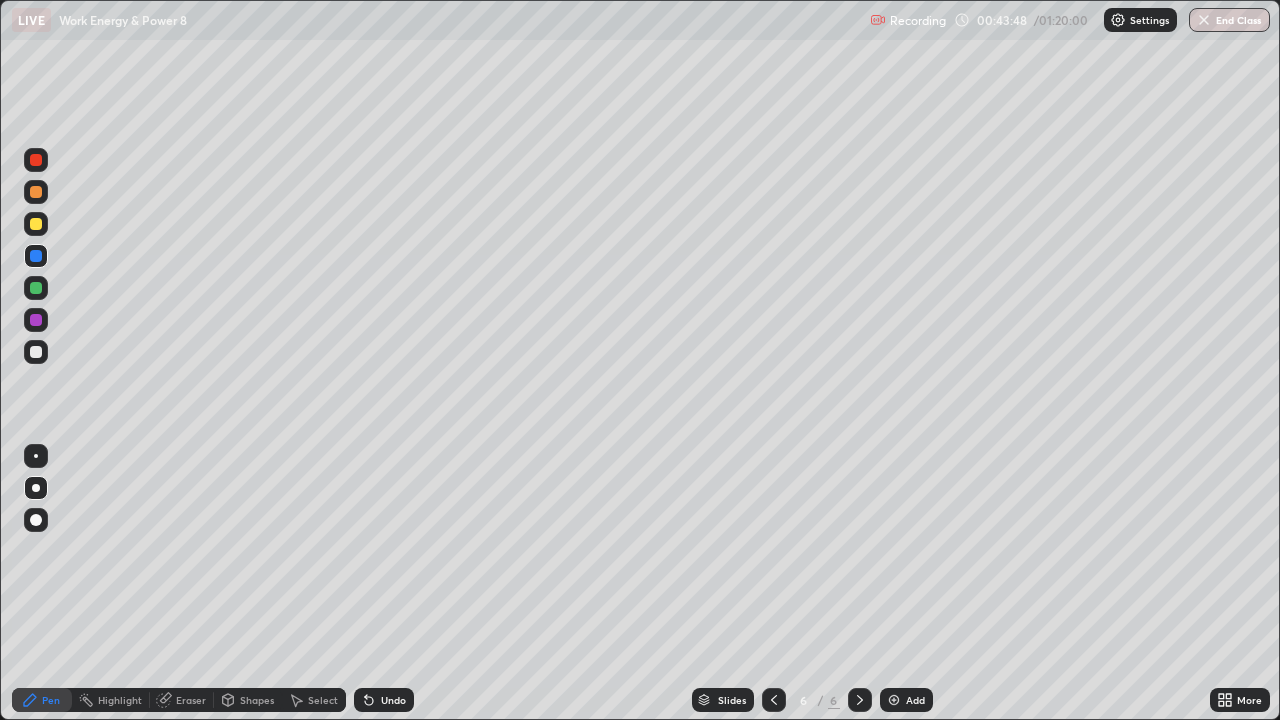 click at bounding box center (36, 224) 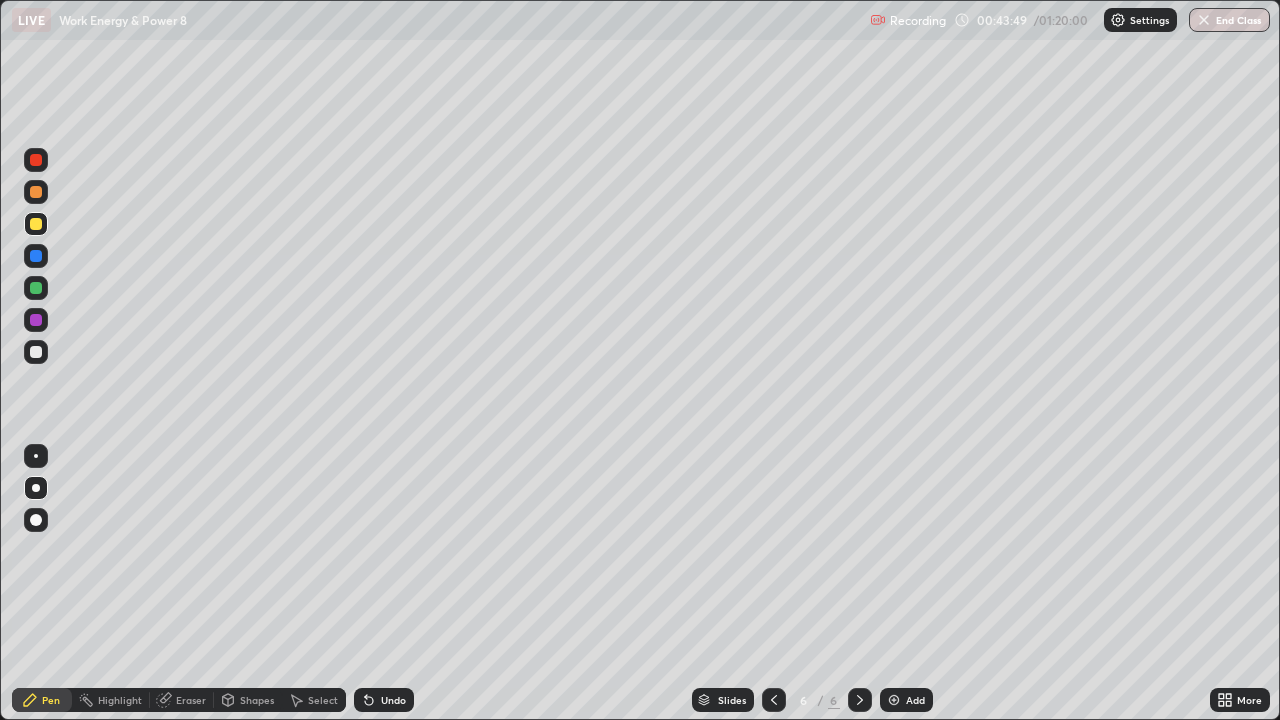 click at bounding box center [36, 256] 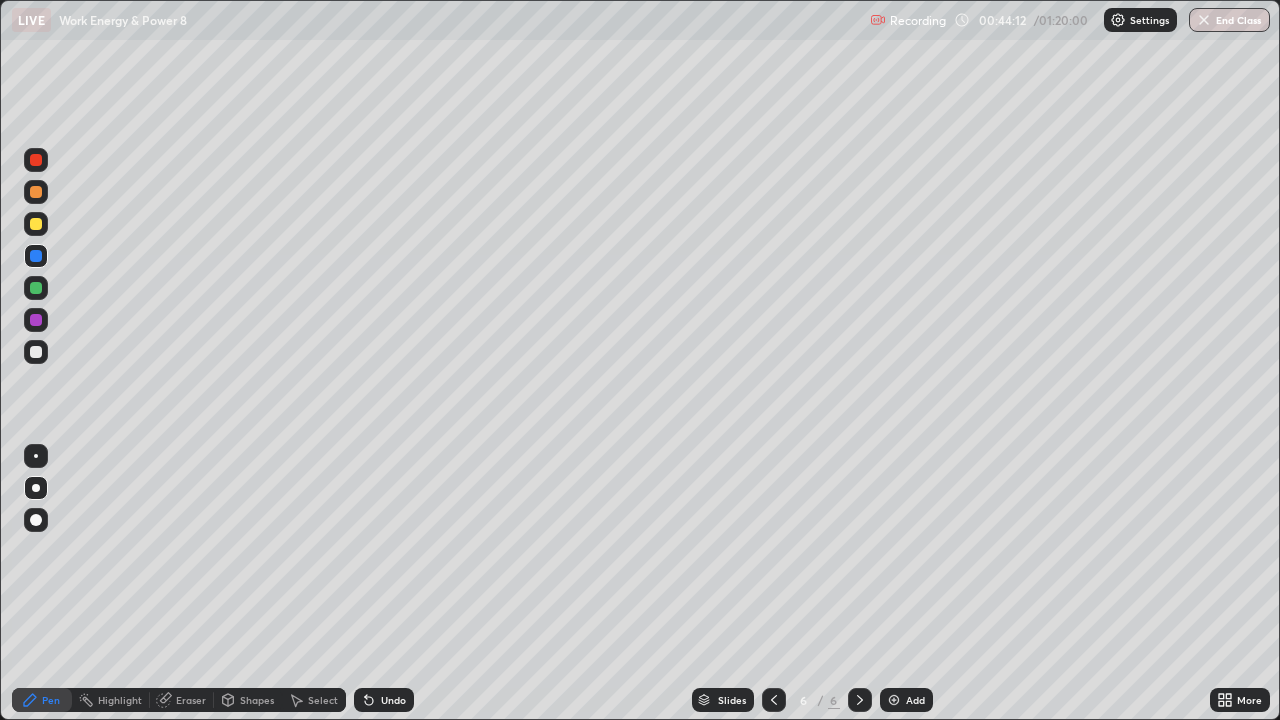 click at bounding box center [36, 224] 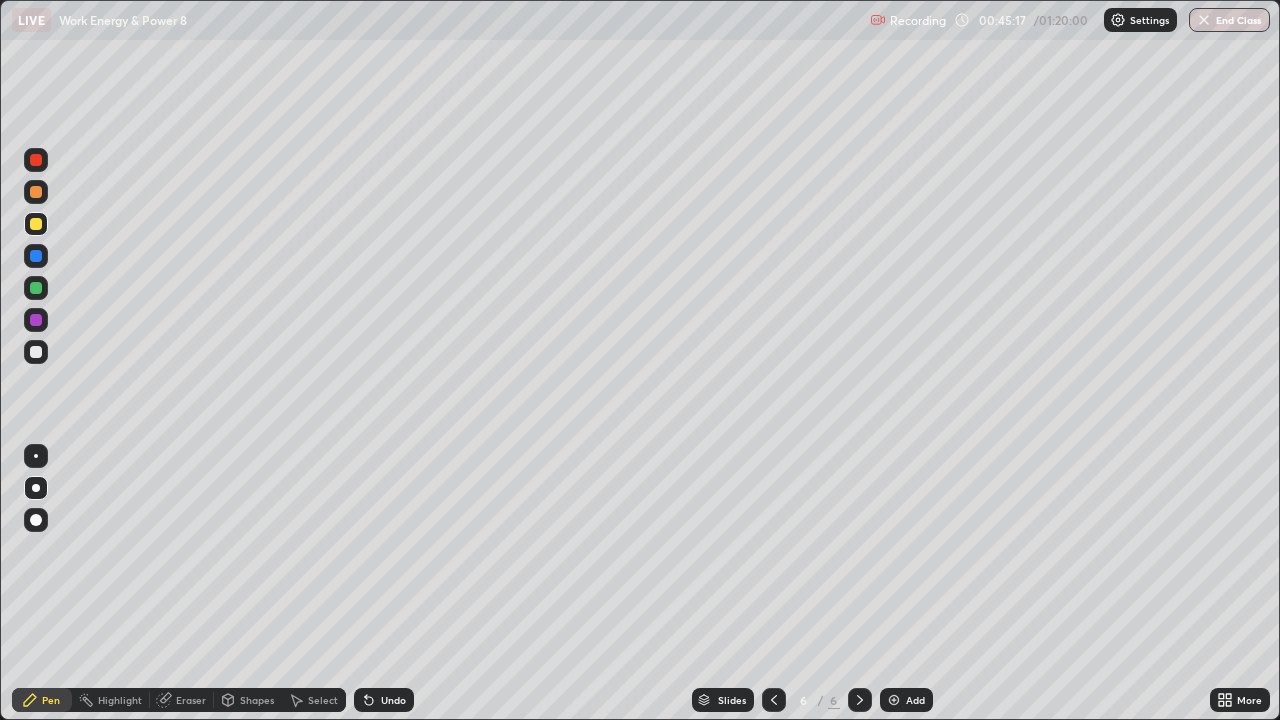 click at bounding box center (36, 160) 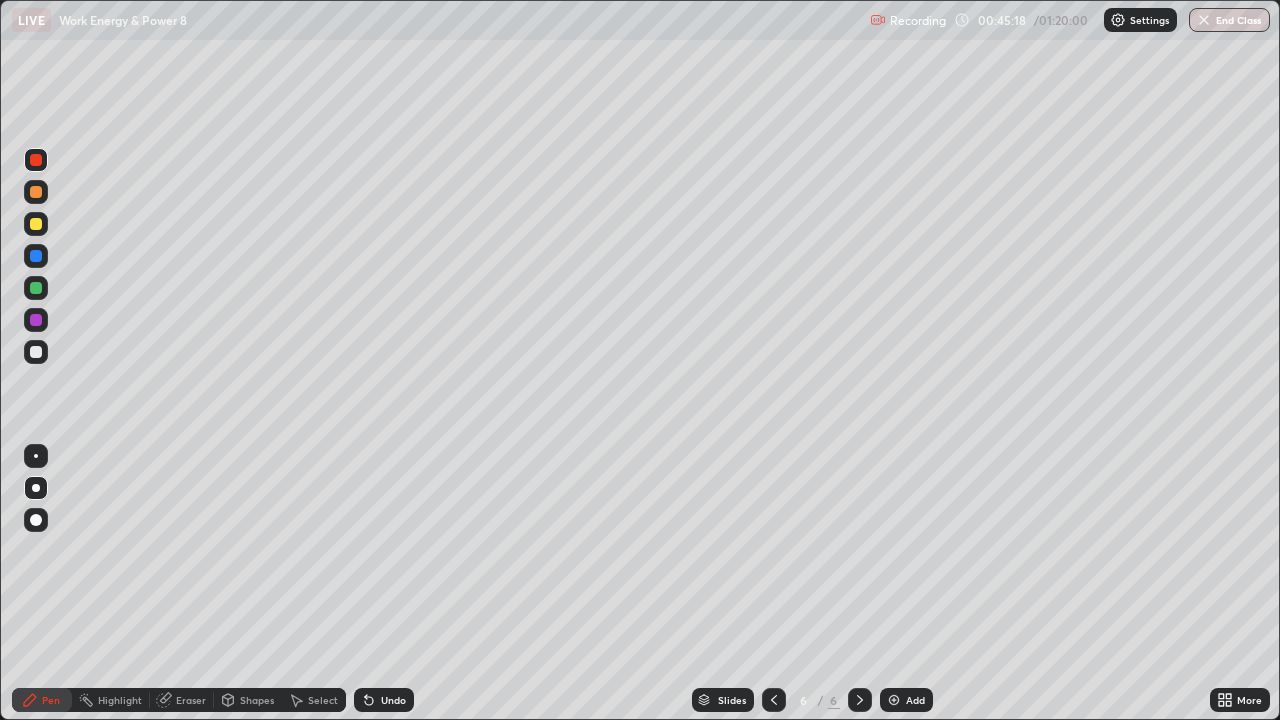 click at bounding box center (36, 192) 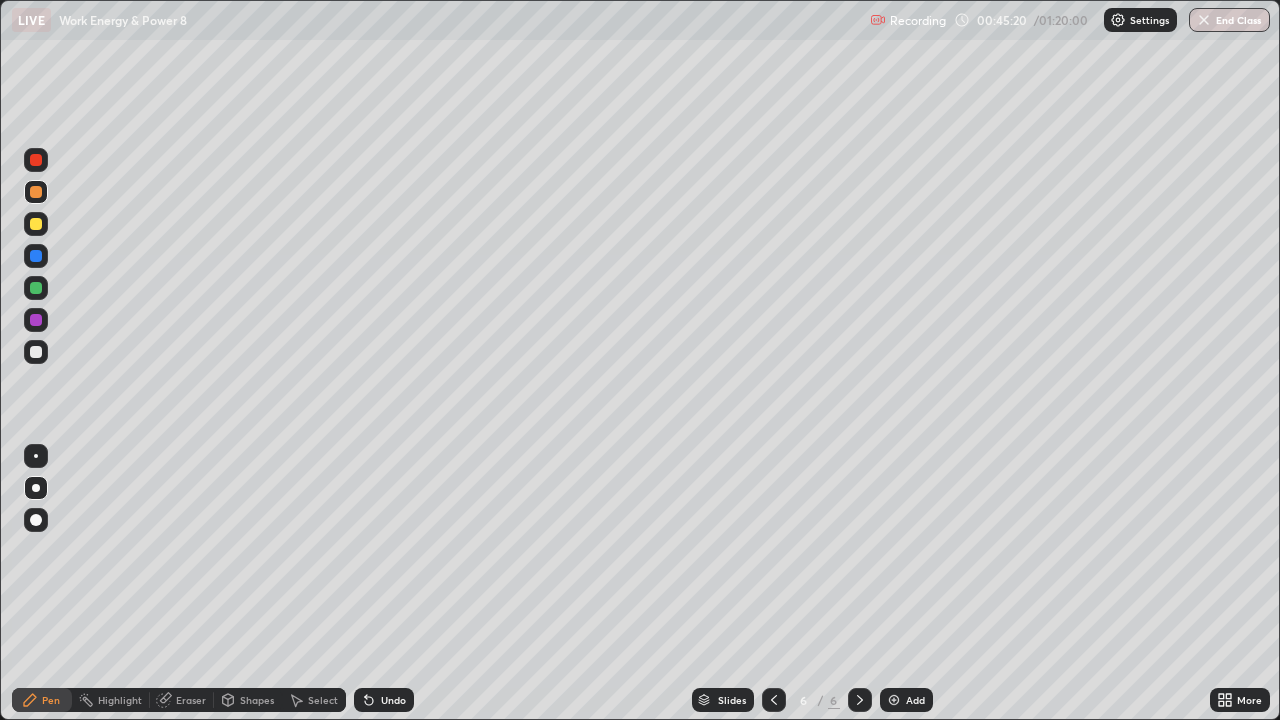 click at bounding box center [36, 288] 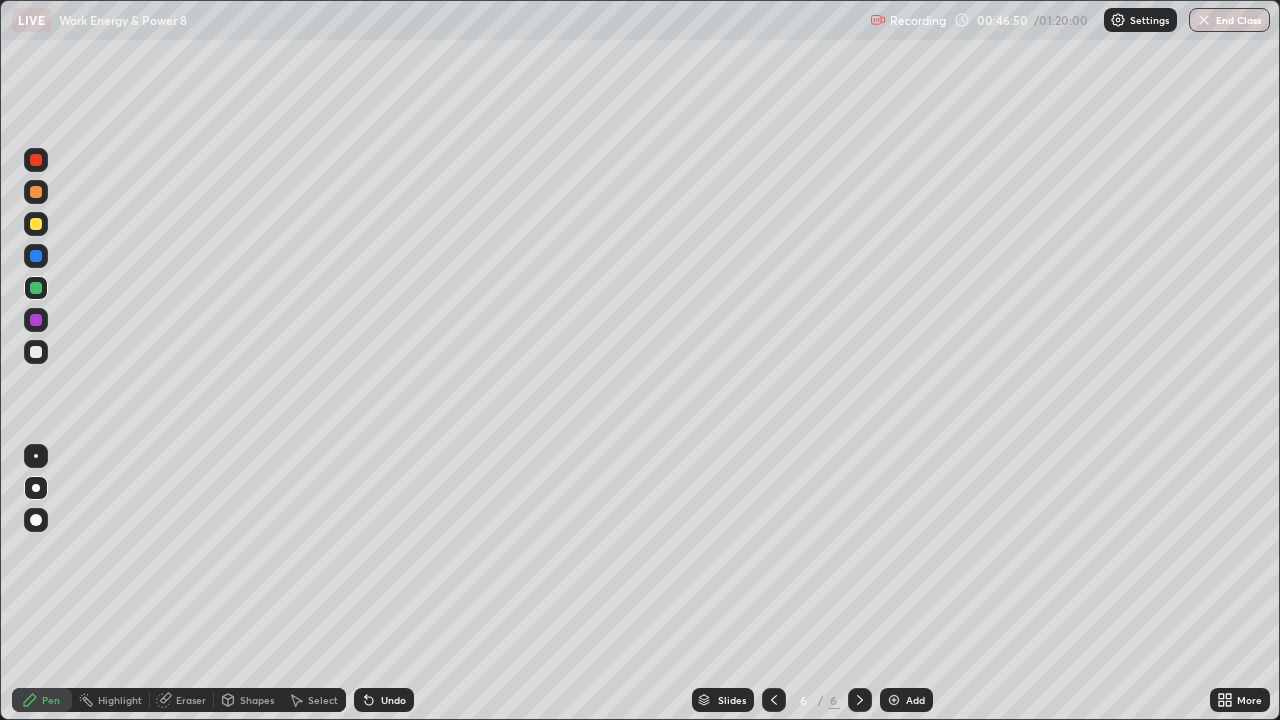 click on "Add" at bounding box center (906, 700) 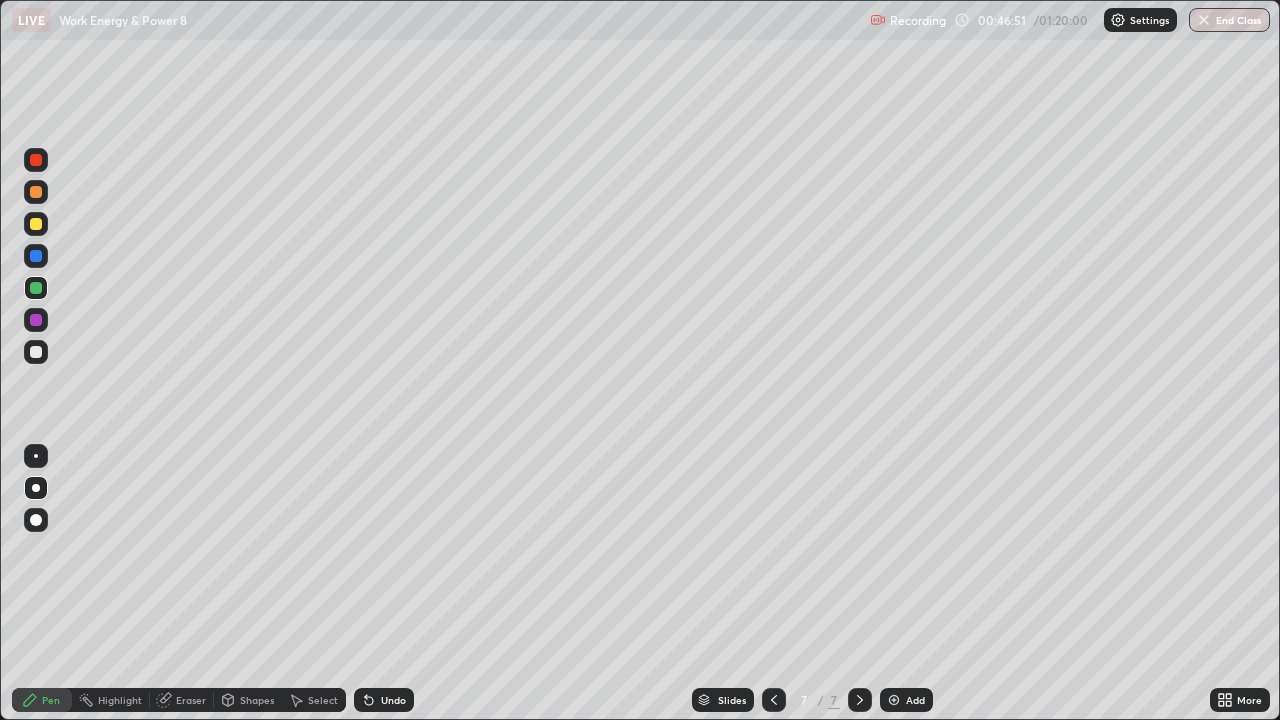 click at bounding box center [36, 352] 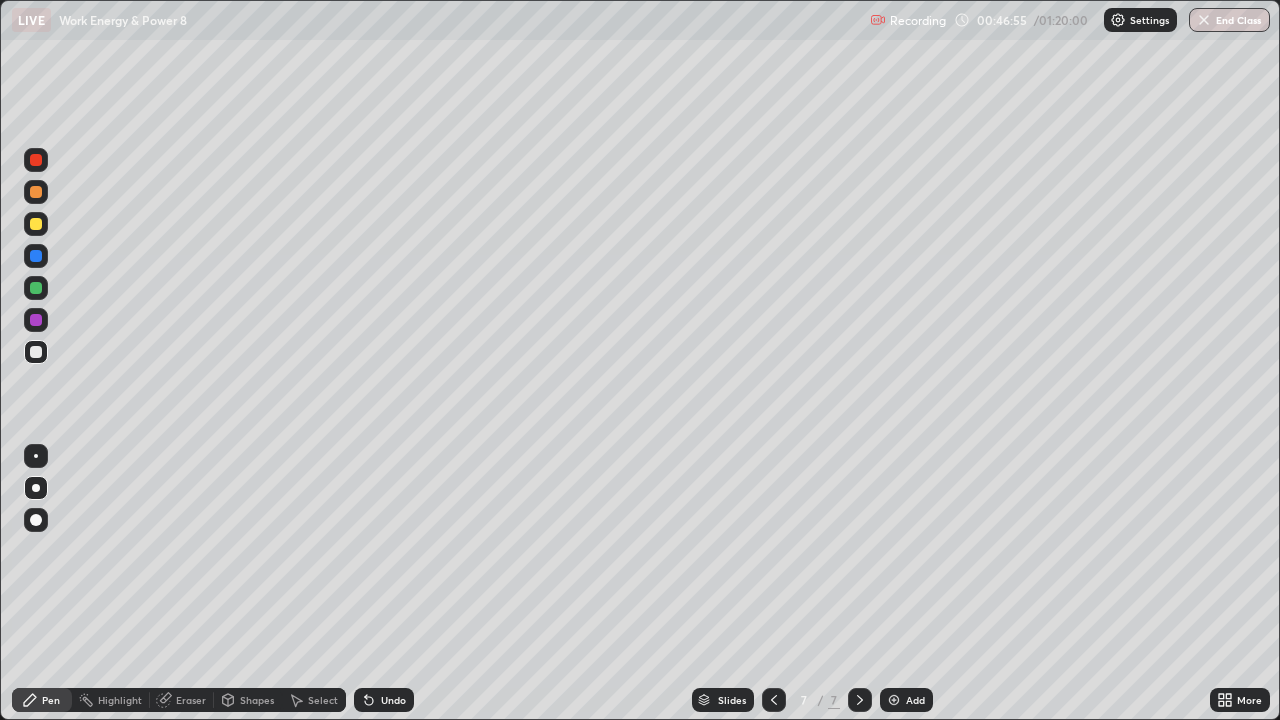click on "Undo" at bounding box center [393, 700] 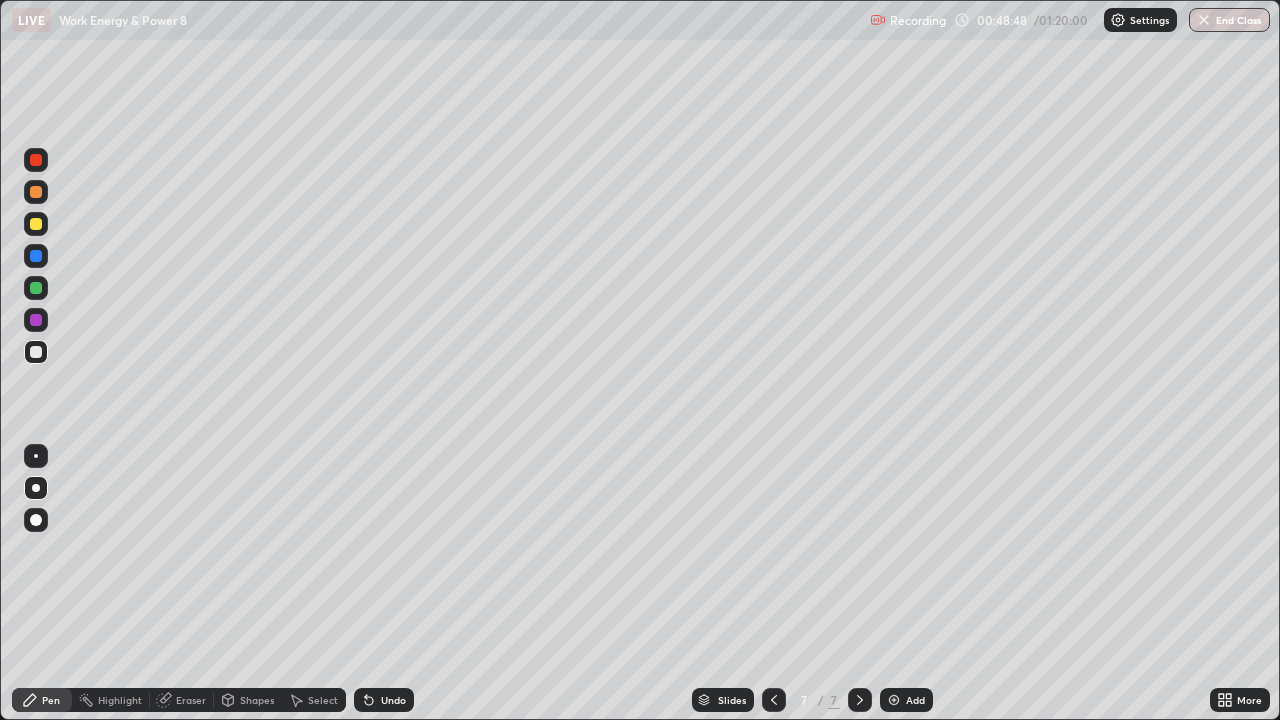 click at bounding box center [36, 352] 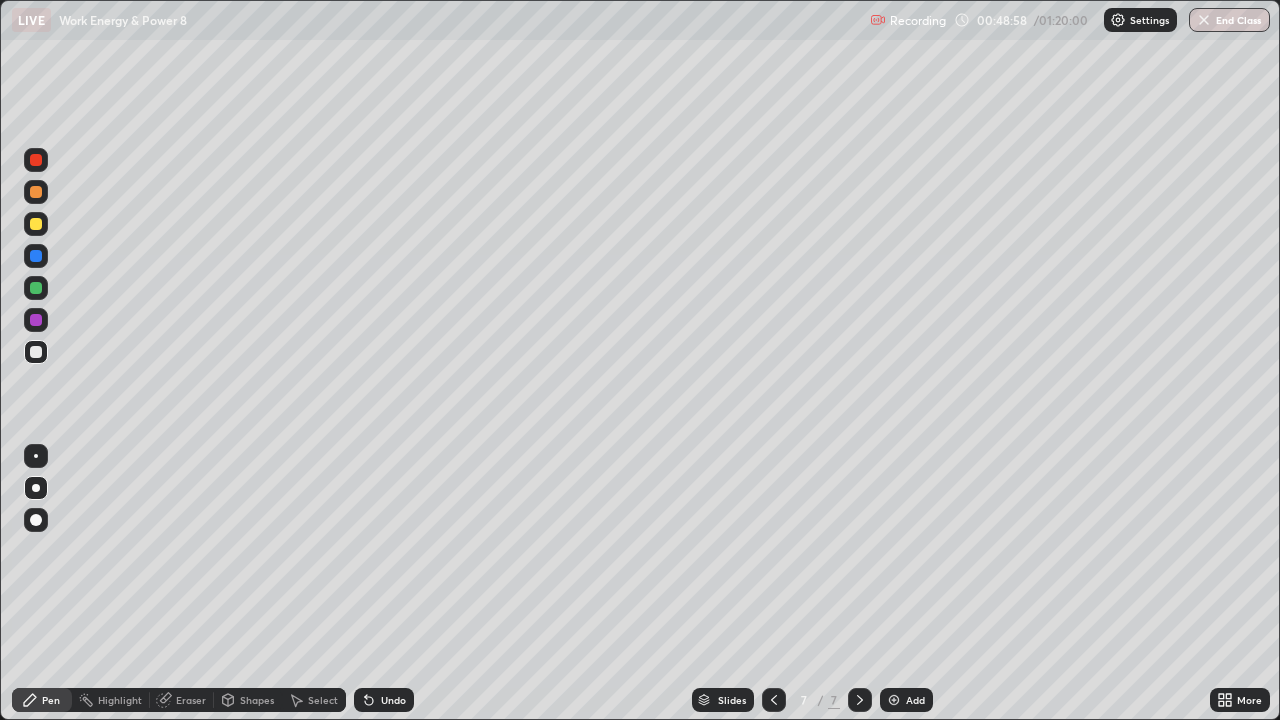 click on "Undo" at bounding box center (393, 700) 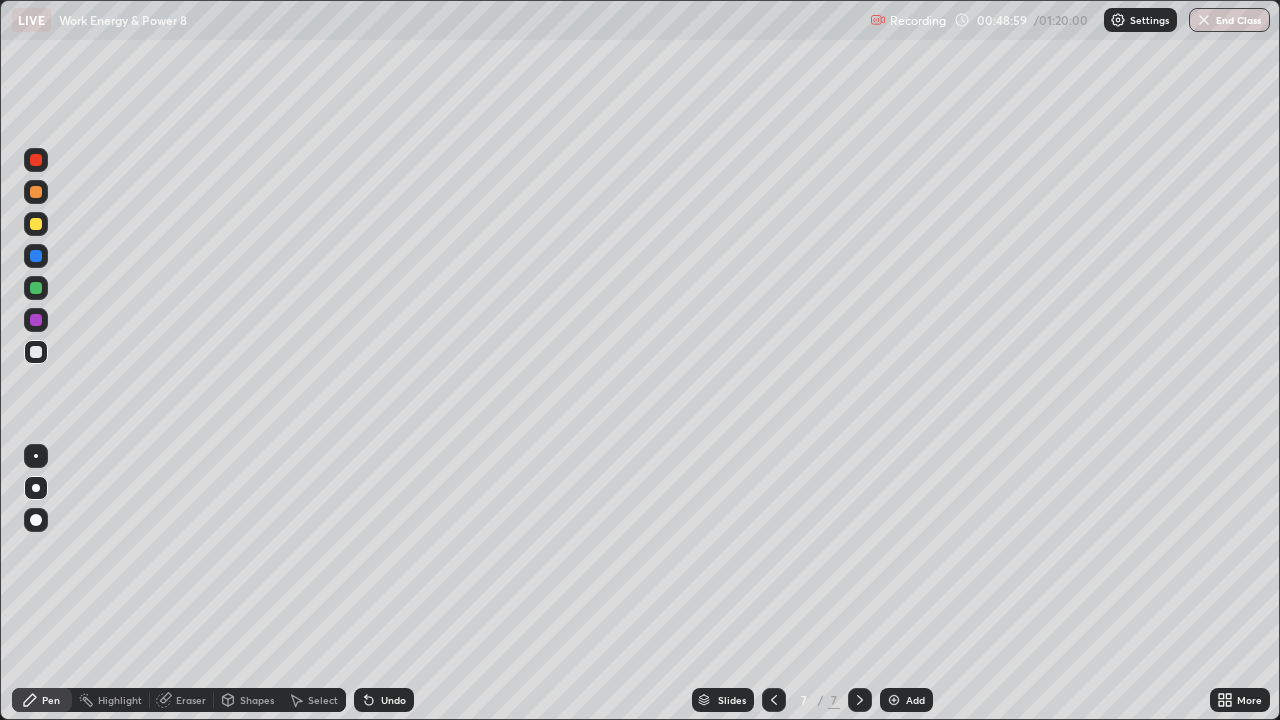 click on "Undo" at bounding box center (393, 700) 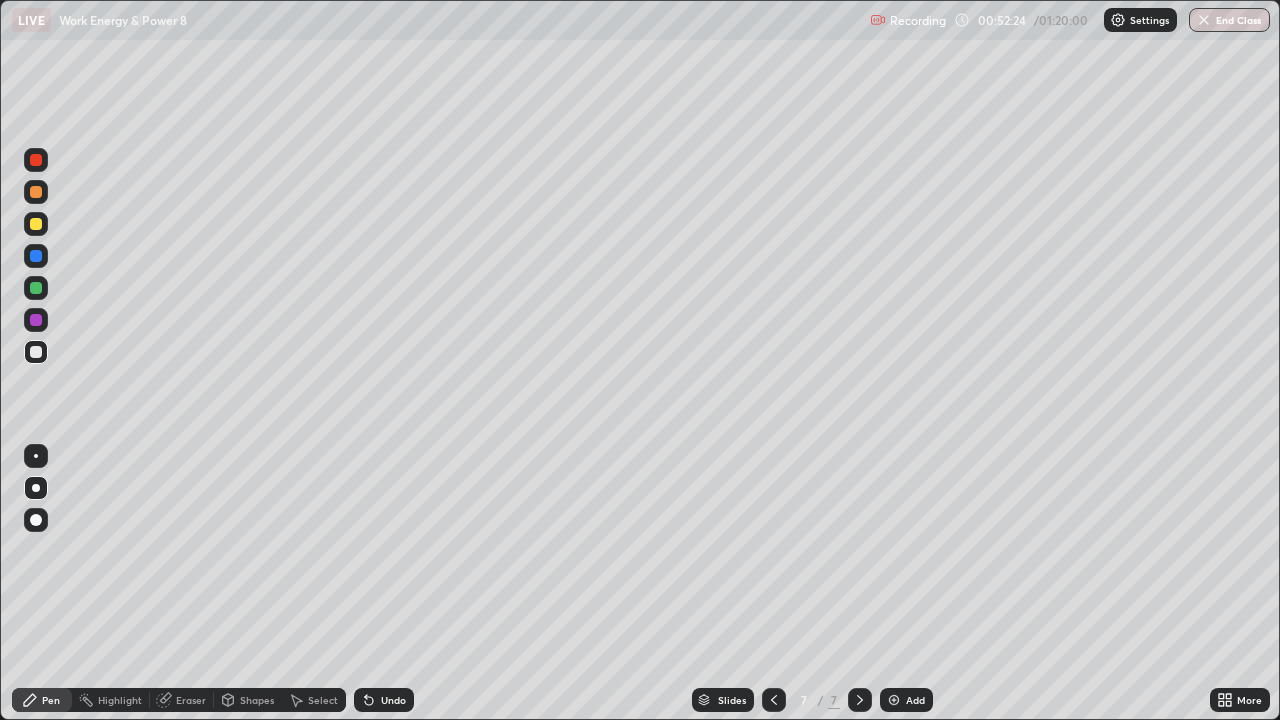 click at bounding box center (36, 224) 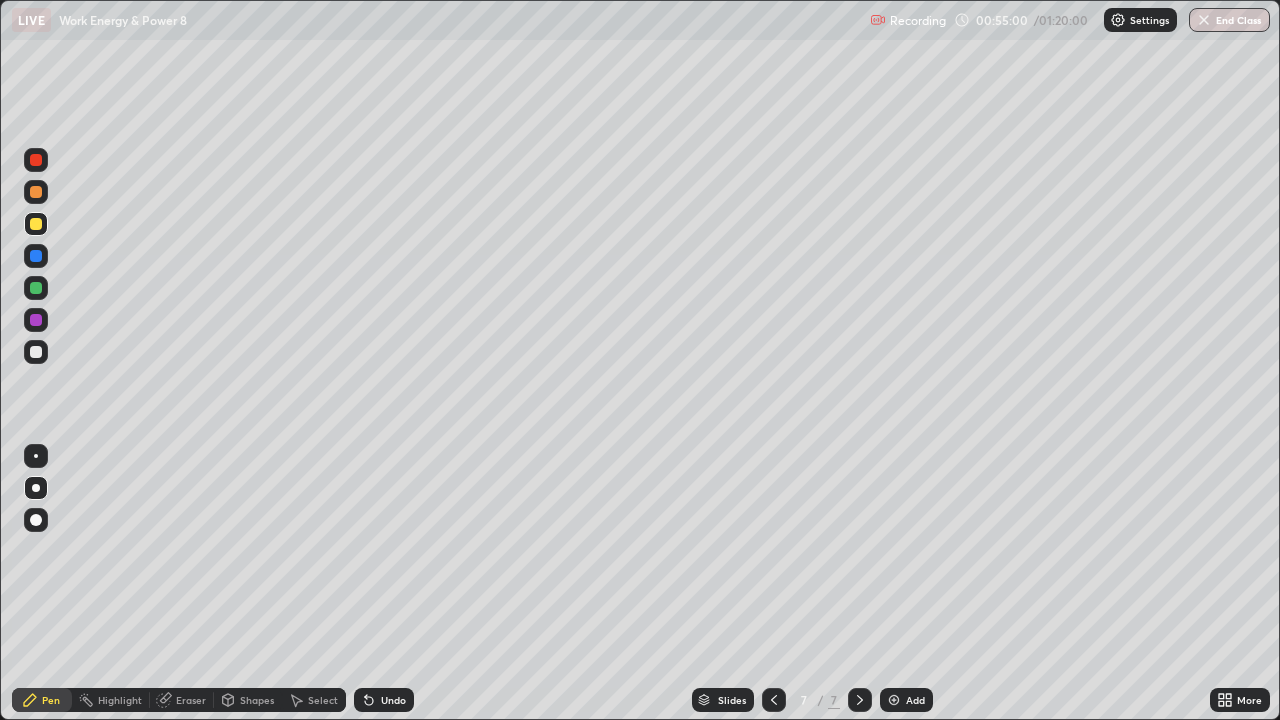 click on "Select" at bounding box center (314, 700) 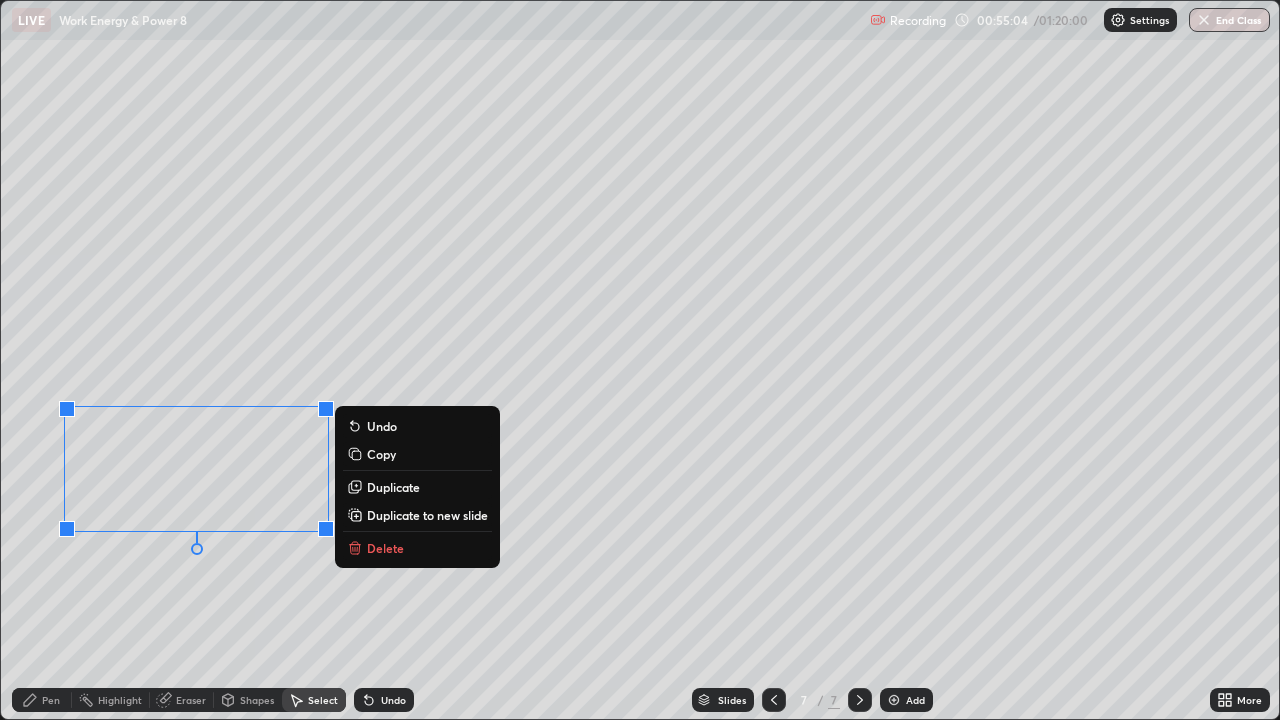 click on "Duplicate to new slide" at bounding box center (427, 515) 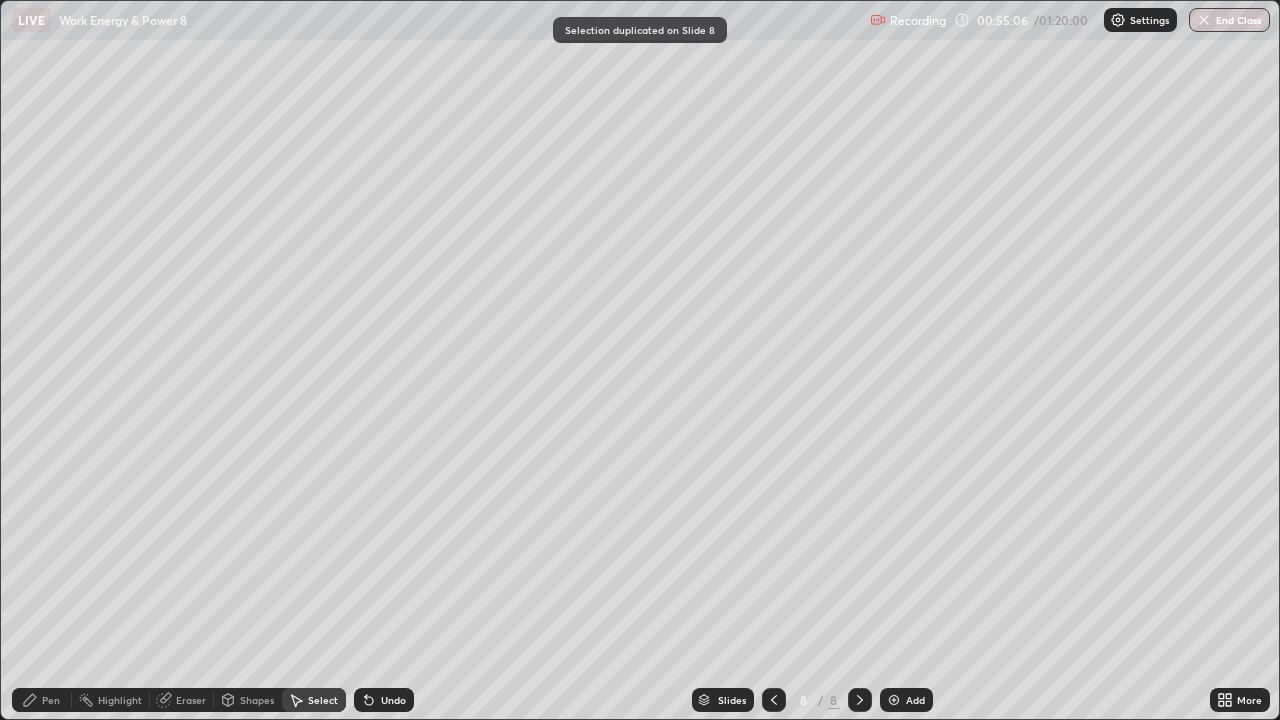 click on "Eraser" at bounding box center (191, 700) 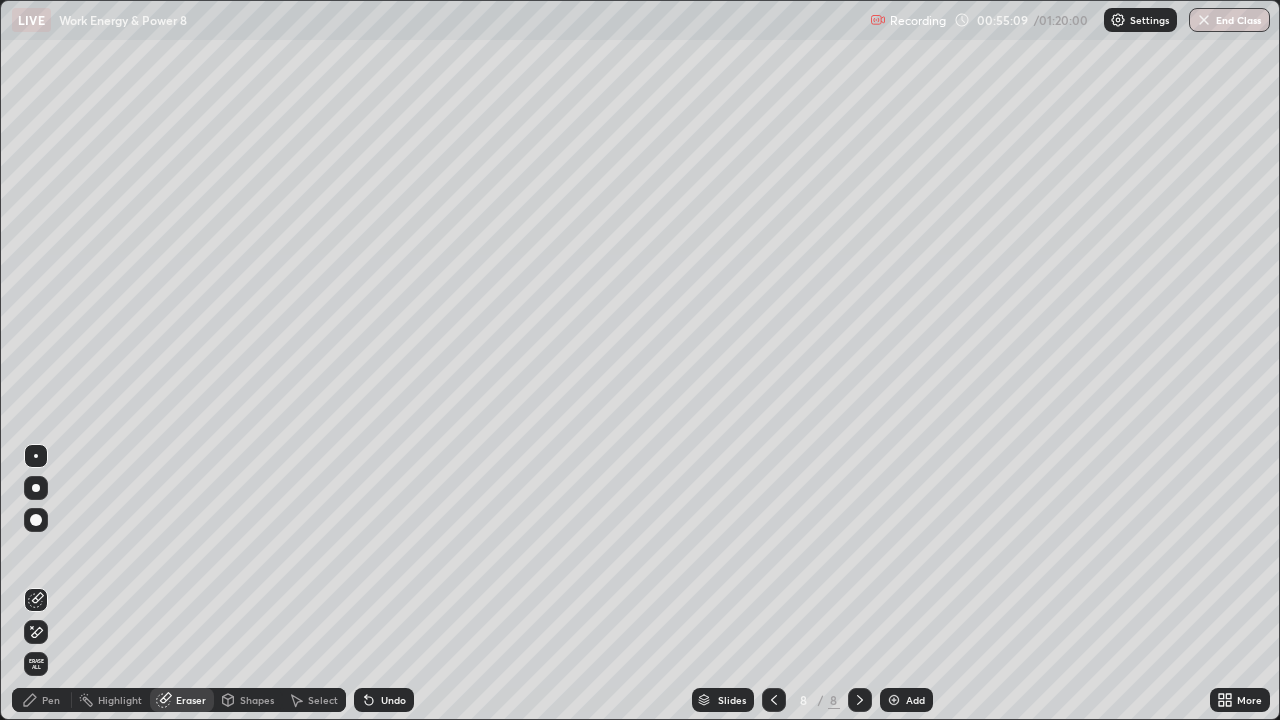 click on "Select" at bounding box center [323, 700] 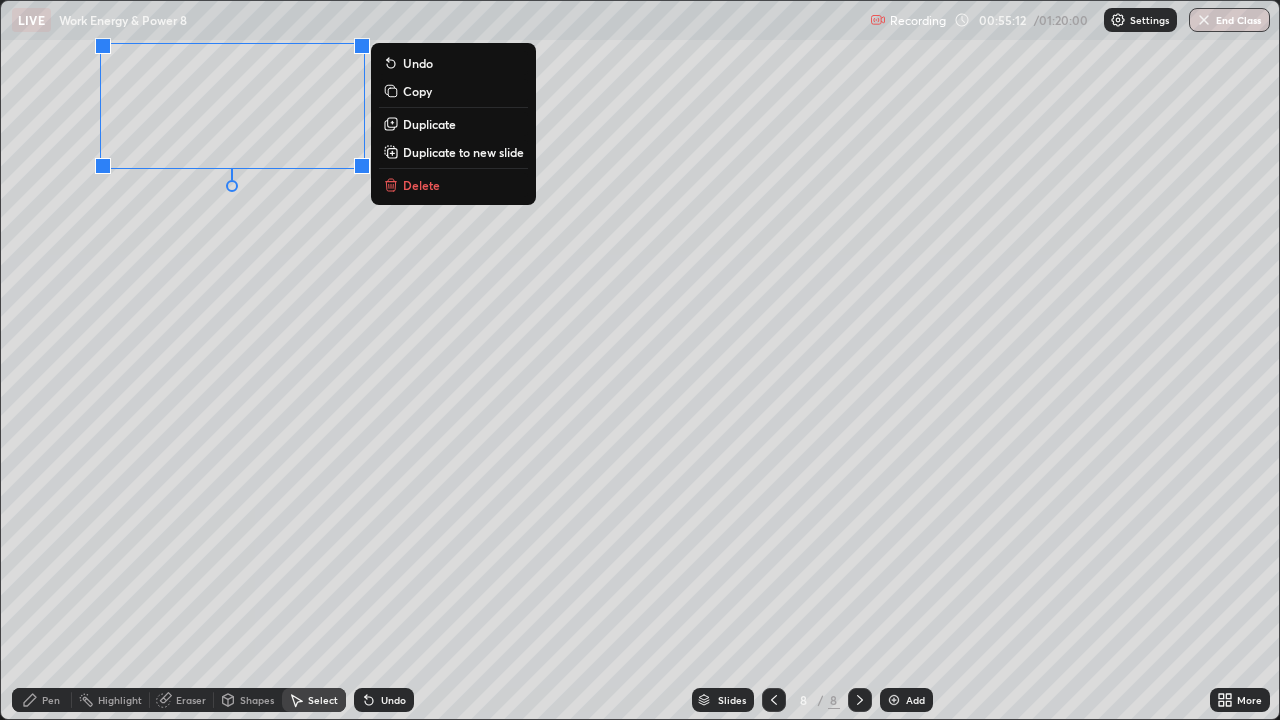 click on "0 ° Undo Copy Duplicate Duplicate to new slide Delete" at bounding box center [640, 360] 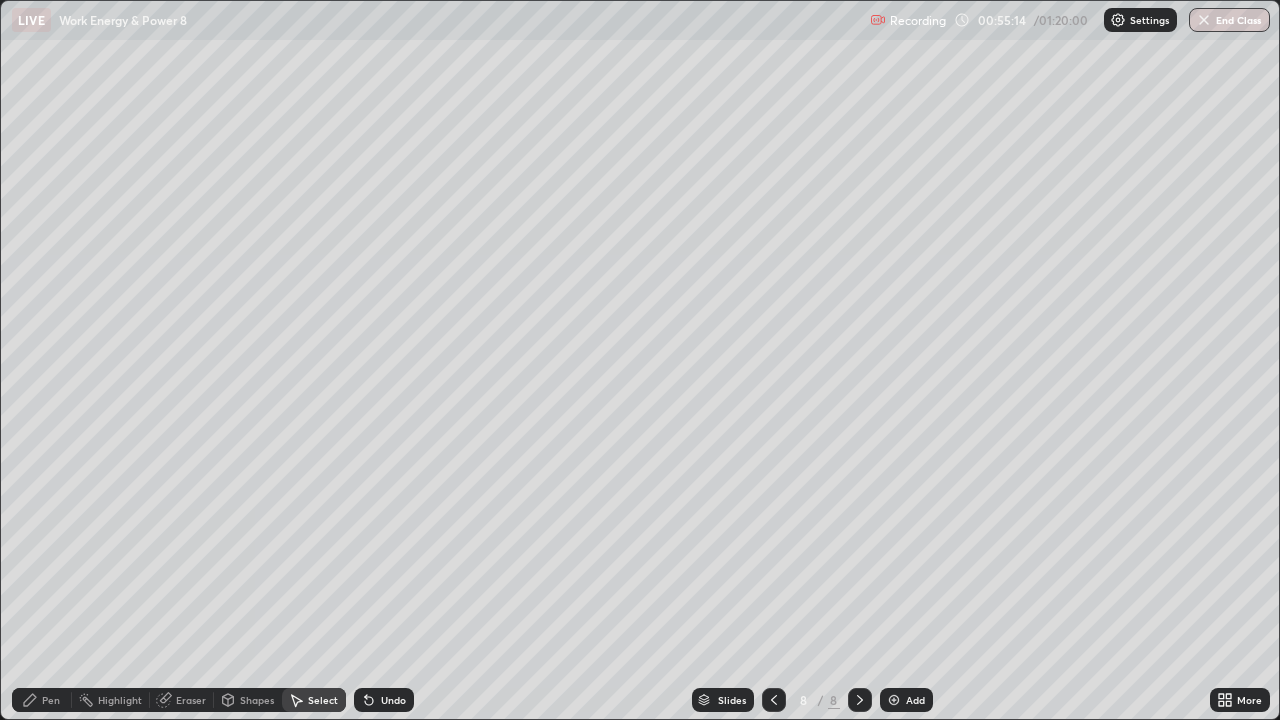 click on "Pen" at bounding box center [42, 700] 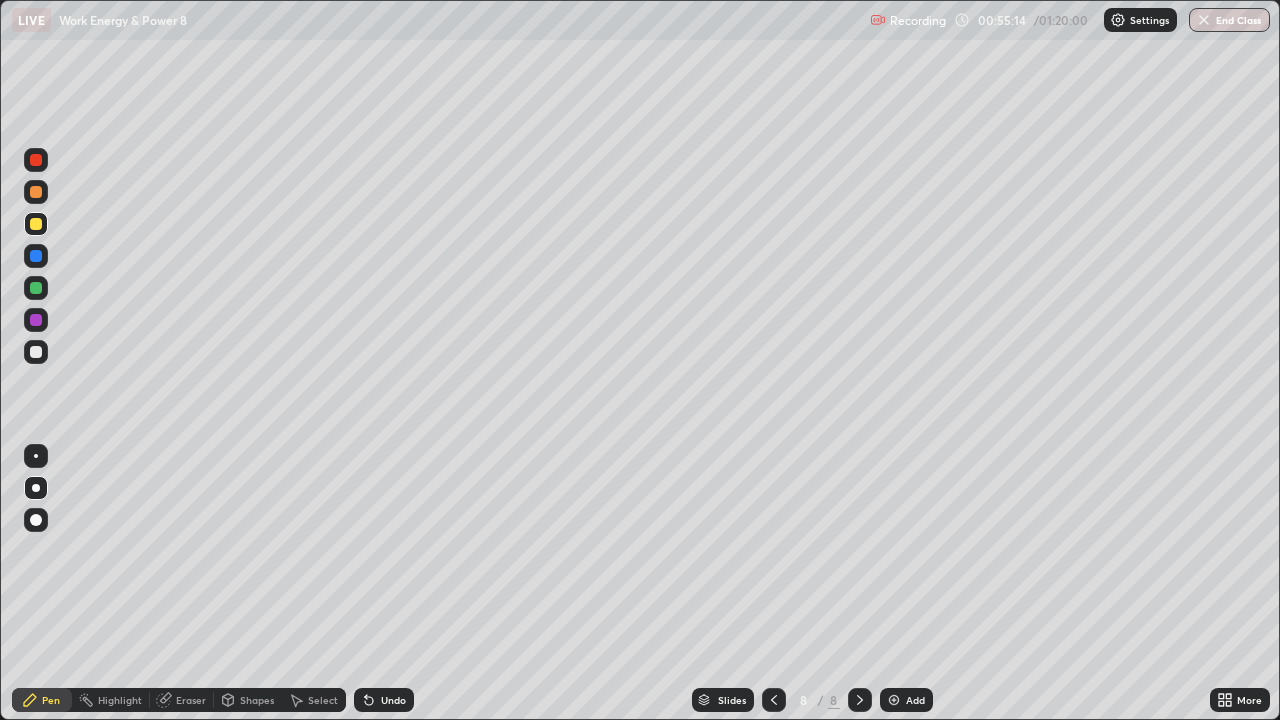 click at bounding box center [36, 352] 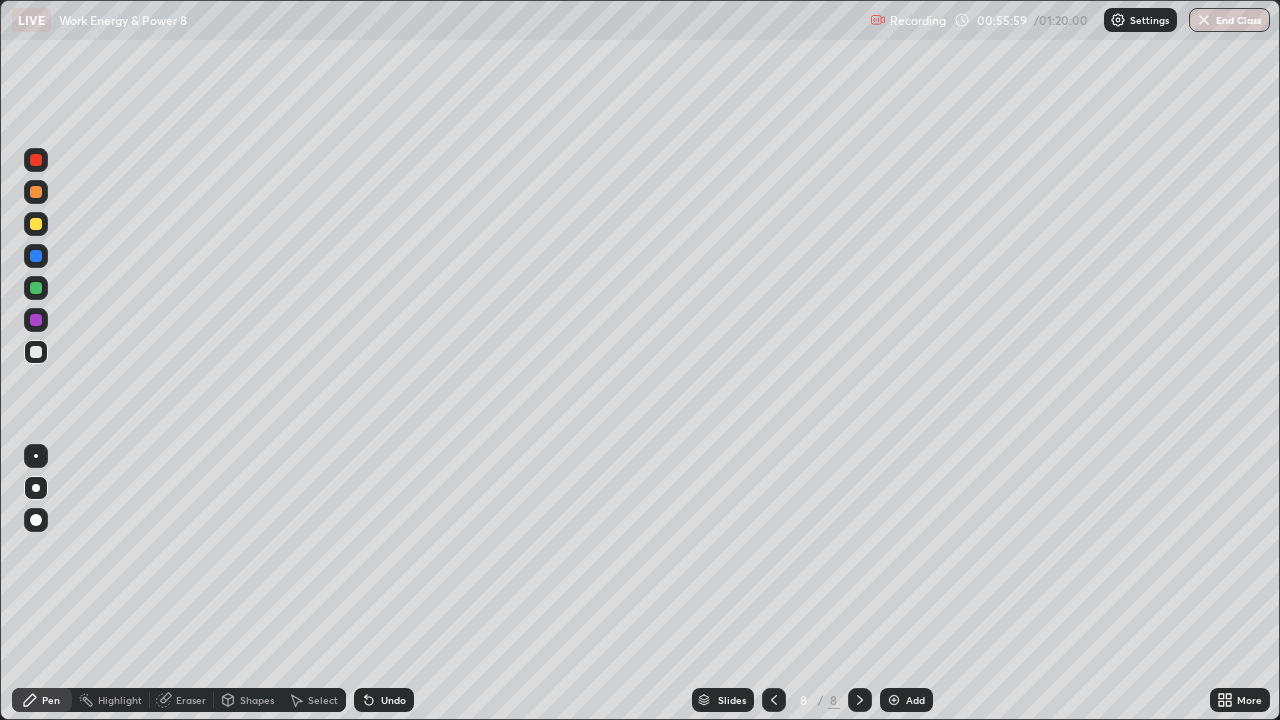 click on "Undo" at bounding box center (393, 700) 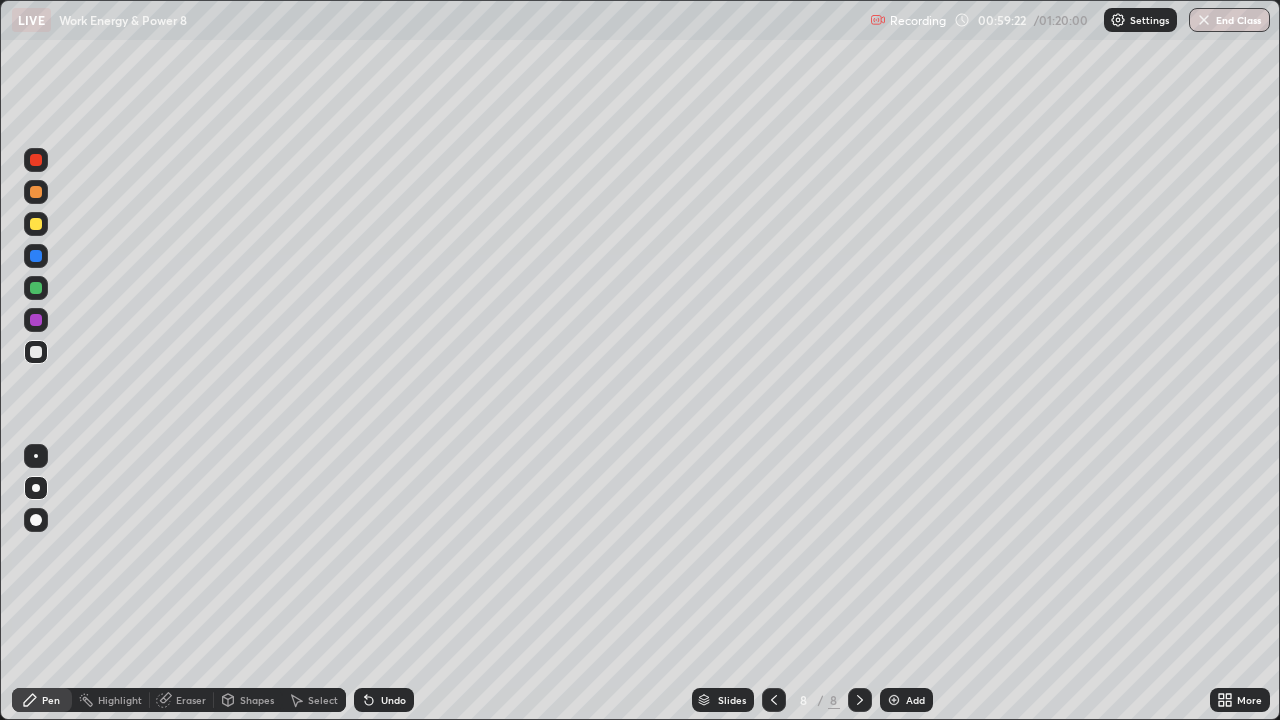 click on "Add" at bounding box center [915, 700] 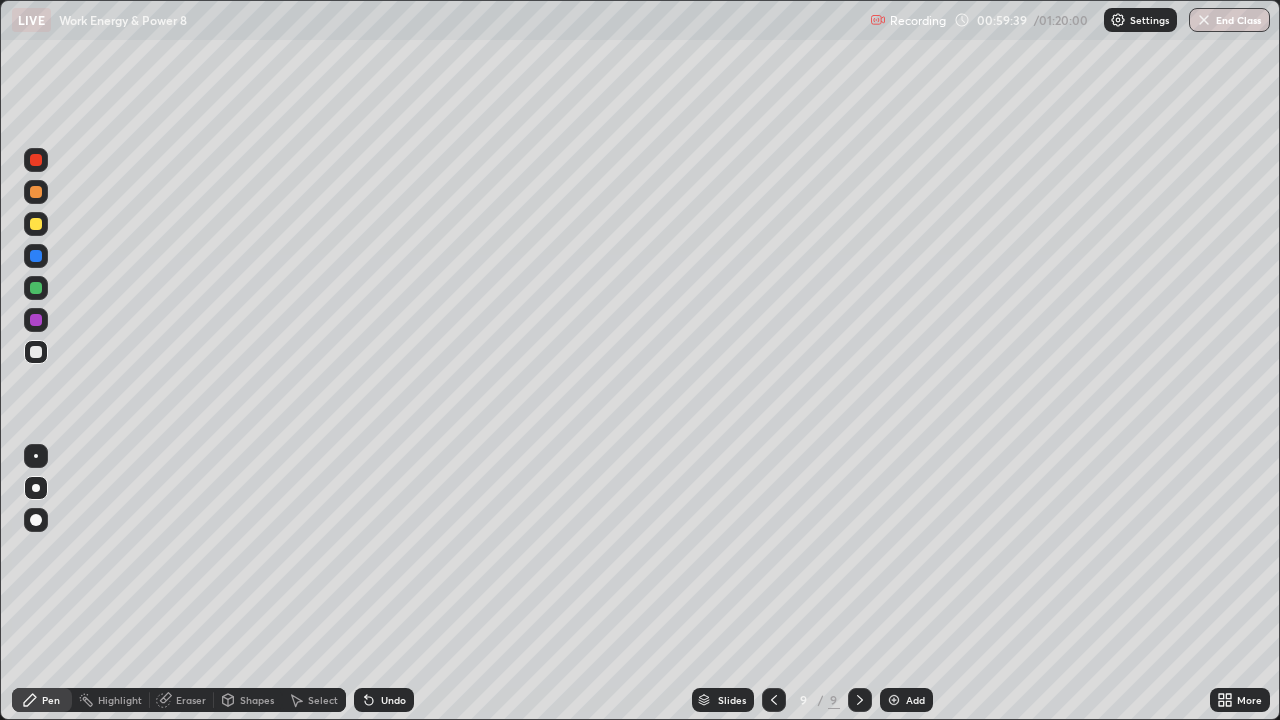 click at bounding box center [36, 352] 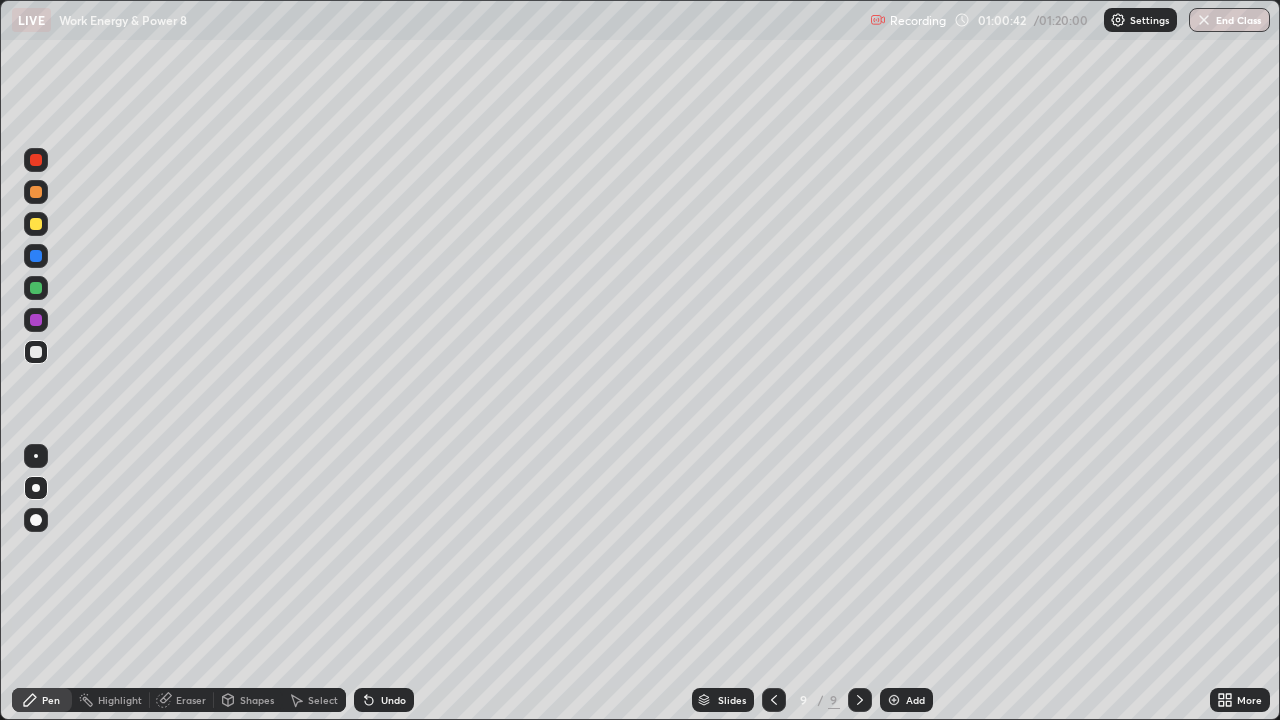 click on "Eraser" at bounding box center (191, 700) 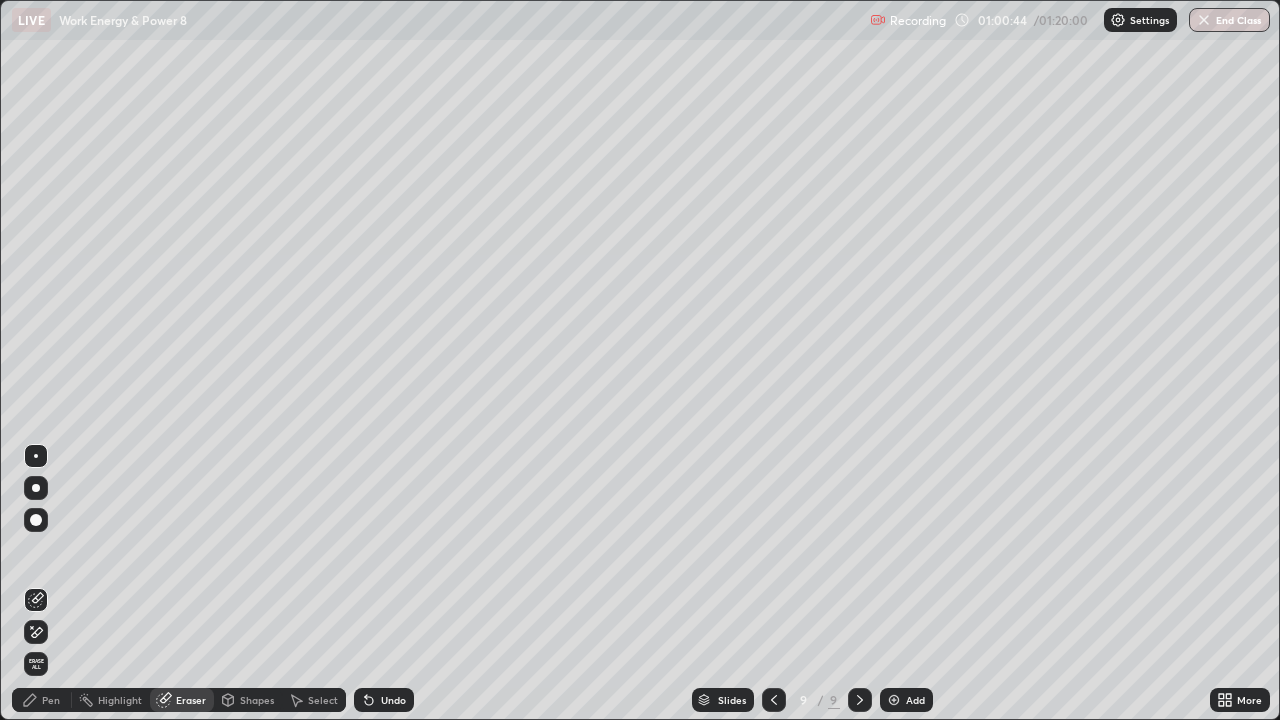 click on "Pen" at bounding box center [42, 700] 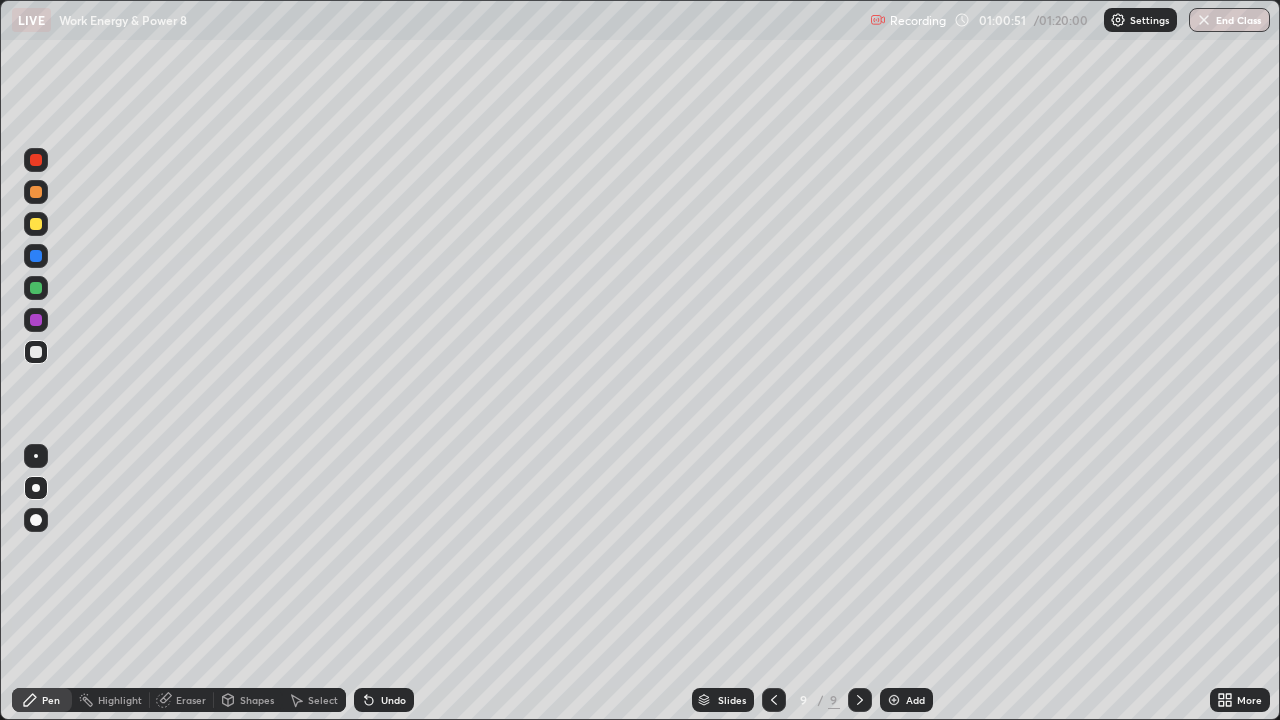 click on "LIVE Work Energy & Power 8 Recording 01:00:51 /  01:20:00 Settings End Class" at bounding box center (640, 20) 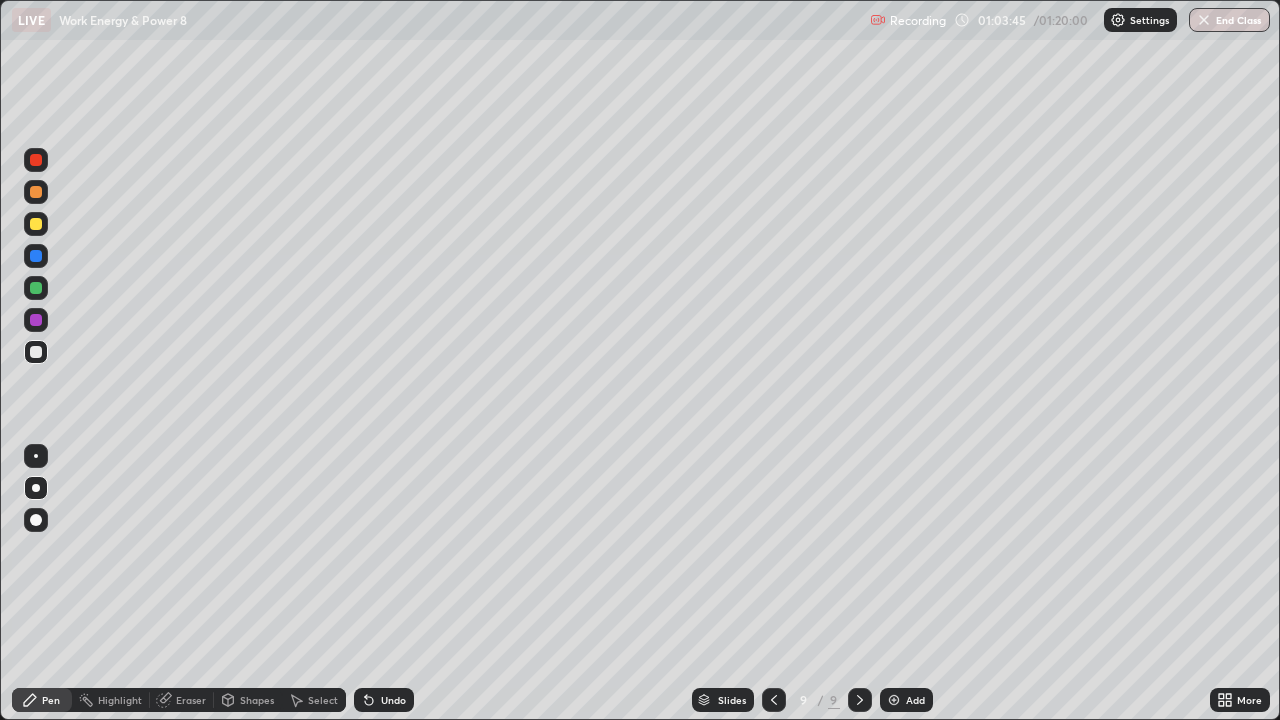 click at bounding box center (36, 224) 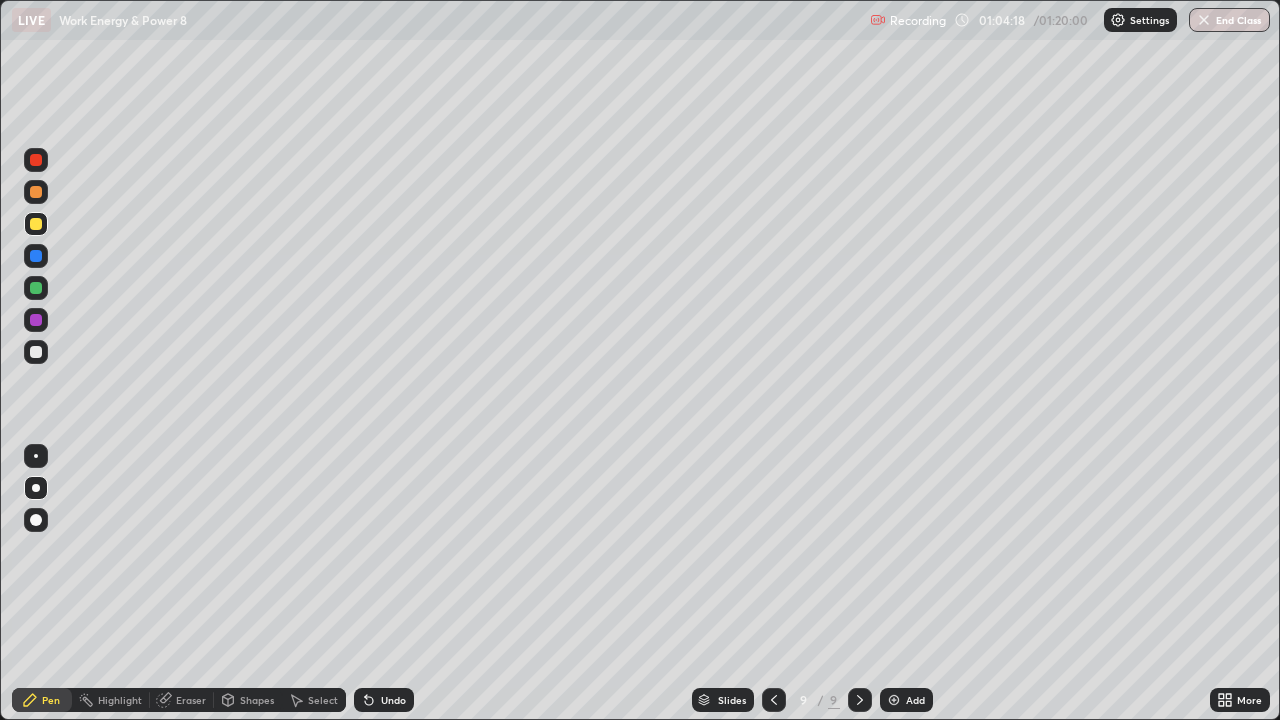 click on "Undo" at bounding box center [384, 700] 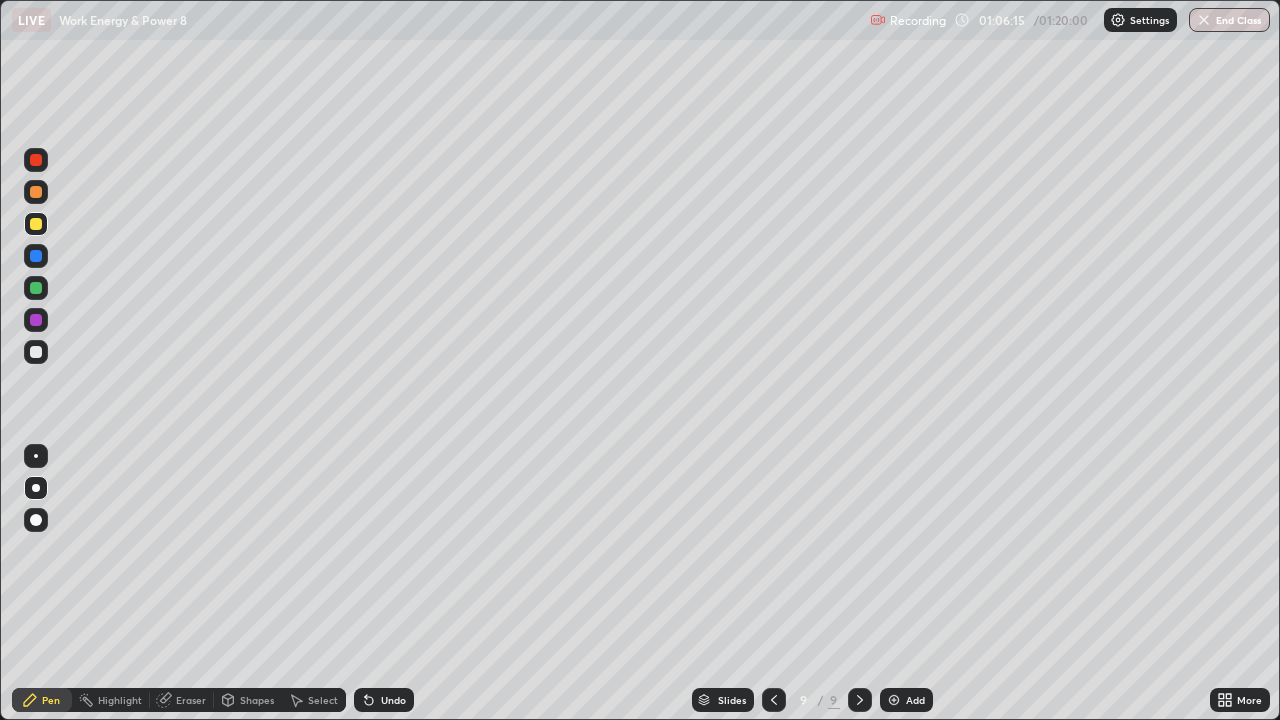 click on "Select" at bounding box center (323, 700) 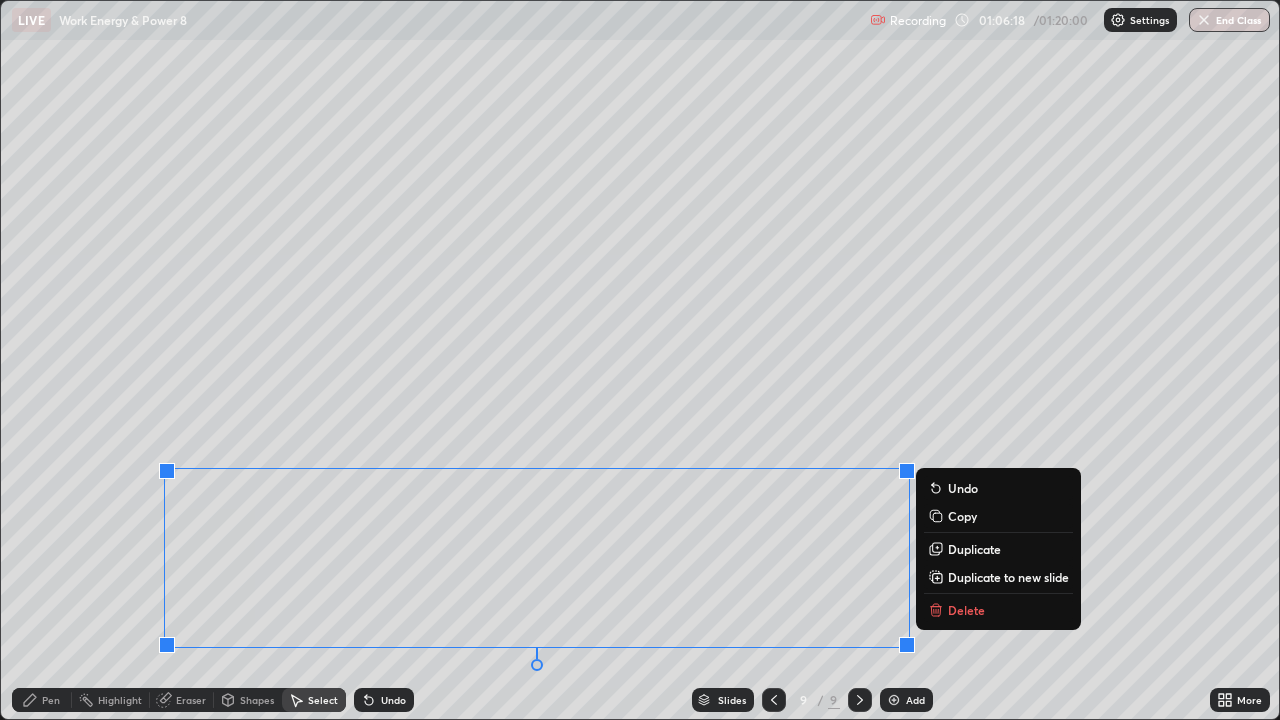 click 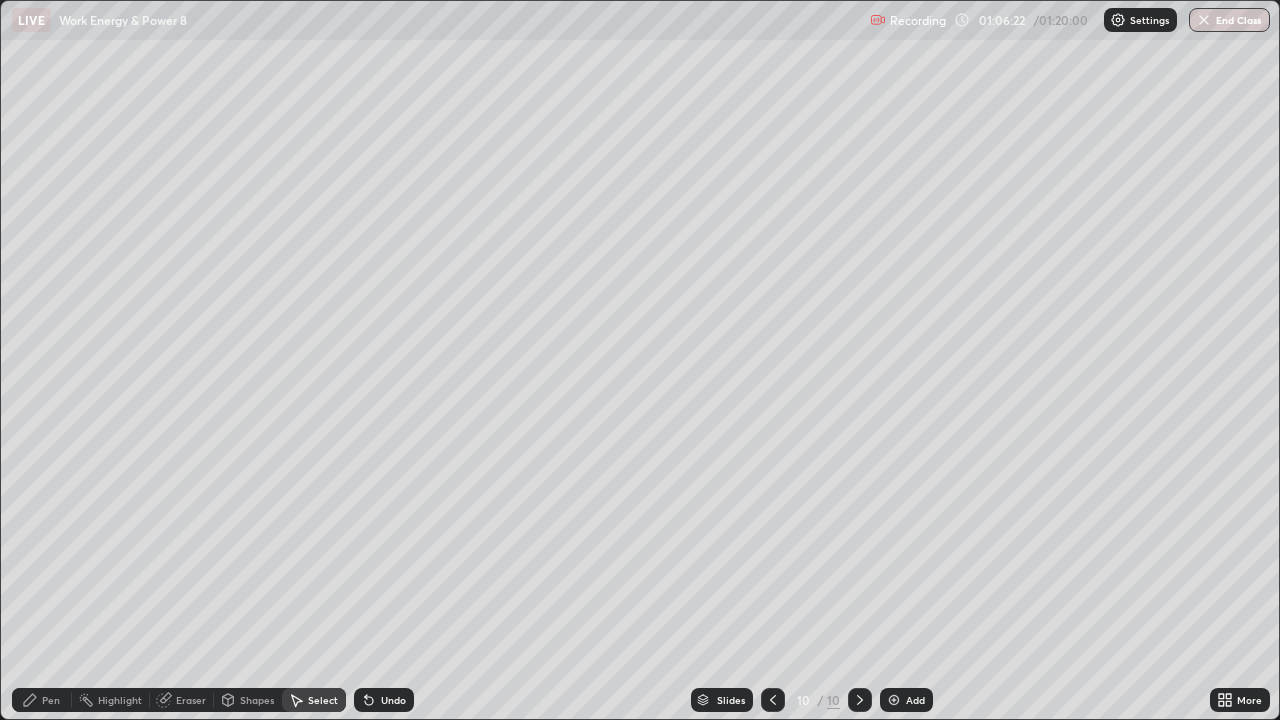 click on "Eraser" at bounding box center [191, 700] 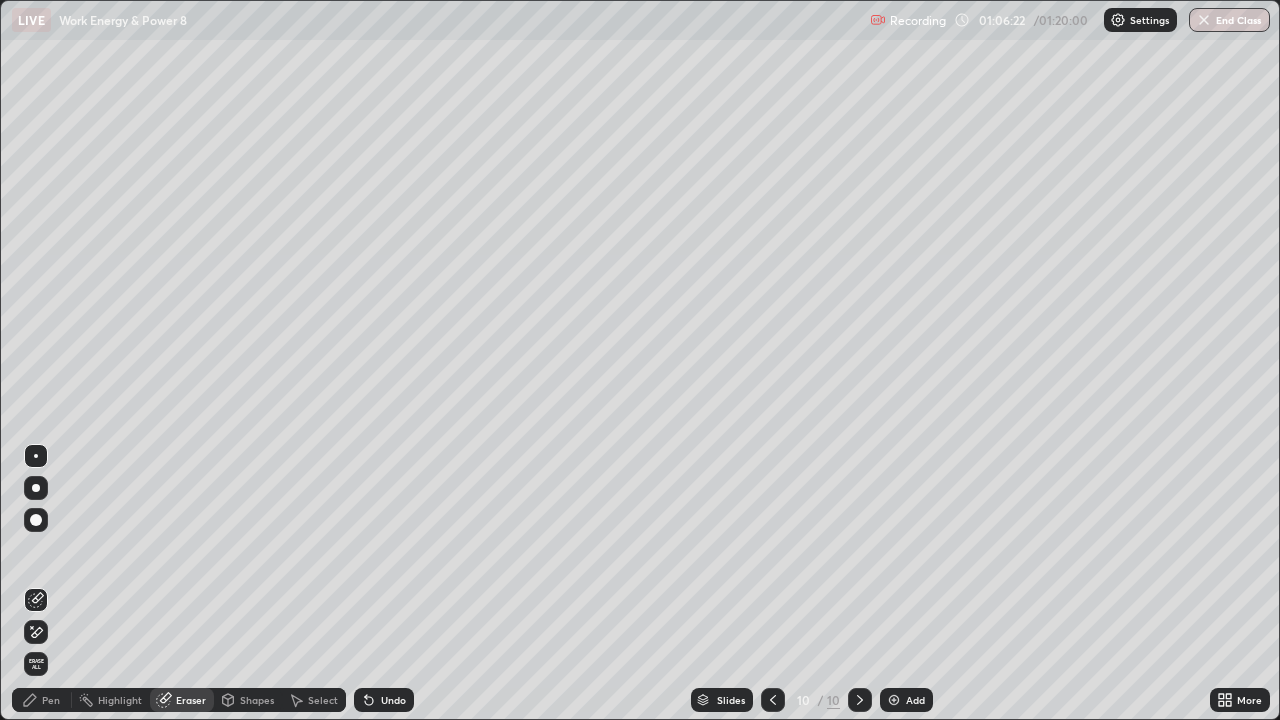 click on "Eraser" at bounding box center (191, 700) 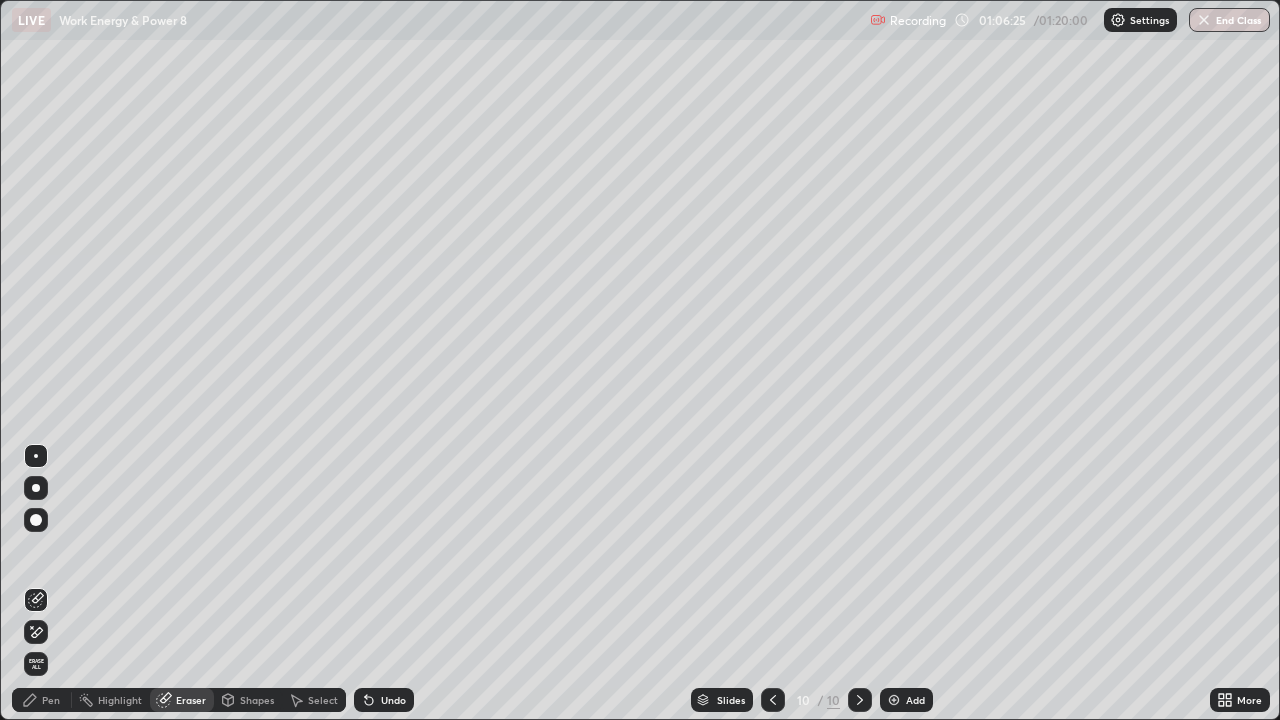 click on "Pen" at bounding box center [51, 700] 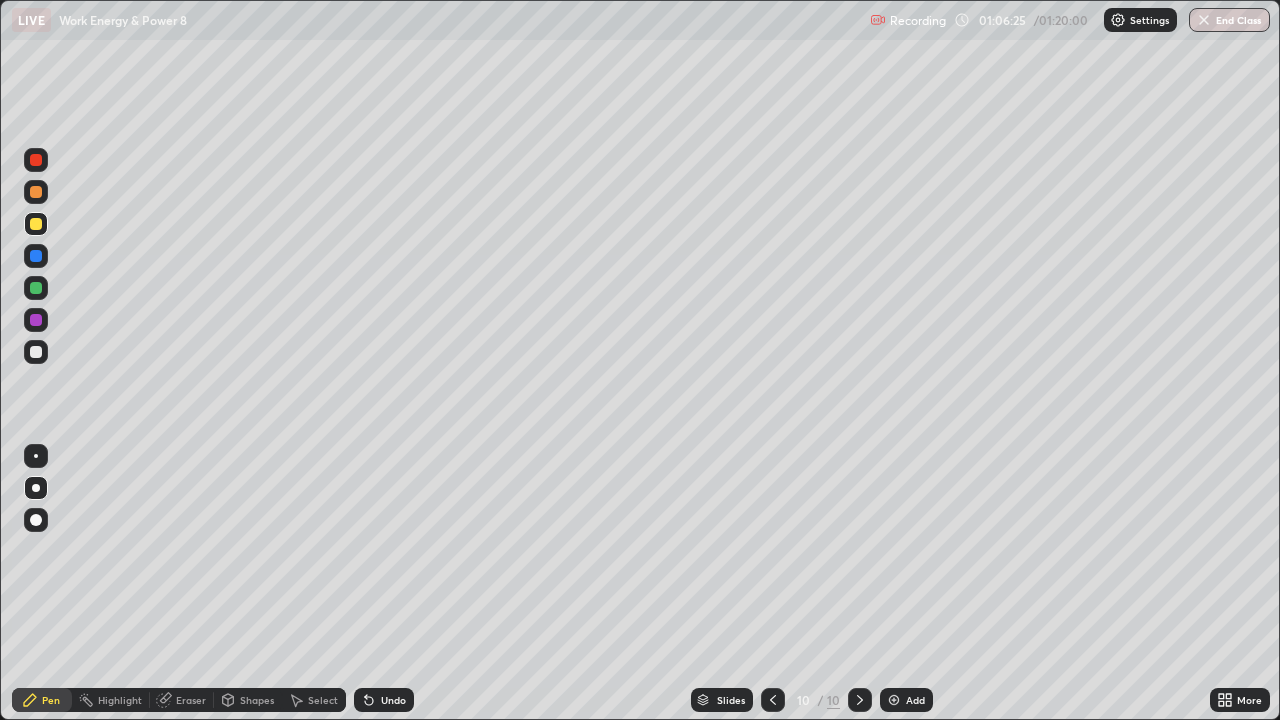 click at bounding box center [36, 488] 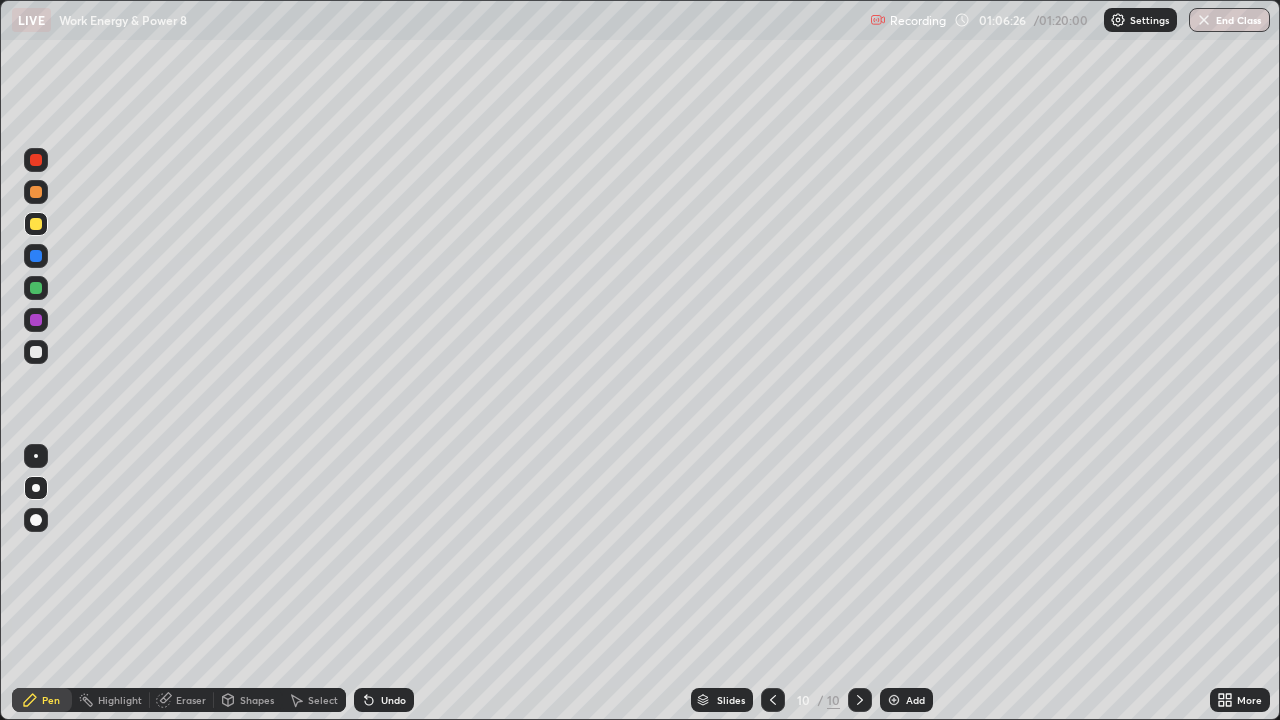 click at bounding box center (36, 352) 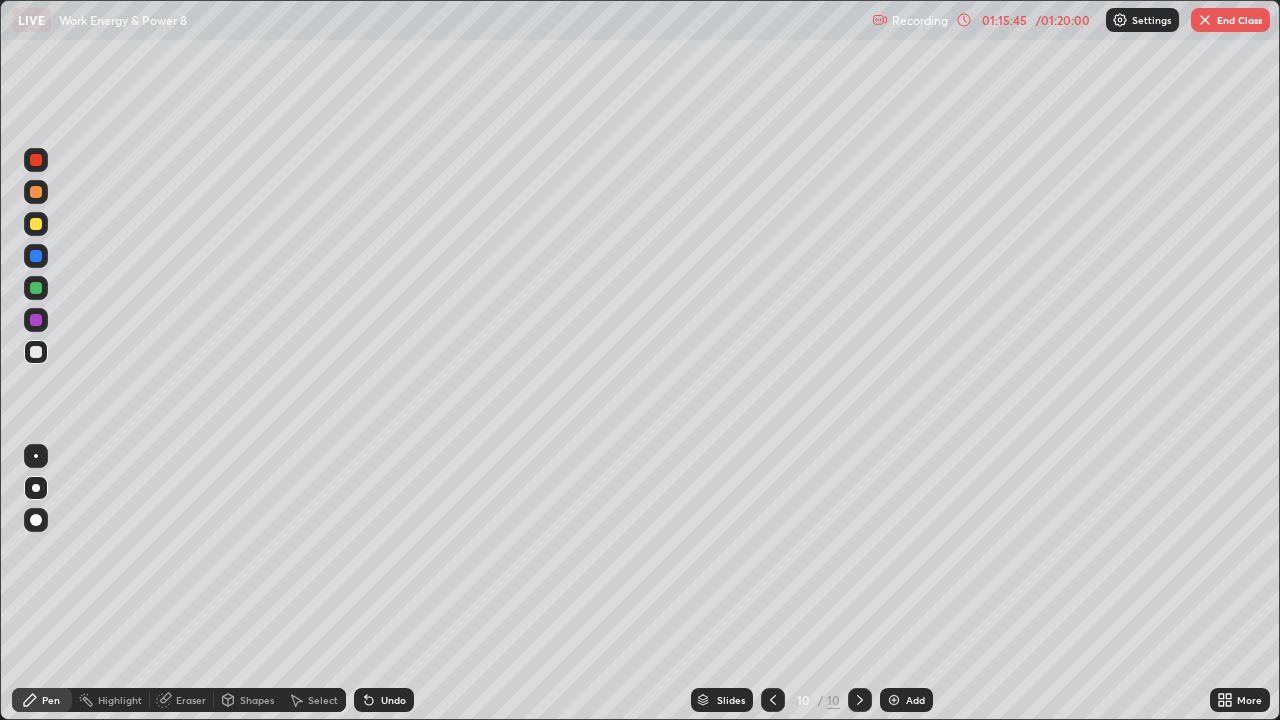 click on "End Class" at bounding box center [1230, 20] 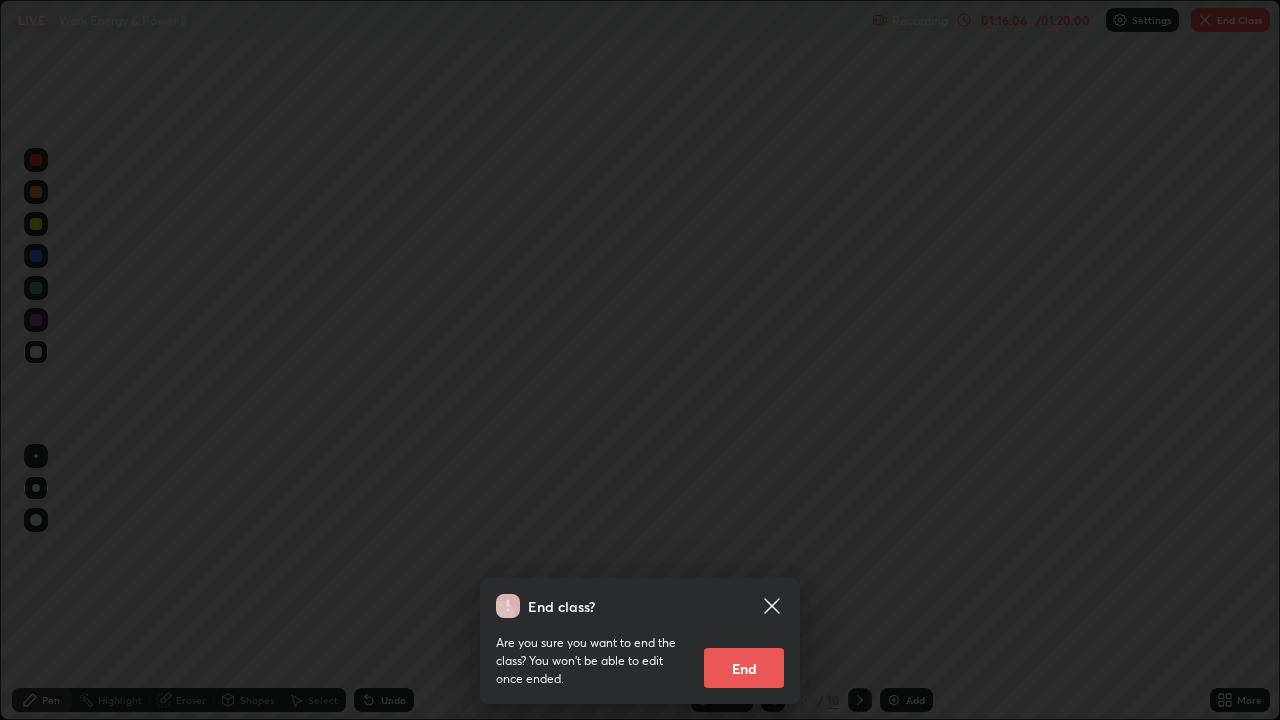 click on "End" at bounding box center (744, 668) 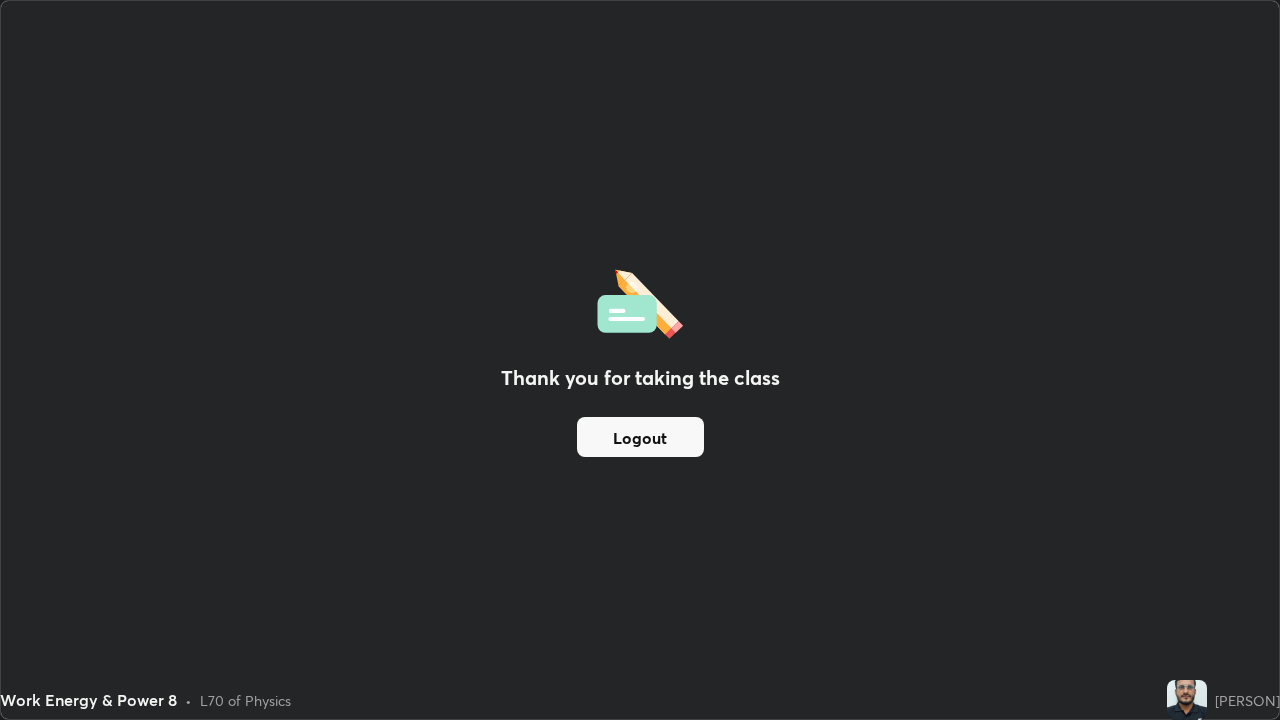 click on "Logout" at bounding box center (640, 437) 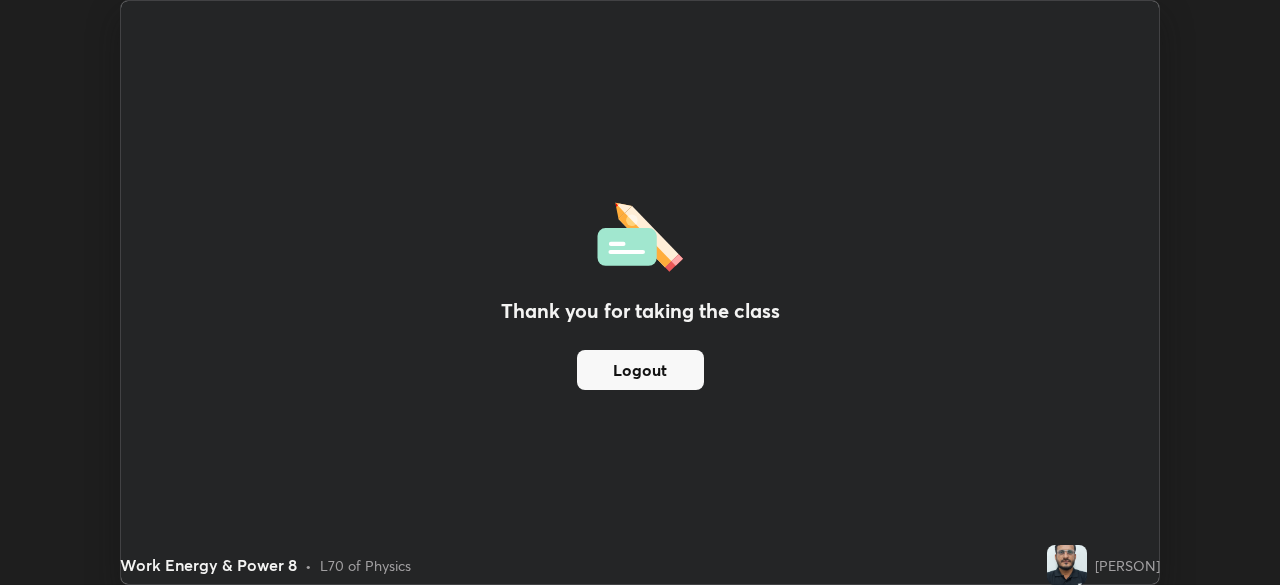 scroll, scrollTop: 585, scrollLeft: 1280, axis: both 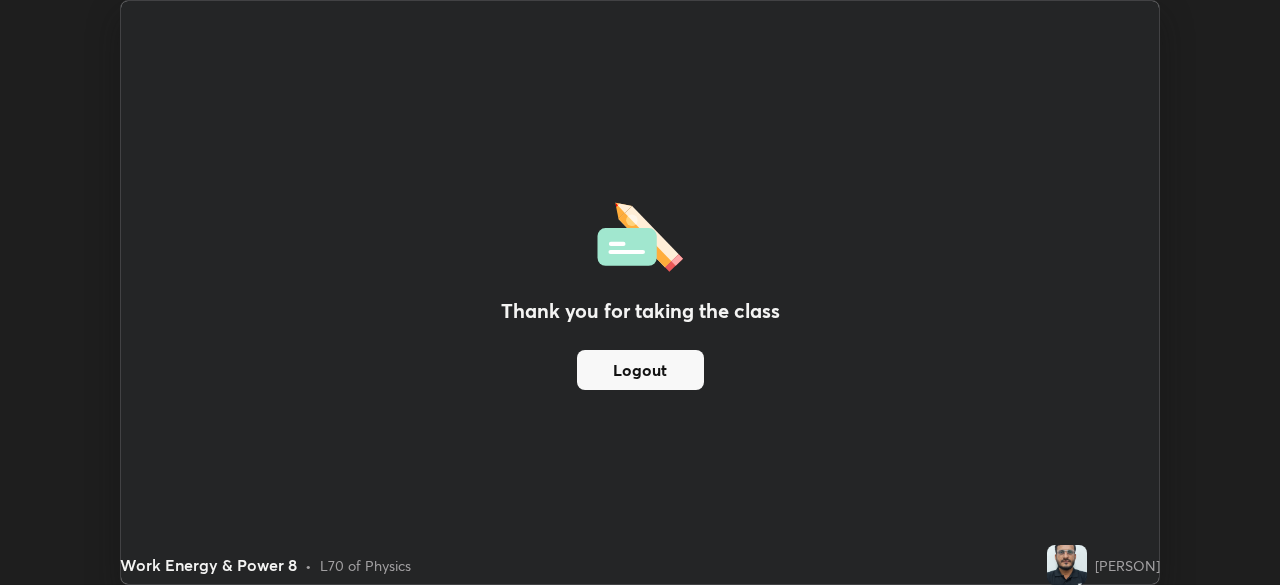 click on "Thank you for taking the class Logout Setting up your live class" at bounding box center [640, 292] 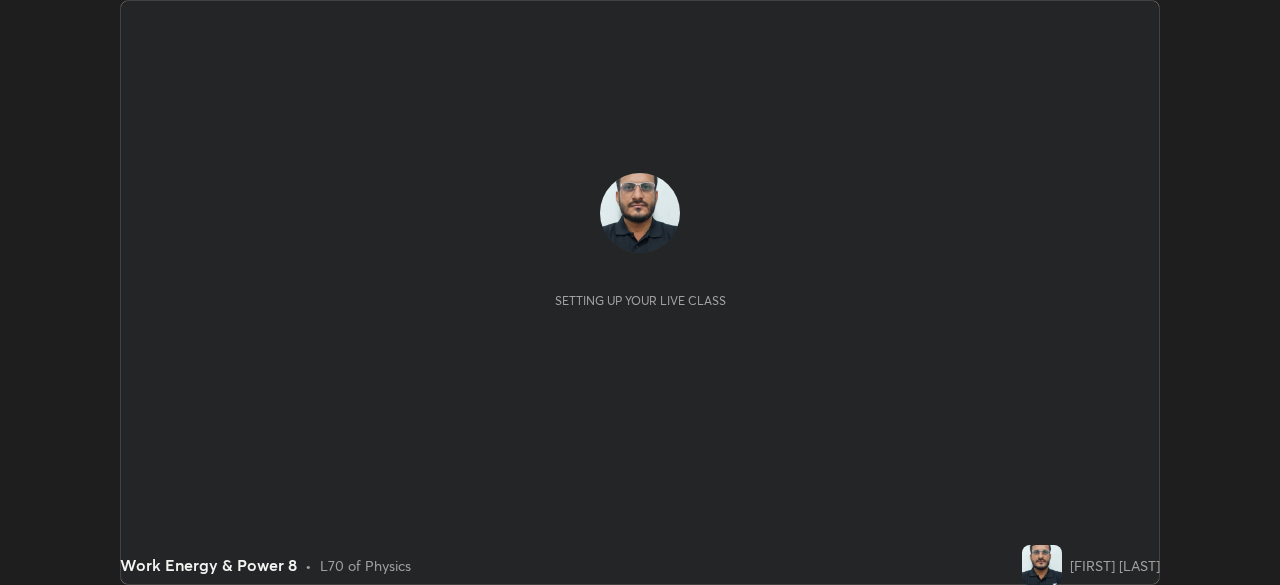 scroll, scrollTop: 0, scrollLeft: 0, axis: both 